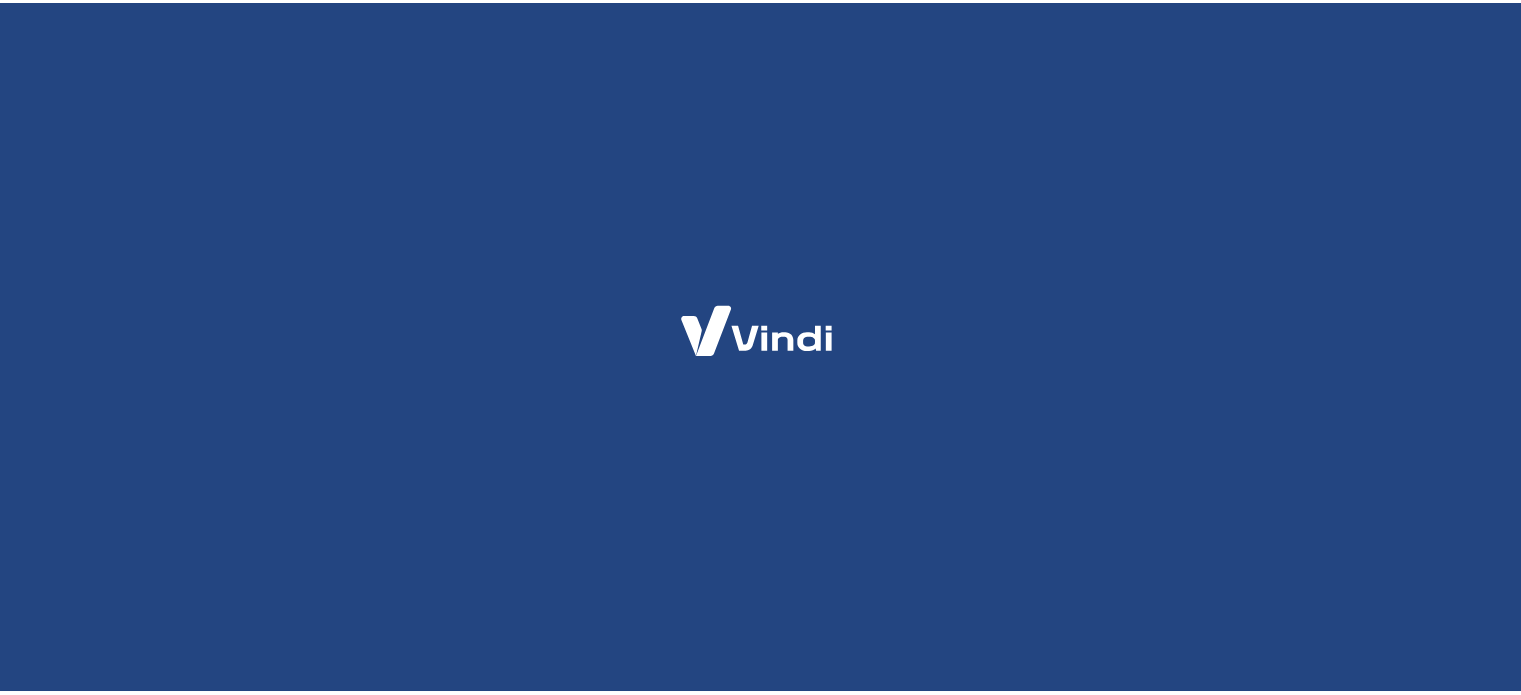 scroll, scrollTop: 0, scrollLeft: 0, axis: both 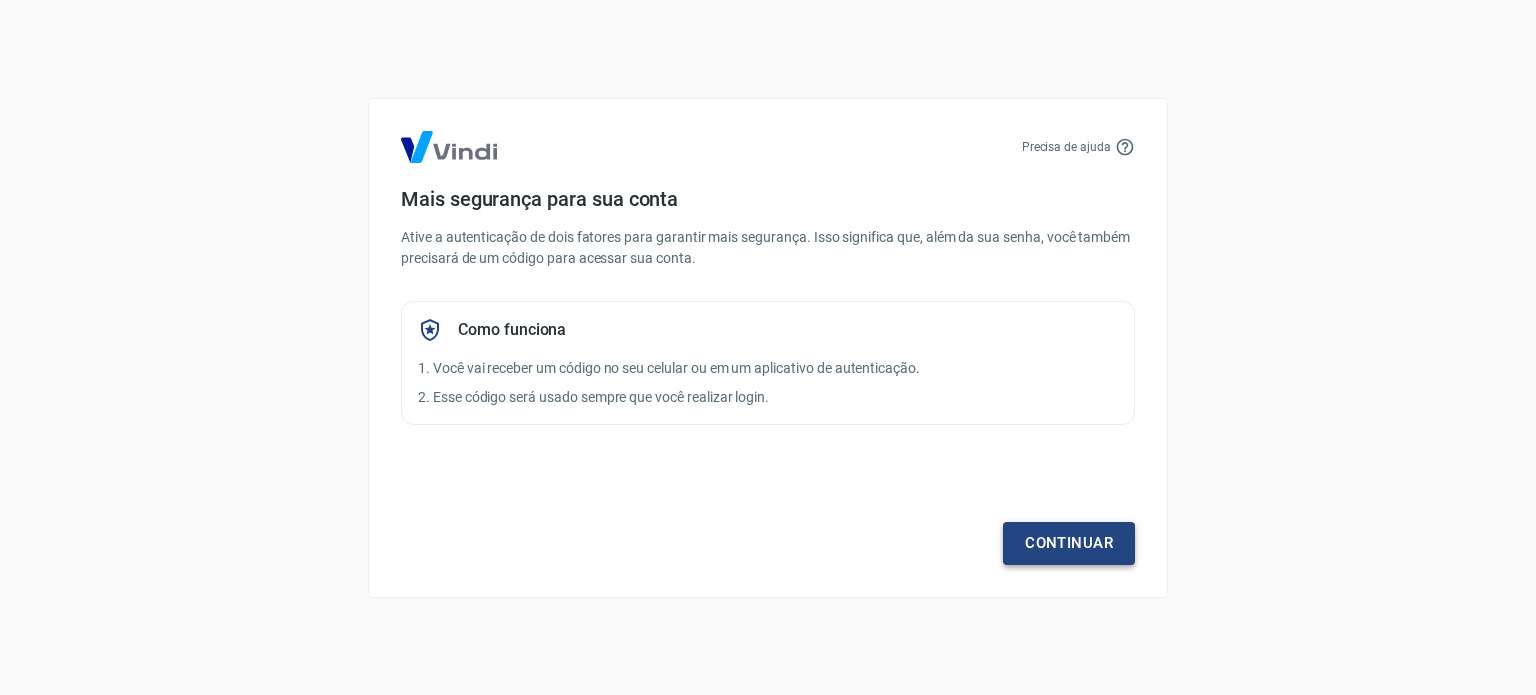click on "Continuar" at bounding box center [1069, 543] 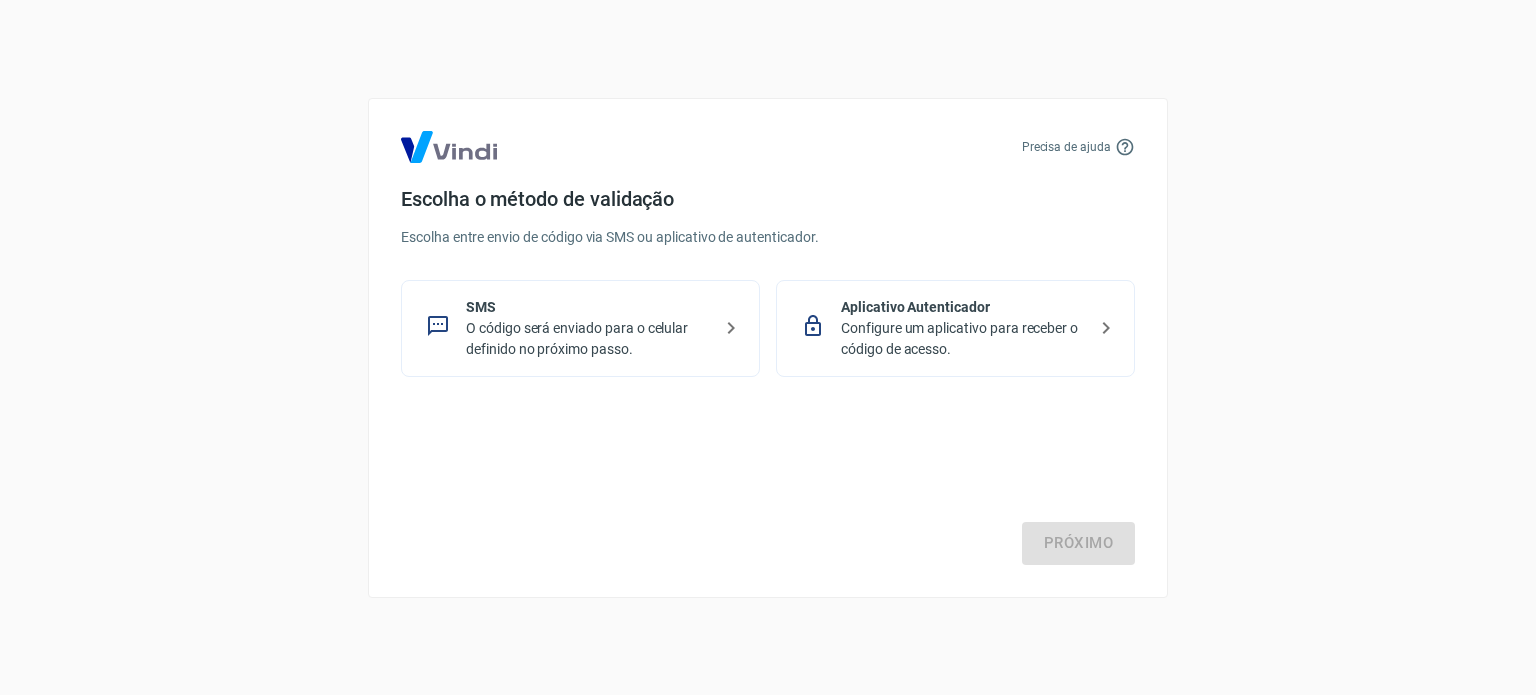 click on "O código será enviado para o celular definido no próximo passo." at bounding box center [588, 339] 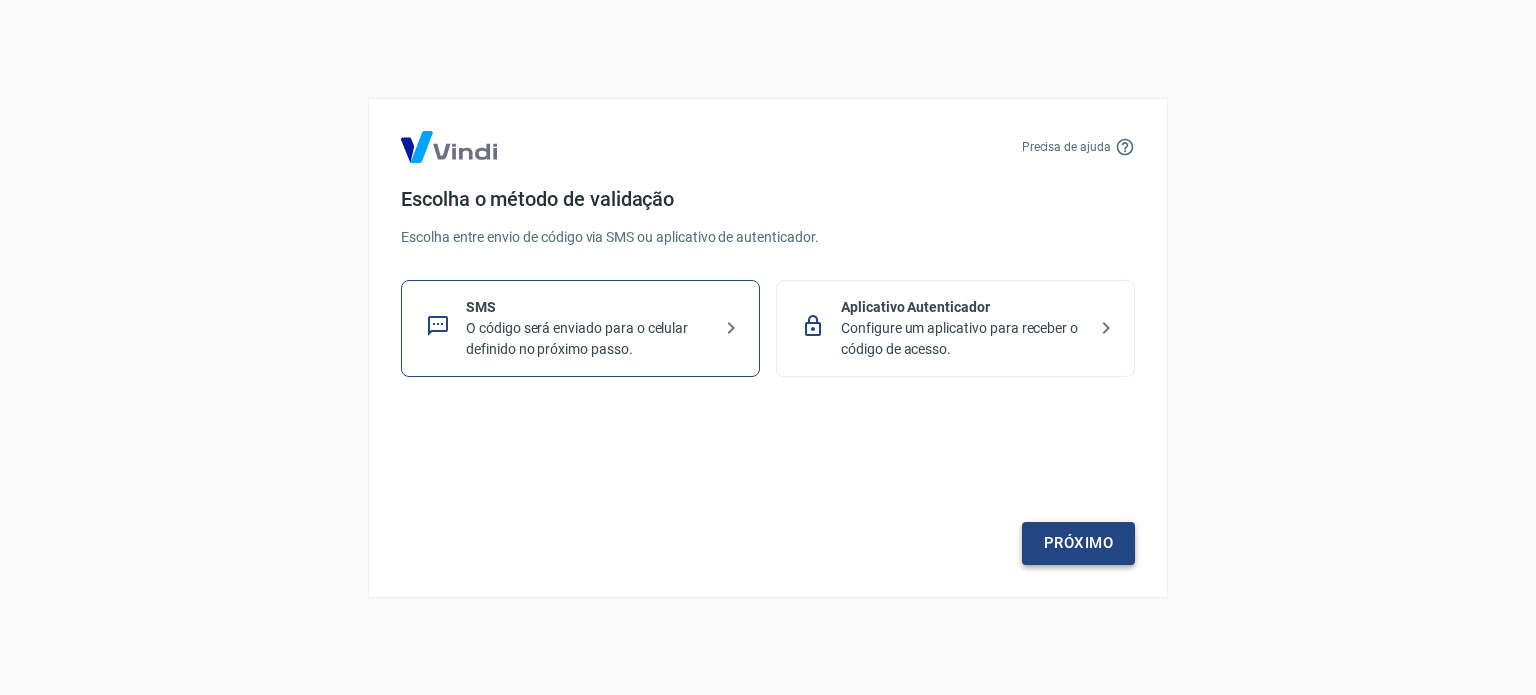 click on "Próximo" at bounding box center (1078, 543) 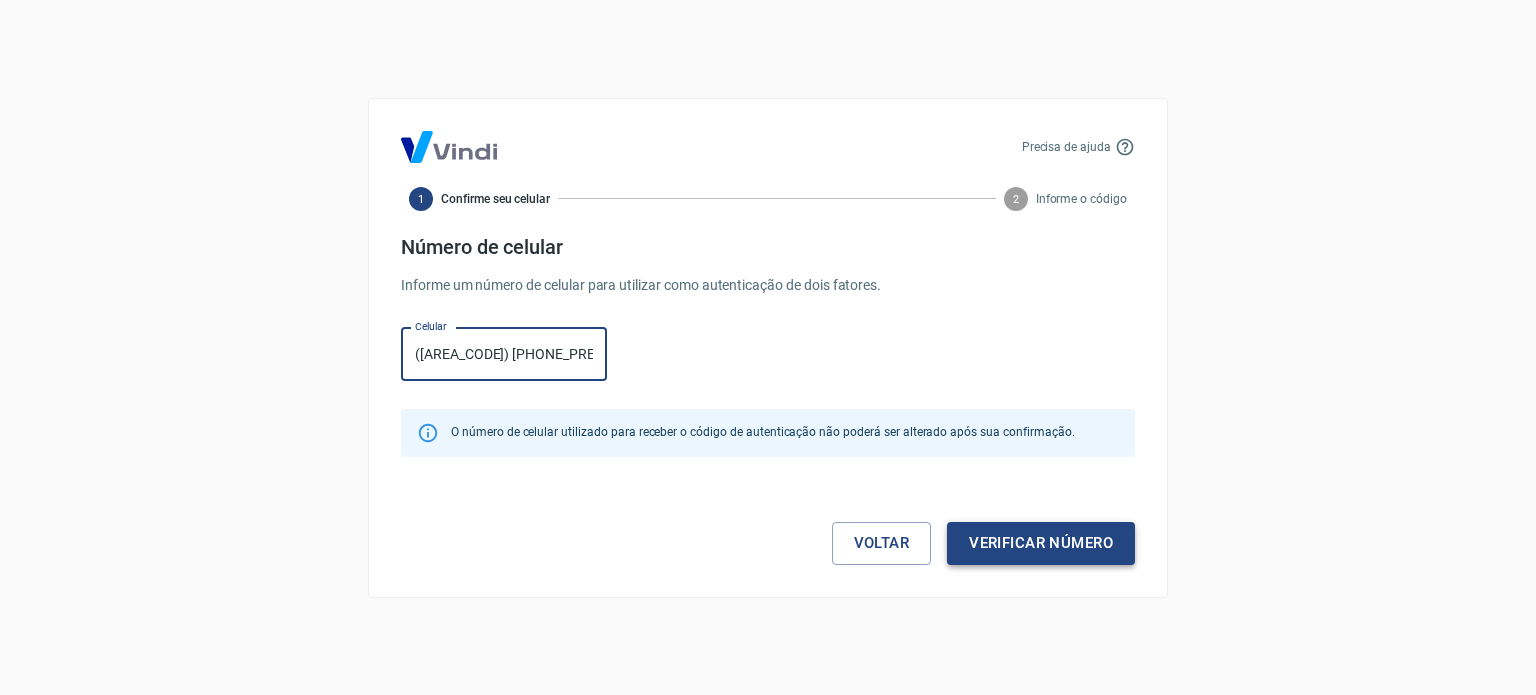 type on "([AREA_CODE]) [PHONE_PREFIX]-[PHONE_SUFFIX]" 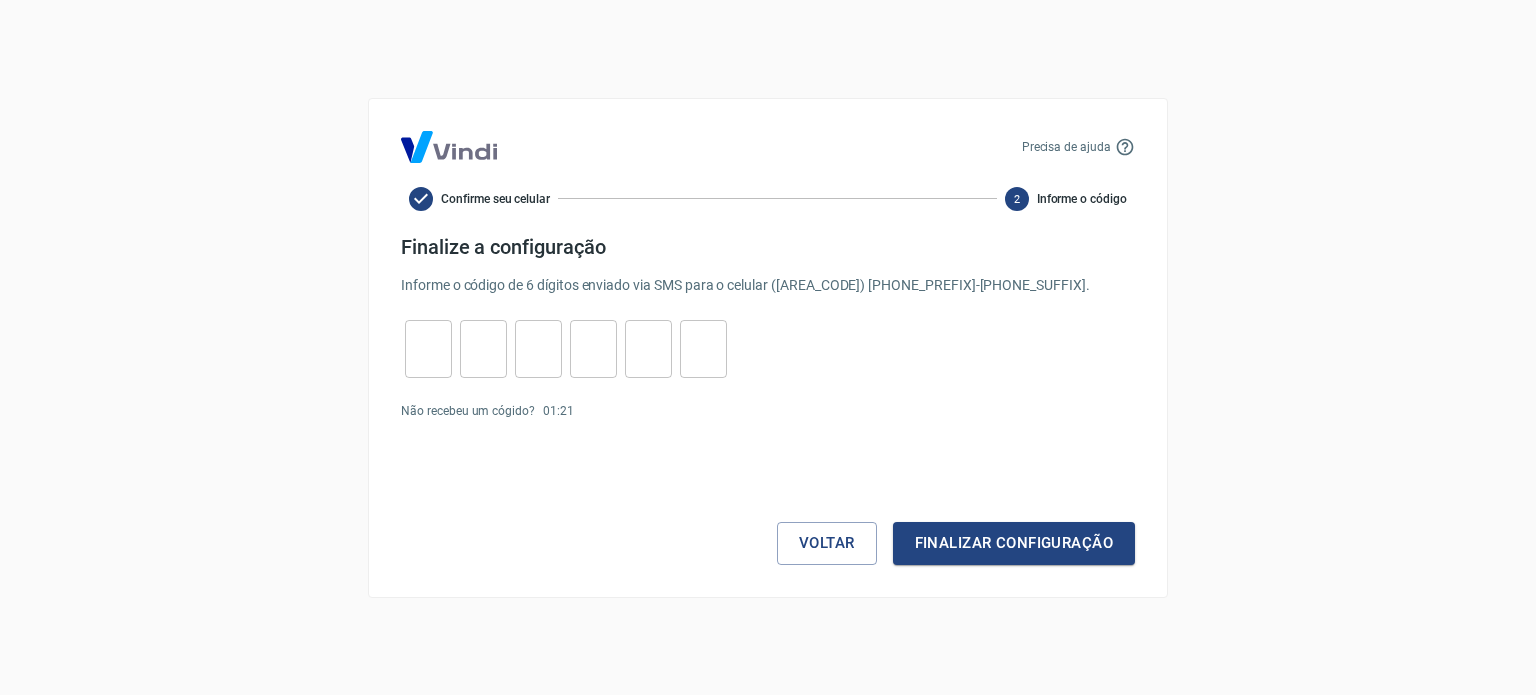 click at bounding box center [428, 348] 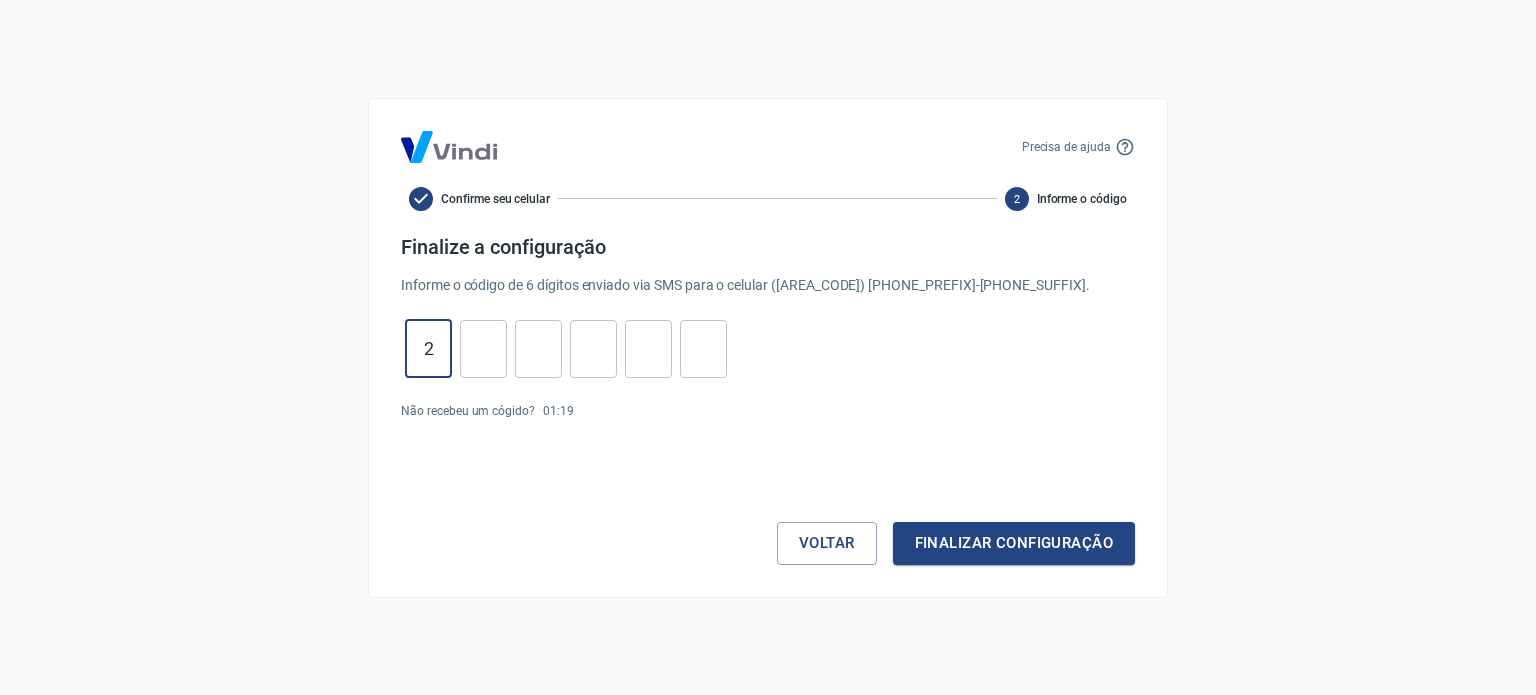type on "2" 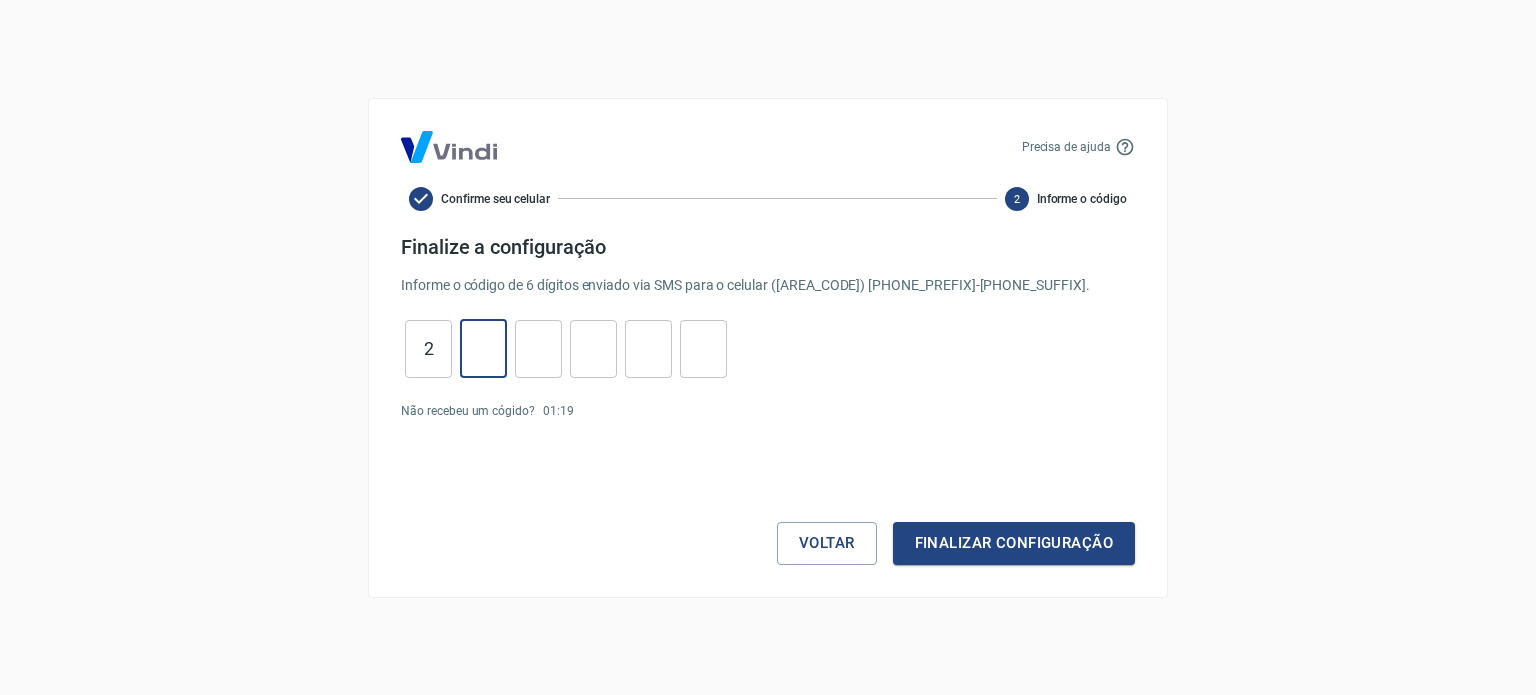 type on "3" 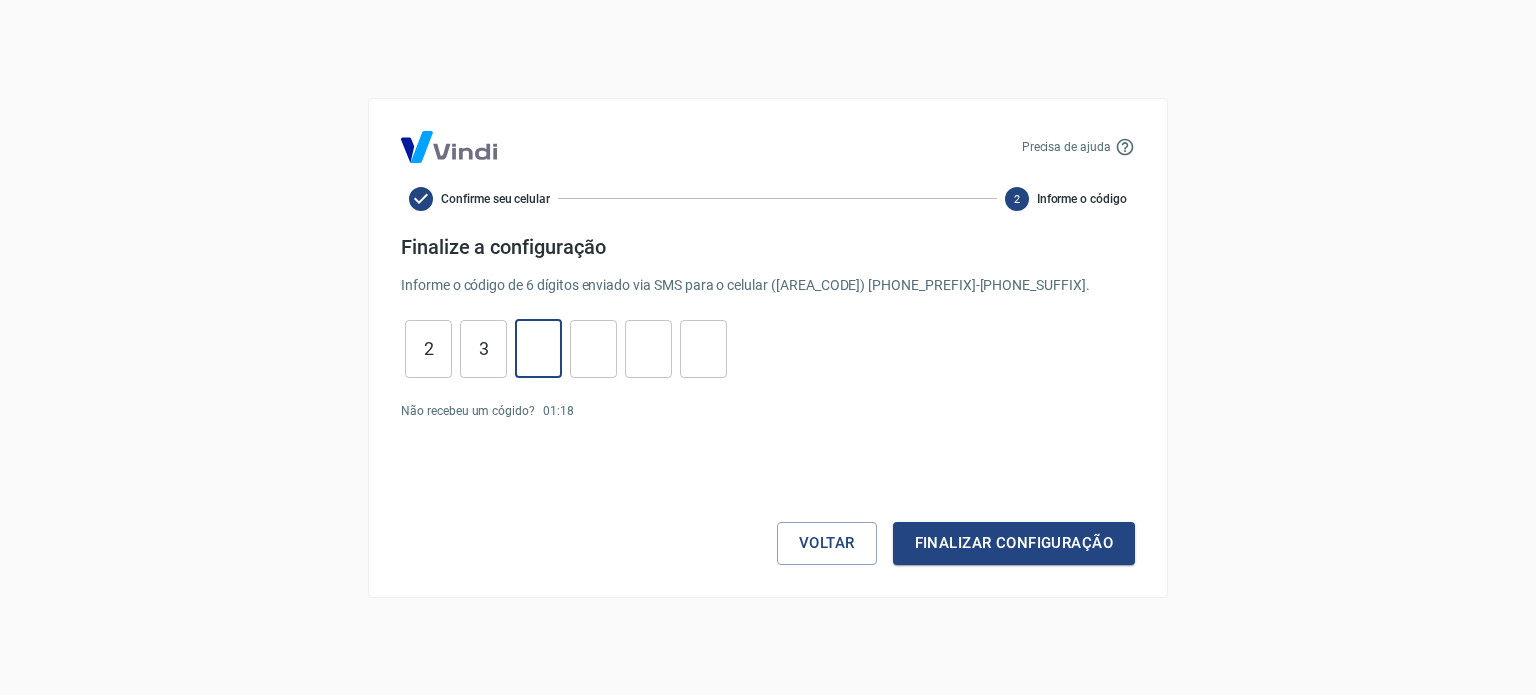 type on "8" 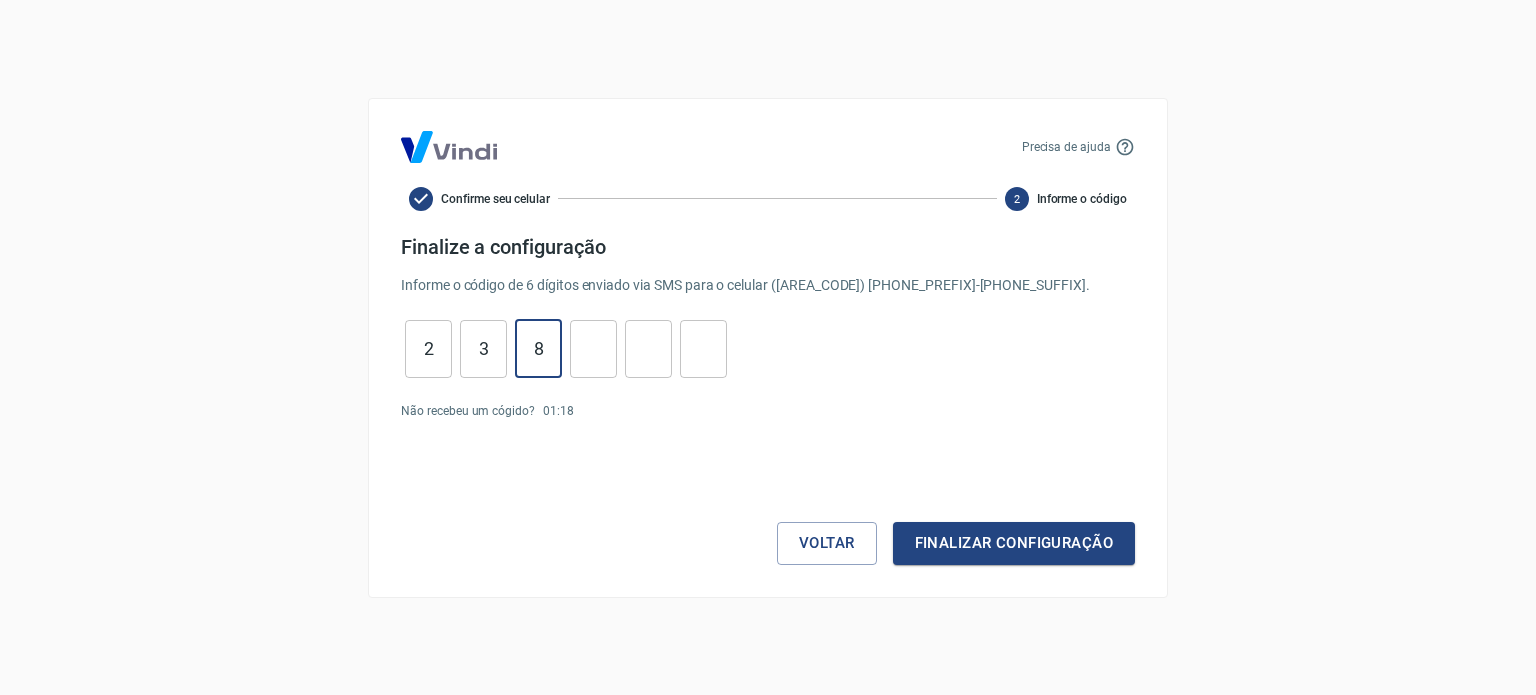 type on "9" 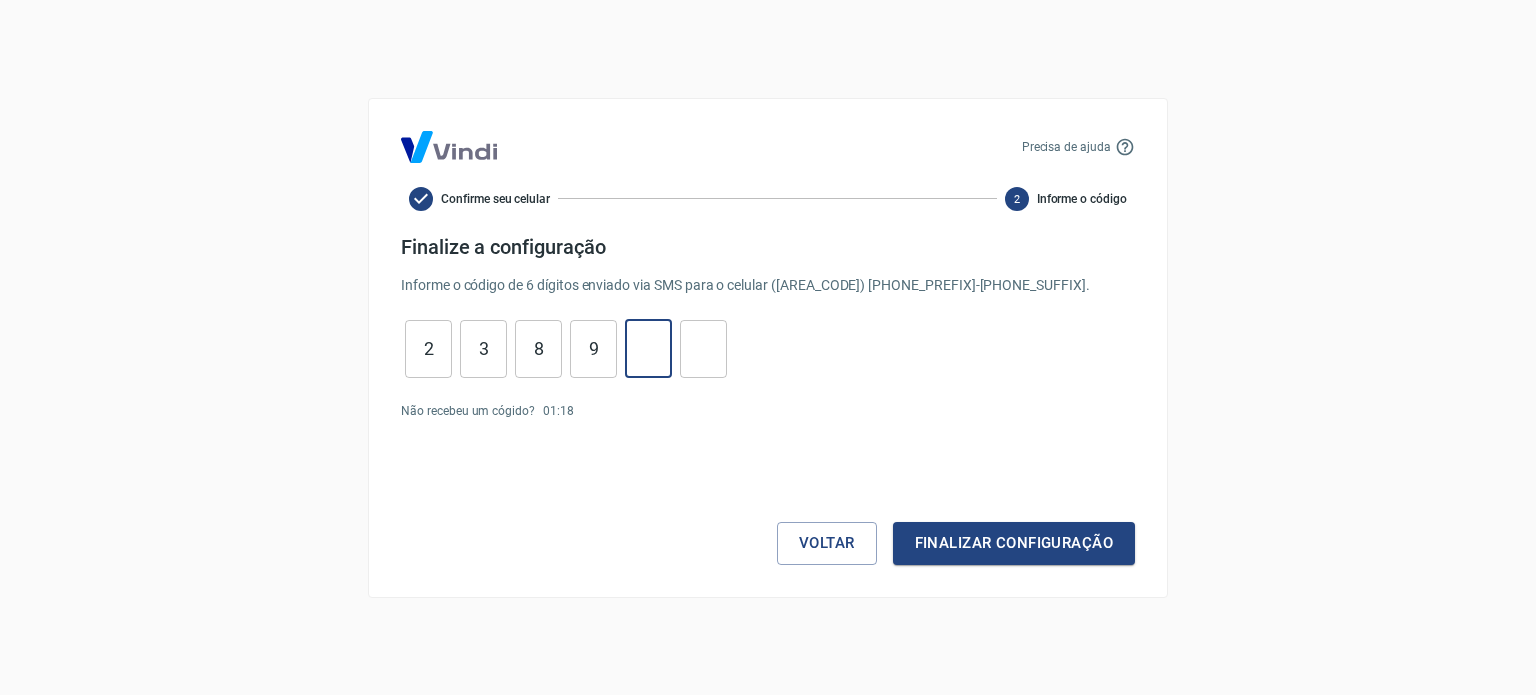 type on "0" 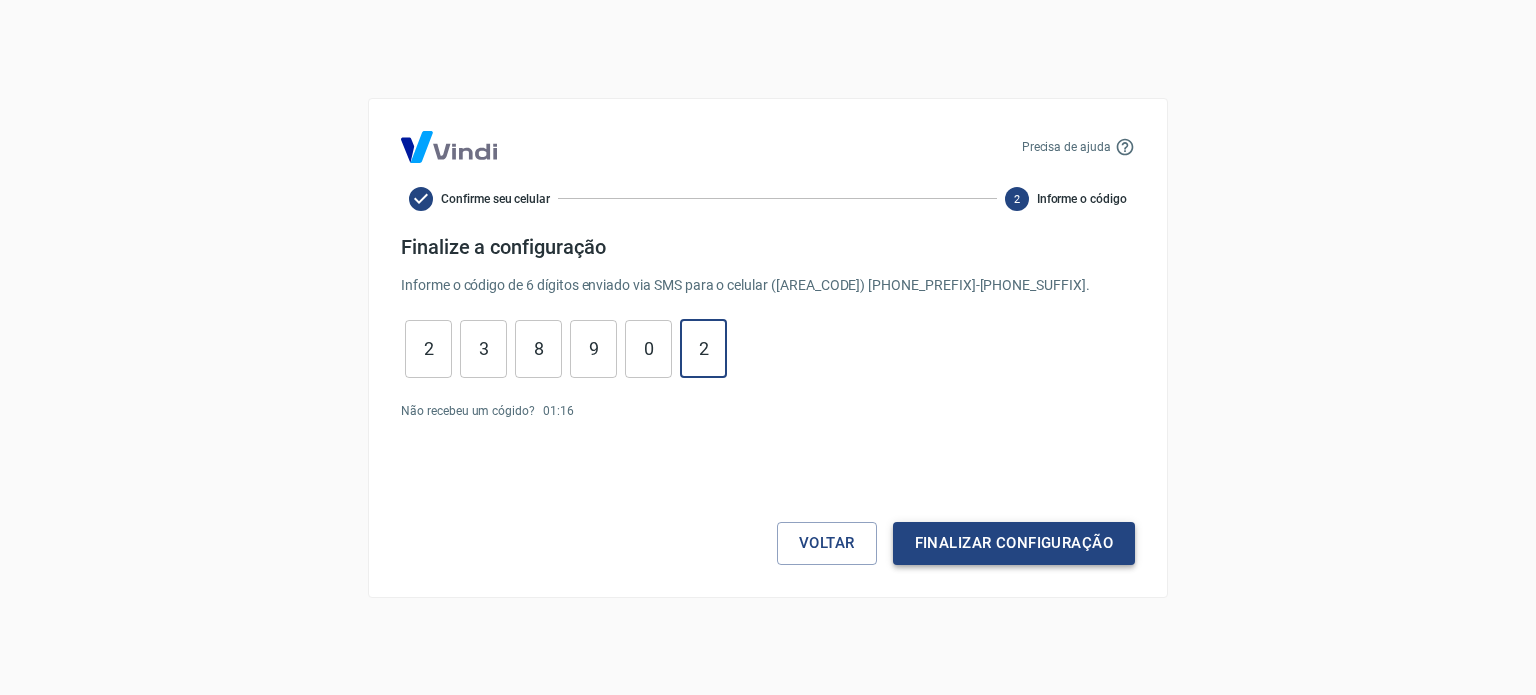 type on "2" 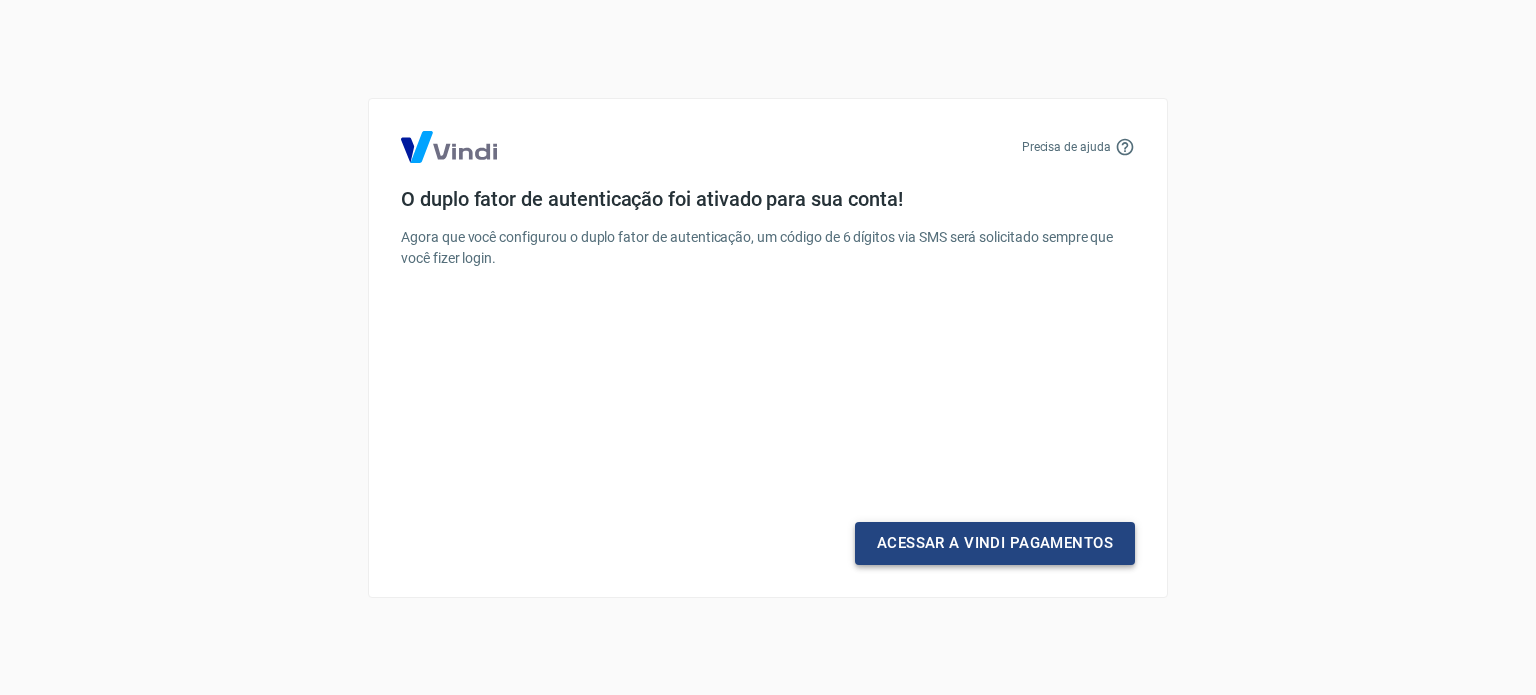click on "Acessar a Vindi Pagamentos" at bounding box center (995, 543) 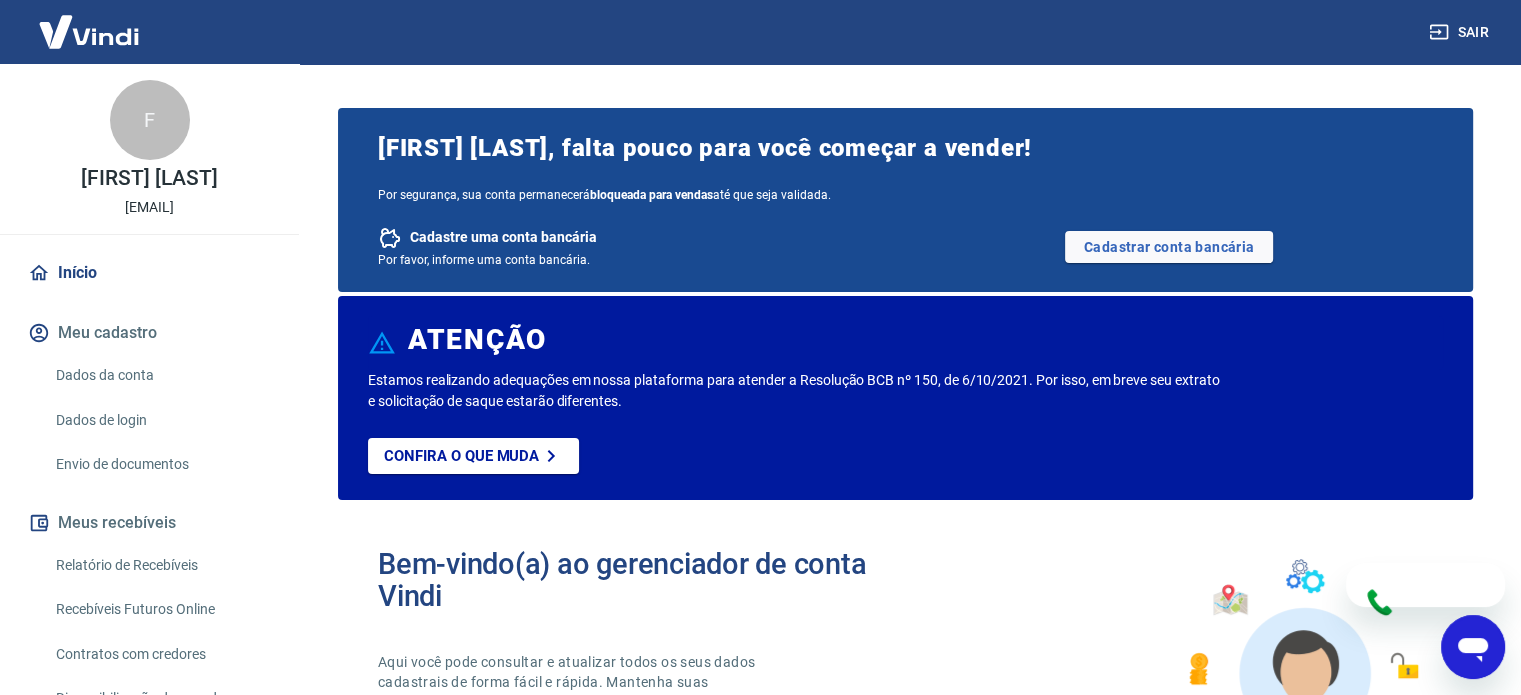 scroll, scrollTop: 0, scrollLeft: 0, axis: both 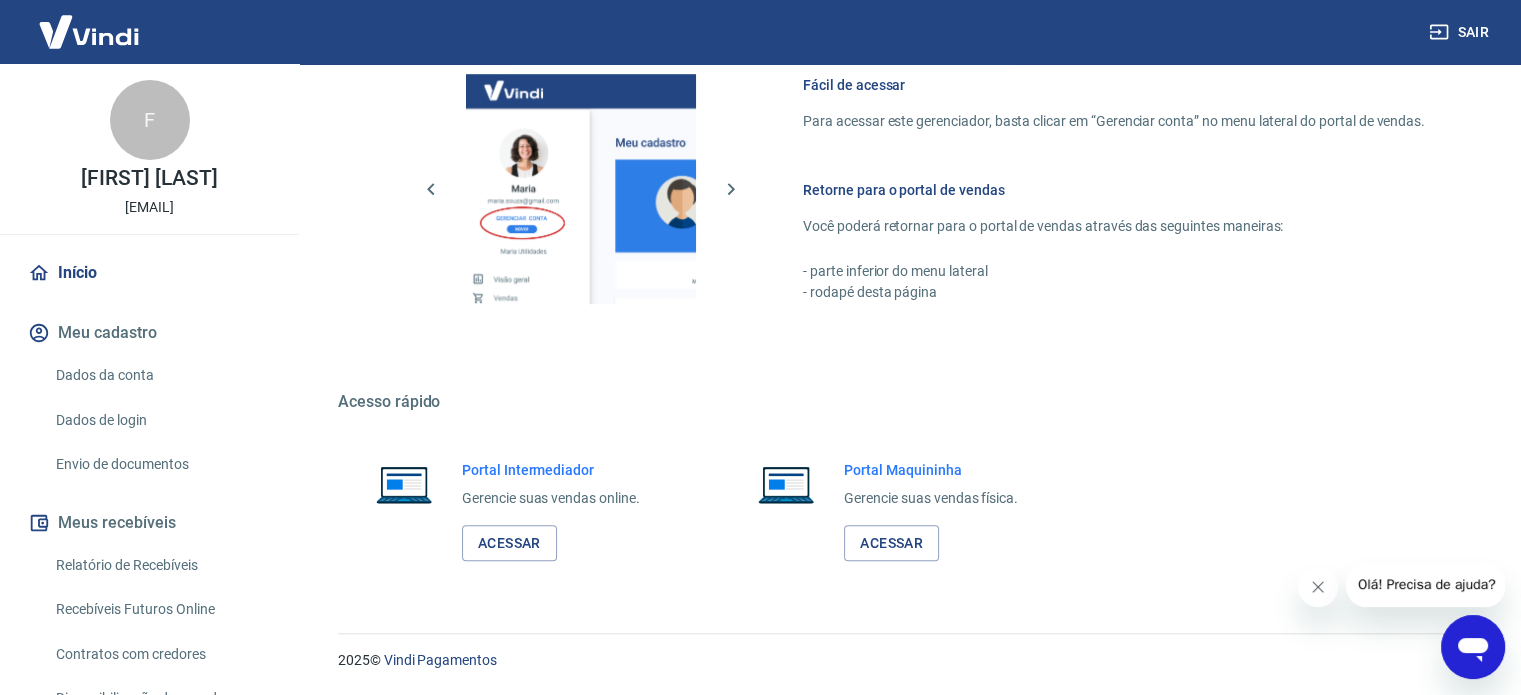 click at bounding box center [89, 31] 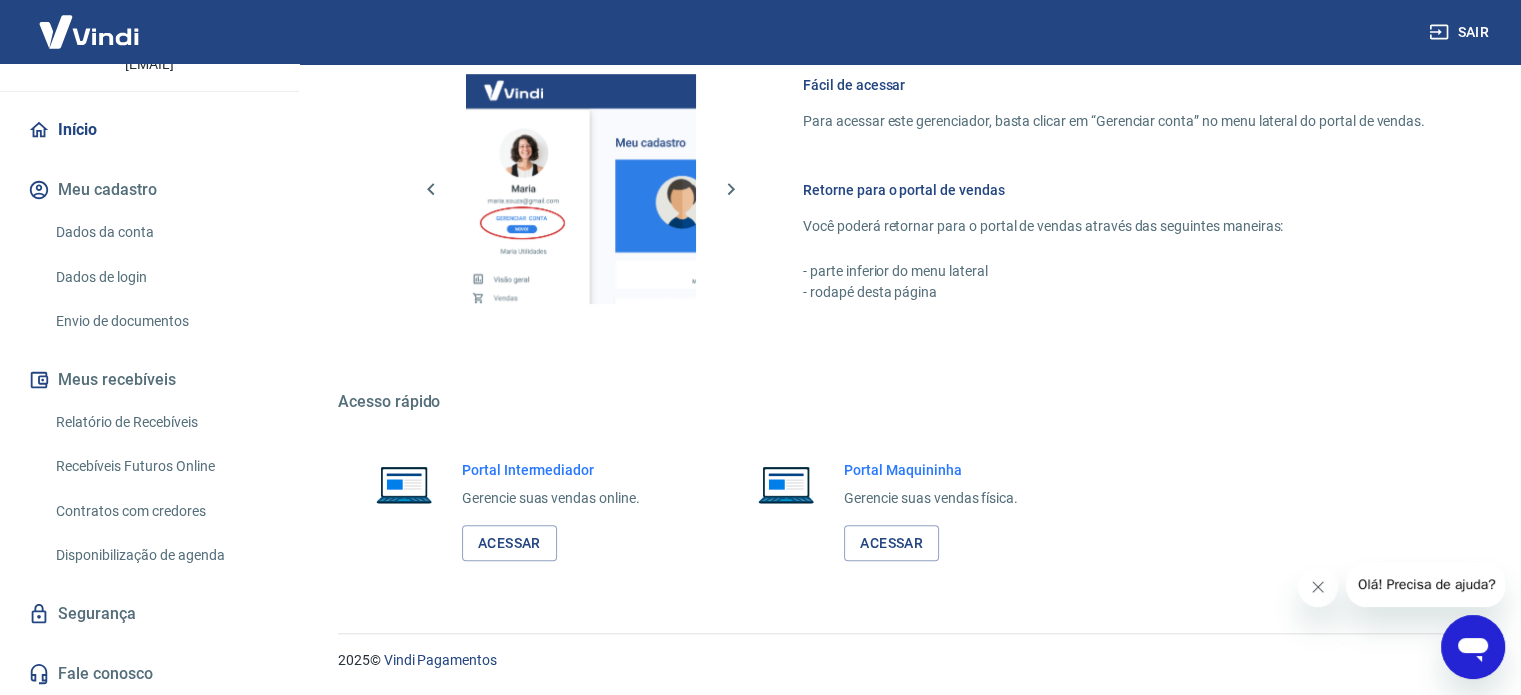 scroll, scrollTop: 0, scrollLeft: 0, axis: both 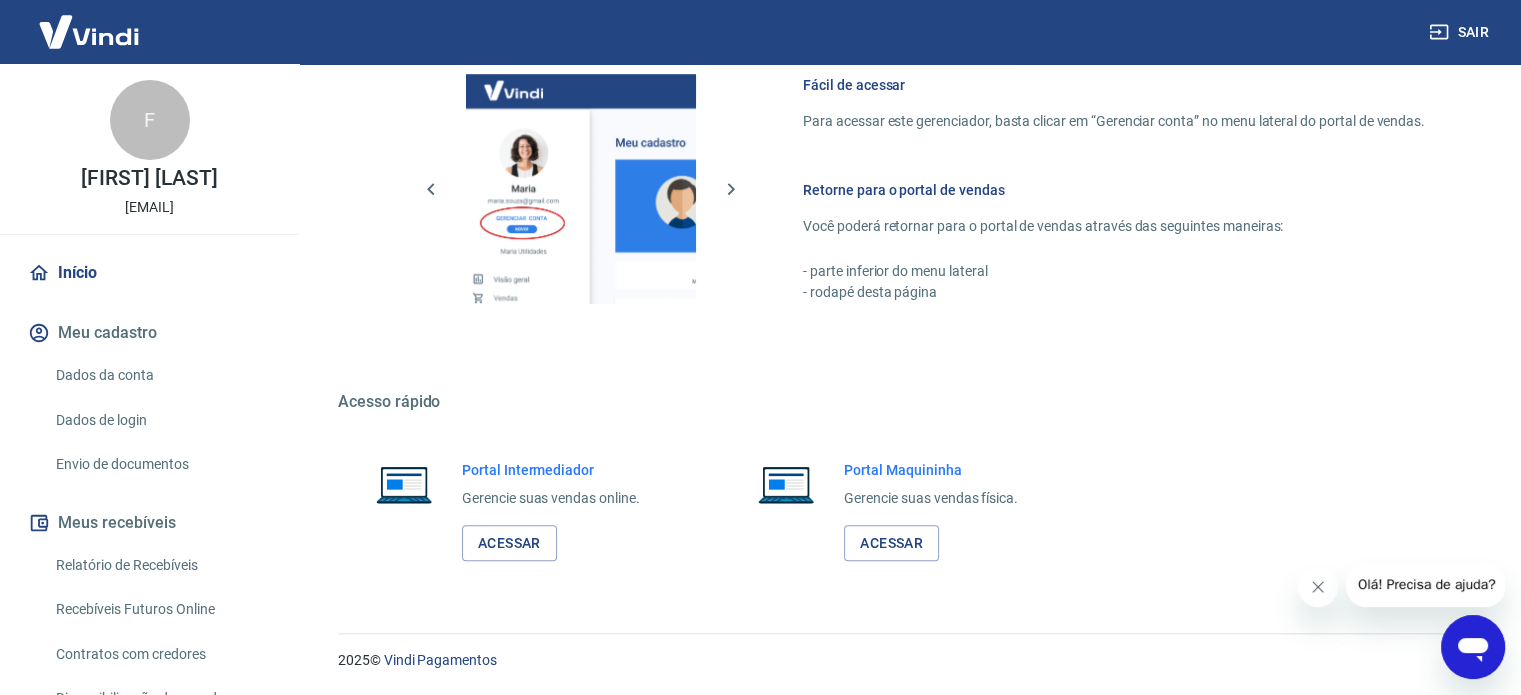 click on "Início" at bounding box center (149, 273) 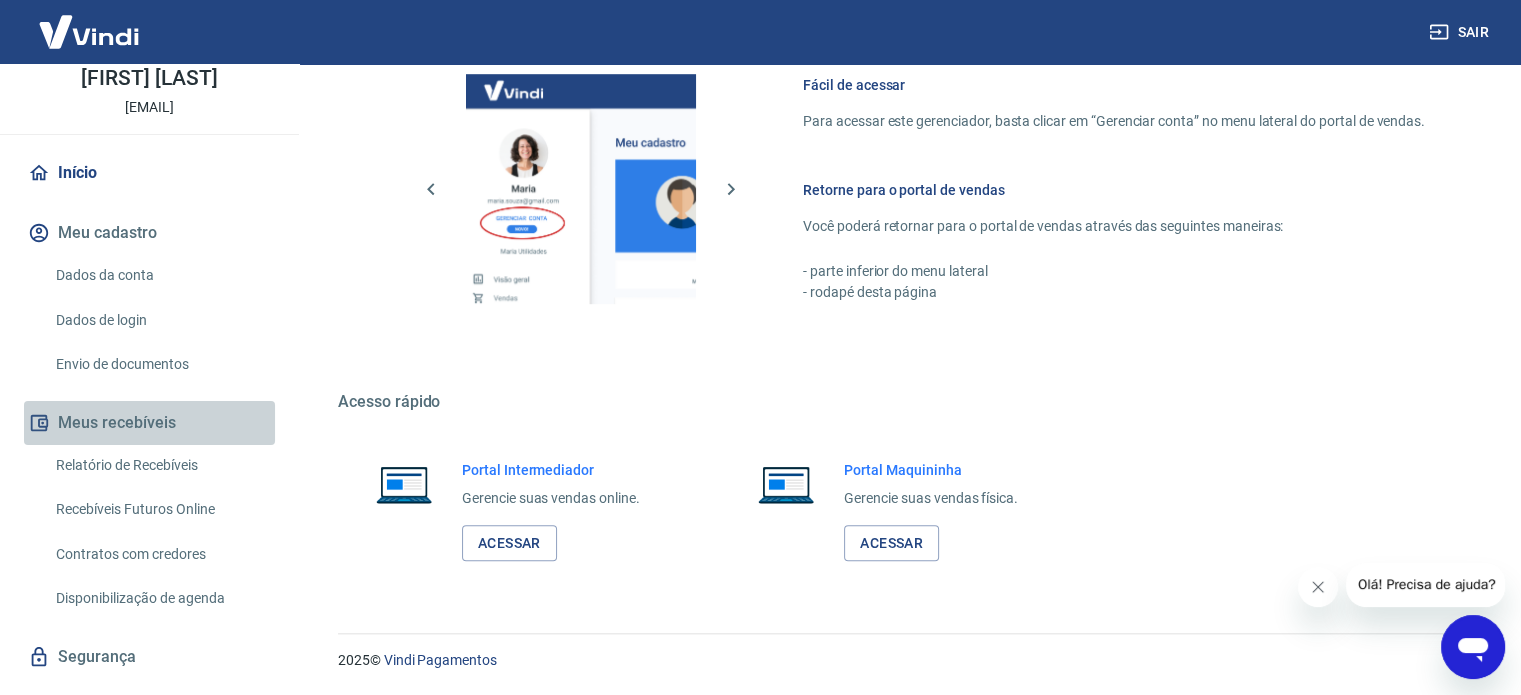 click on "Meus recebíveis" at bounding box center [149, 423] 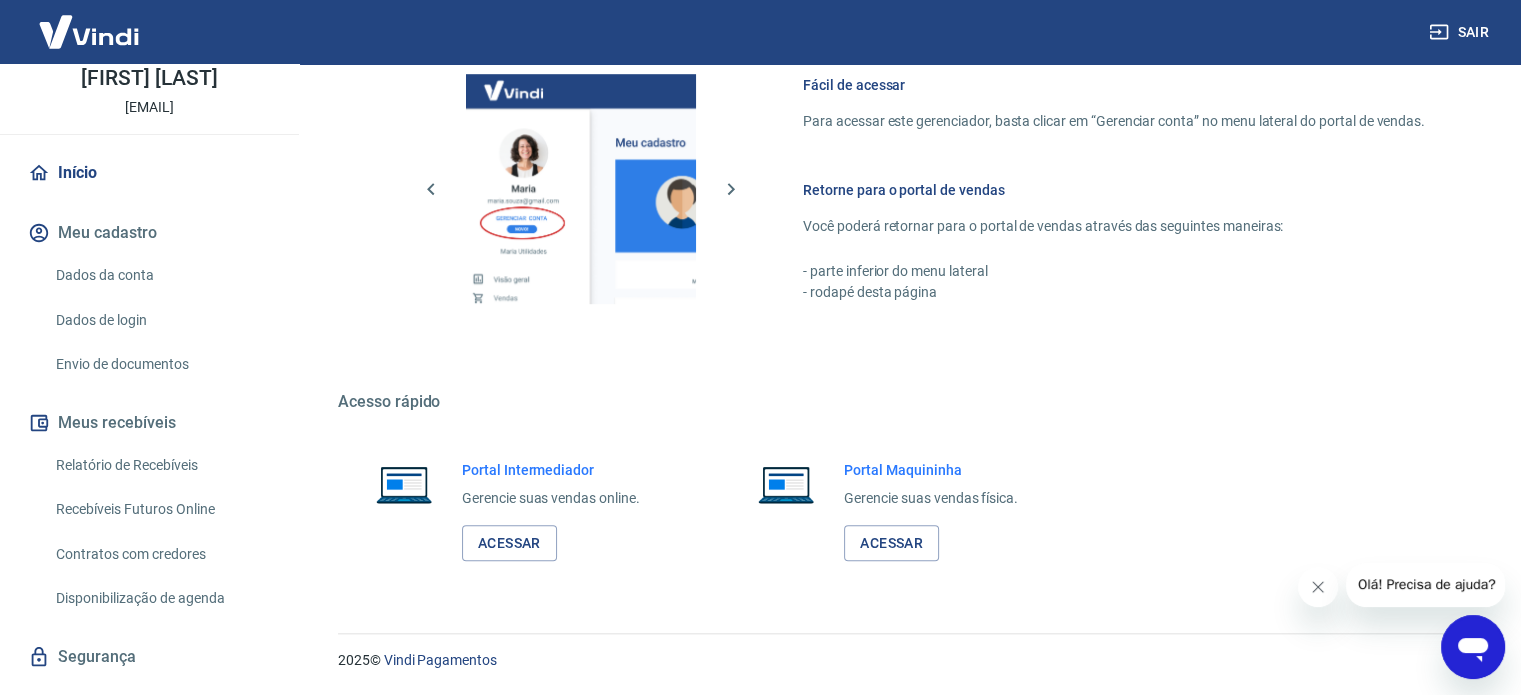 scroll, scrollTop: 580, scrollLeft: 0, axis: vertical 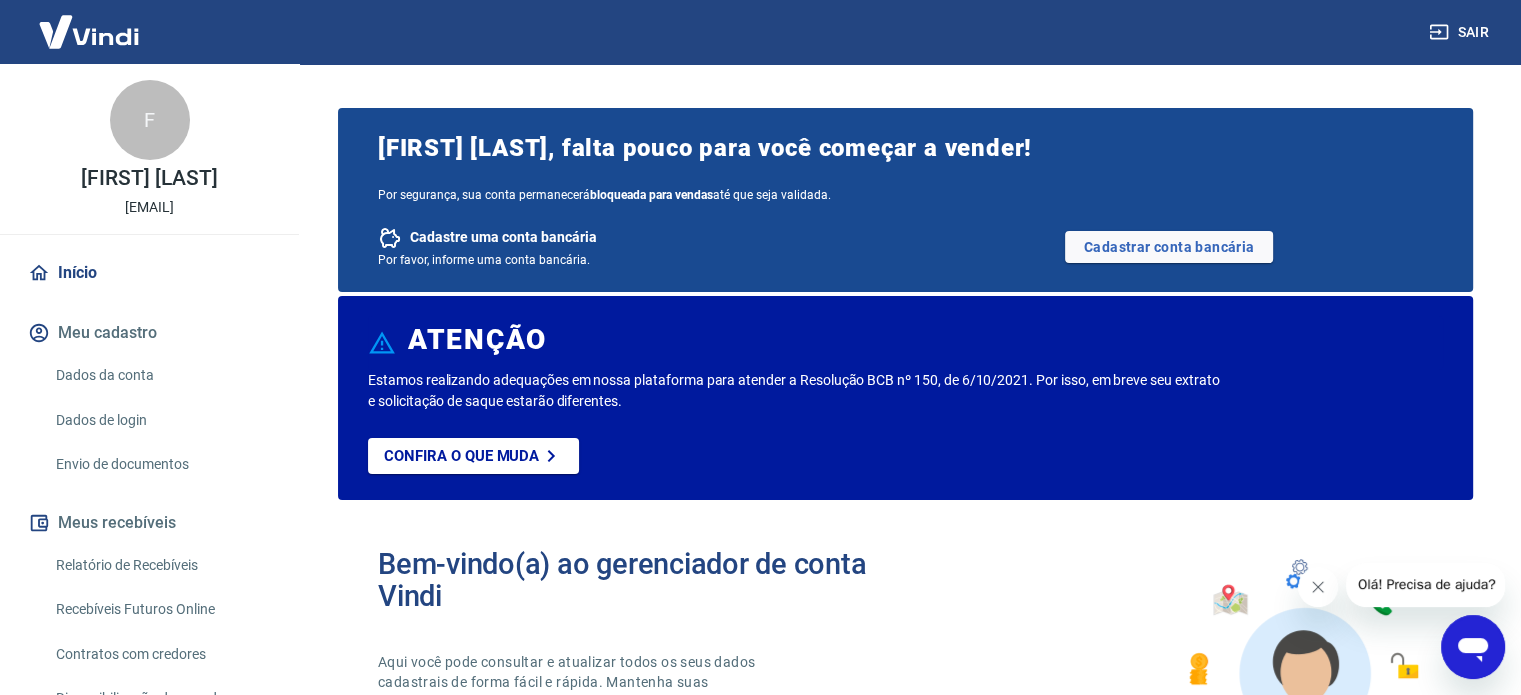 click on "Bem-vindo(a) ao gerenciador de conta Vindi Aqui você pode consultar e atualizar todos os seus dados cadastrais de forma fácil e rápida. Mantenha suas informações sempre atualizadas para garantir uma experiência ainda melhor com nossas soluções de pagamento." at bounding box center (905, 658) 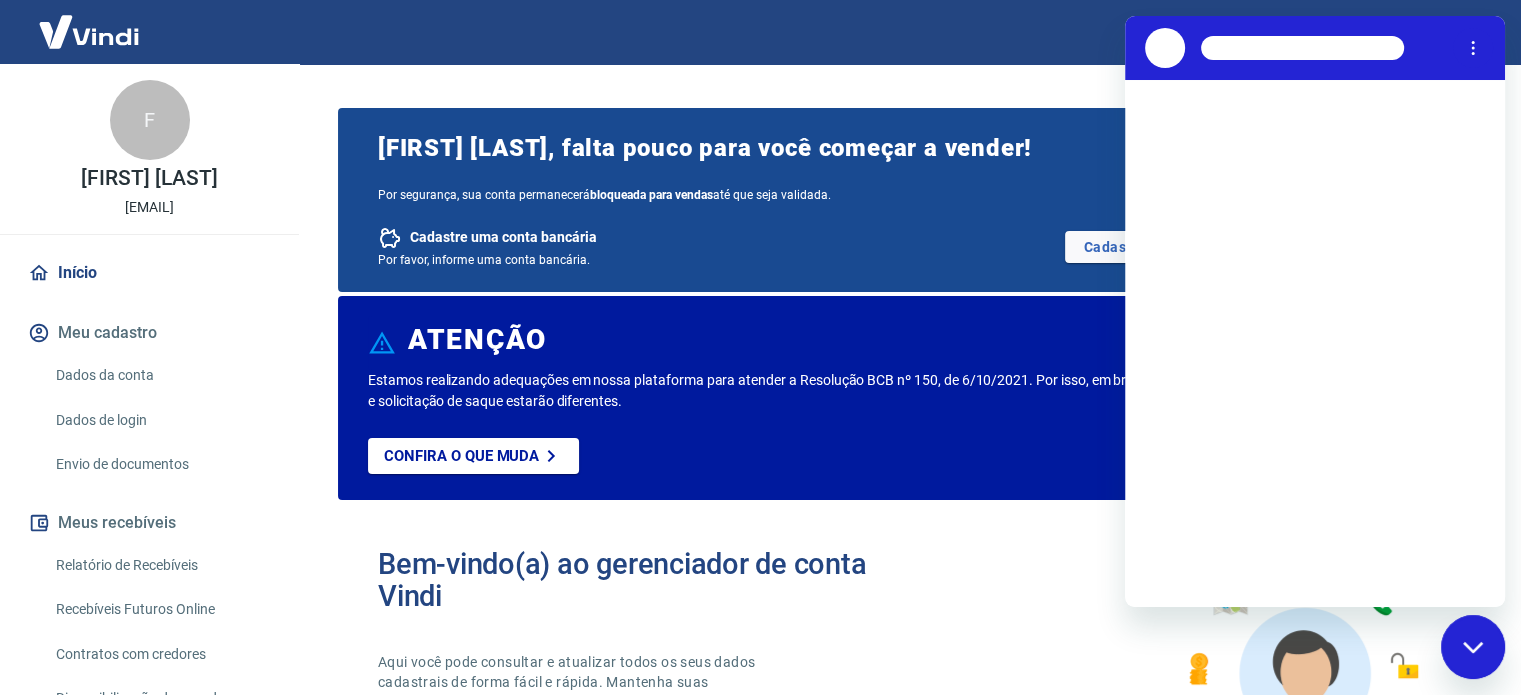 scroll, scrollTop: 0, scrollLeft: 0, axis: both 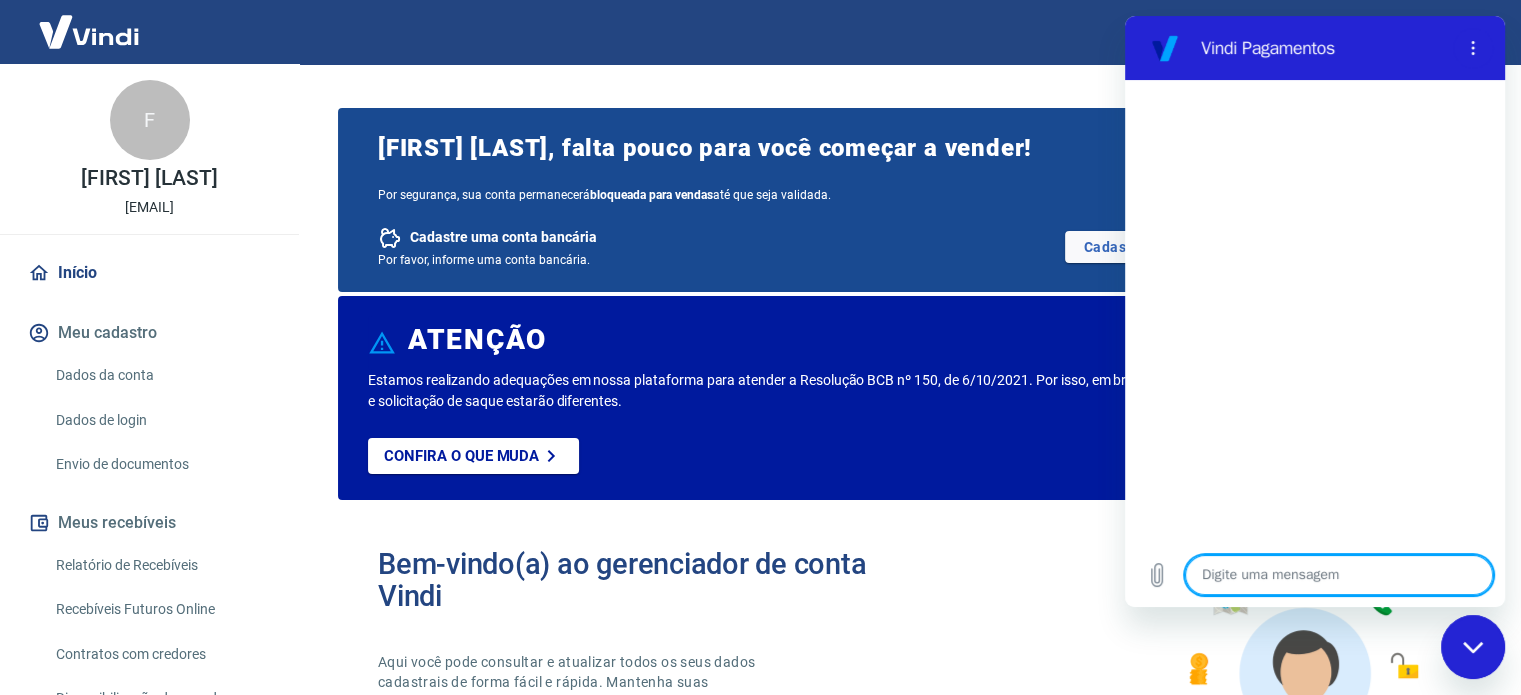 type on "o" 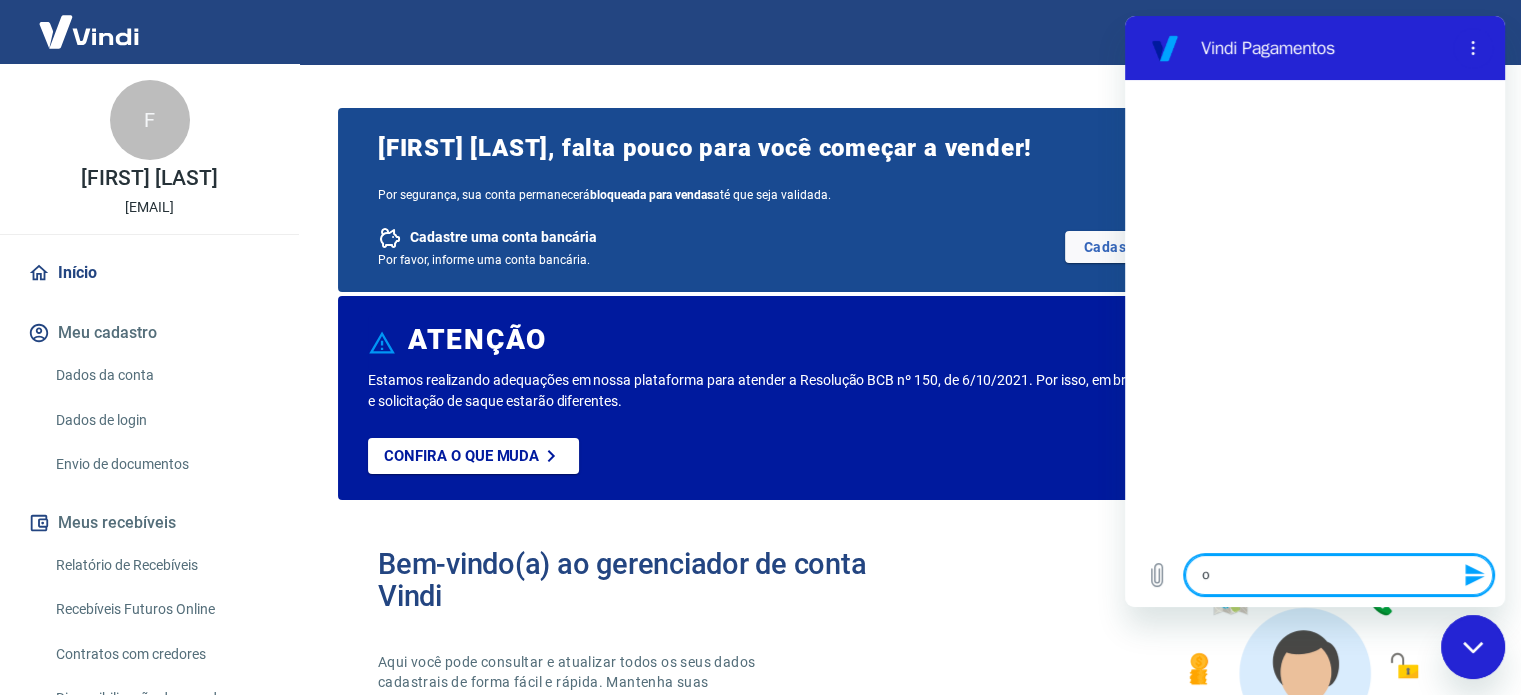 type on "ol" 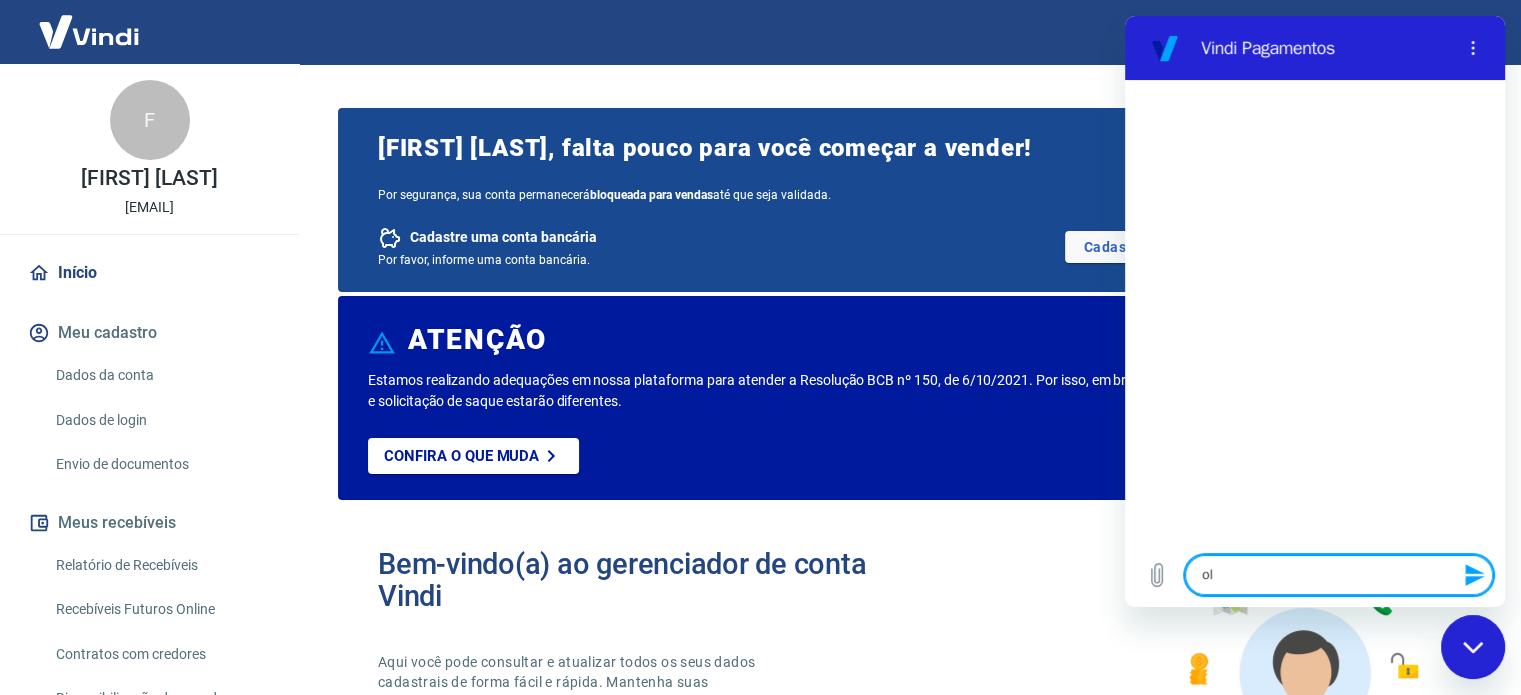 type on "ola" 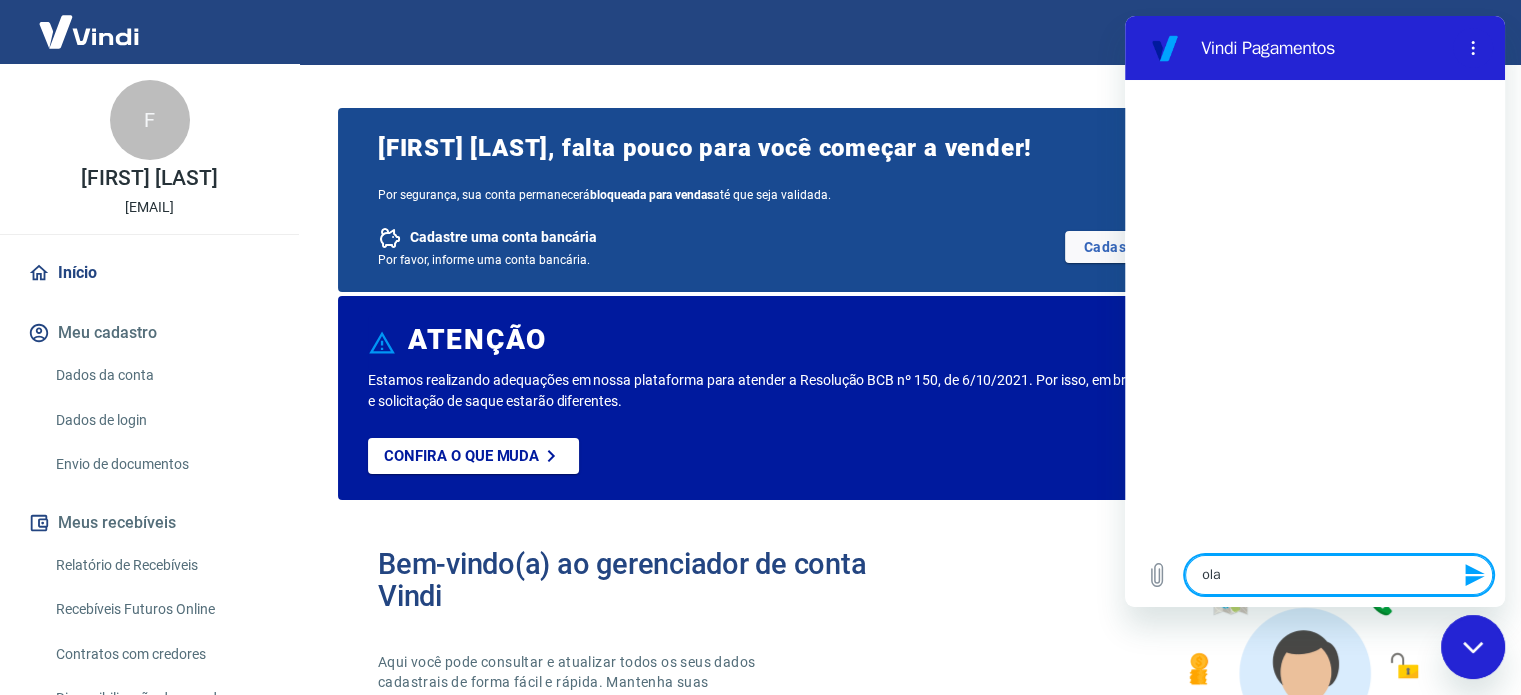 type 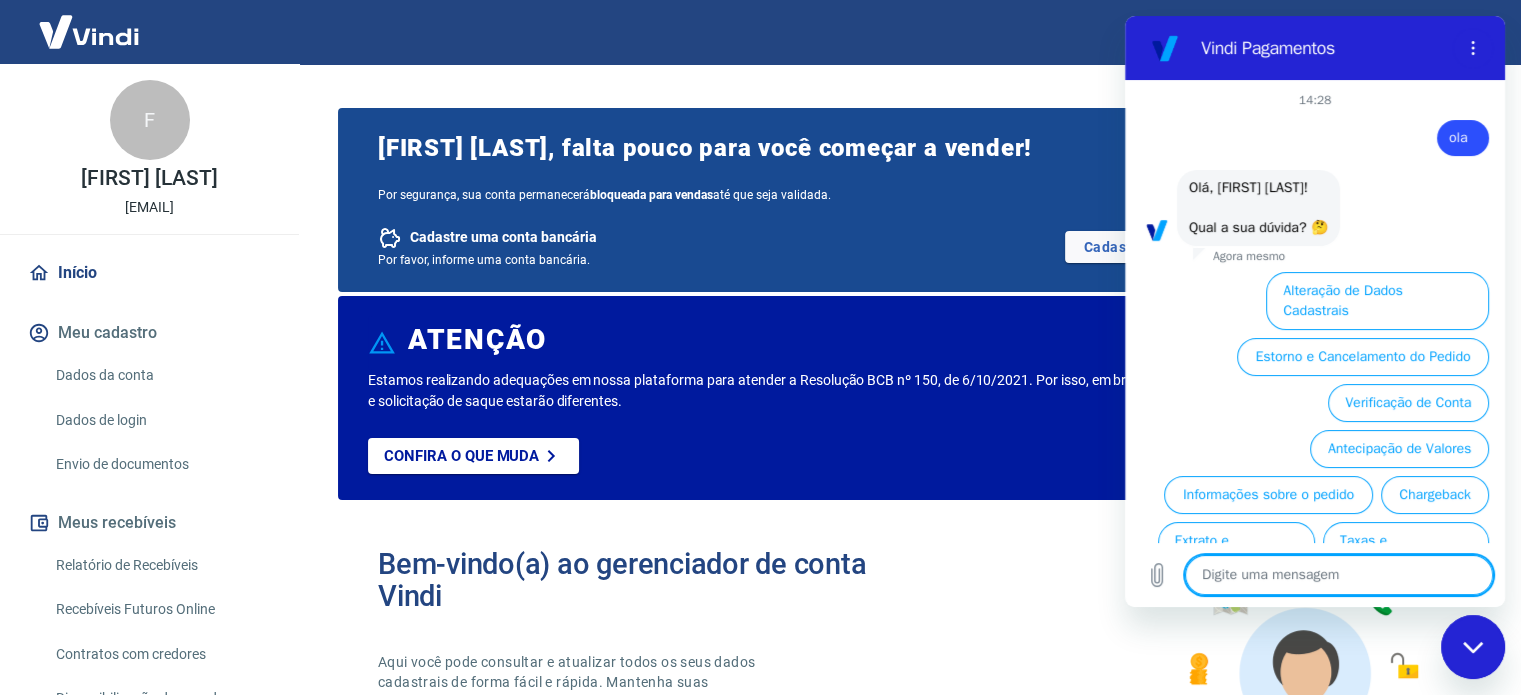 scroll, scrollTop: 90, scrollLeft: 0, axis: vertical 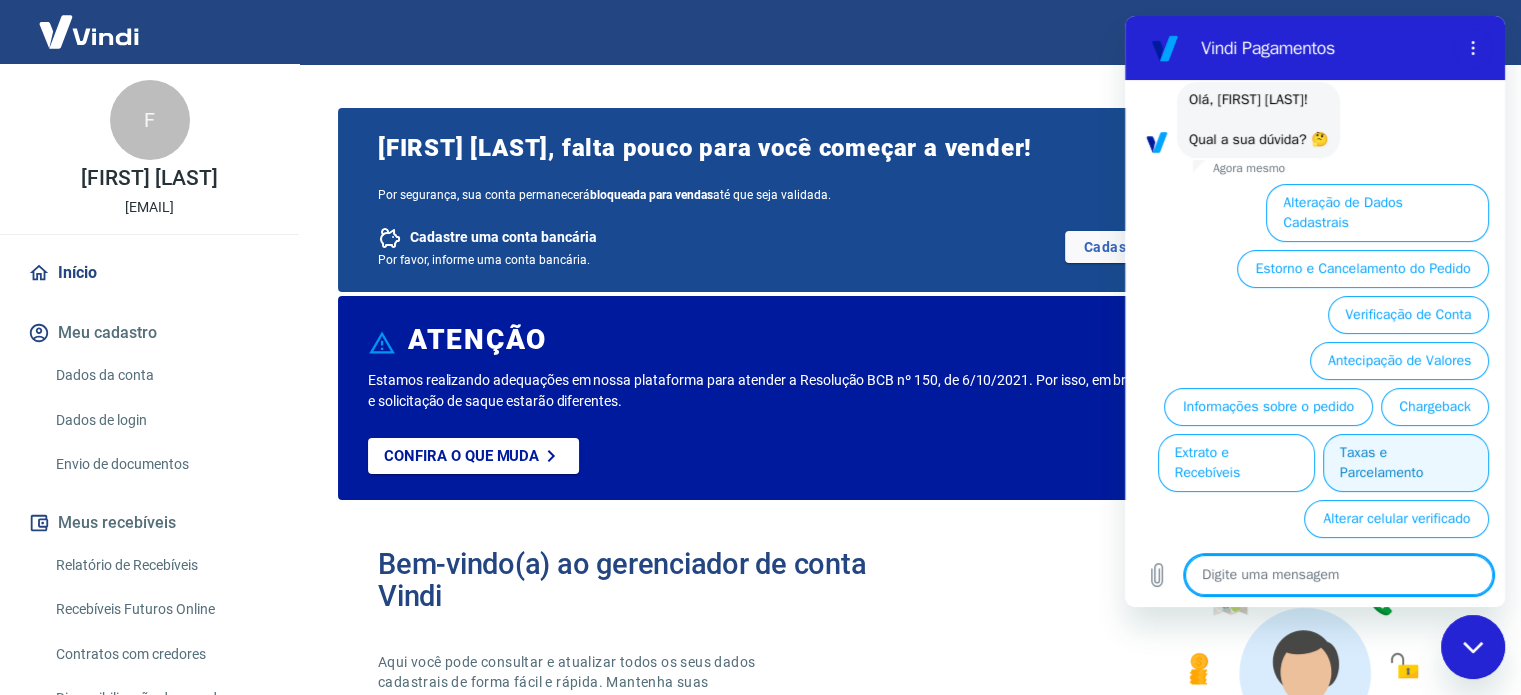 click on "Taxas e Parcelamento" at bounding box center [1406, 463] 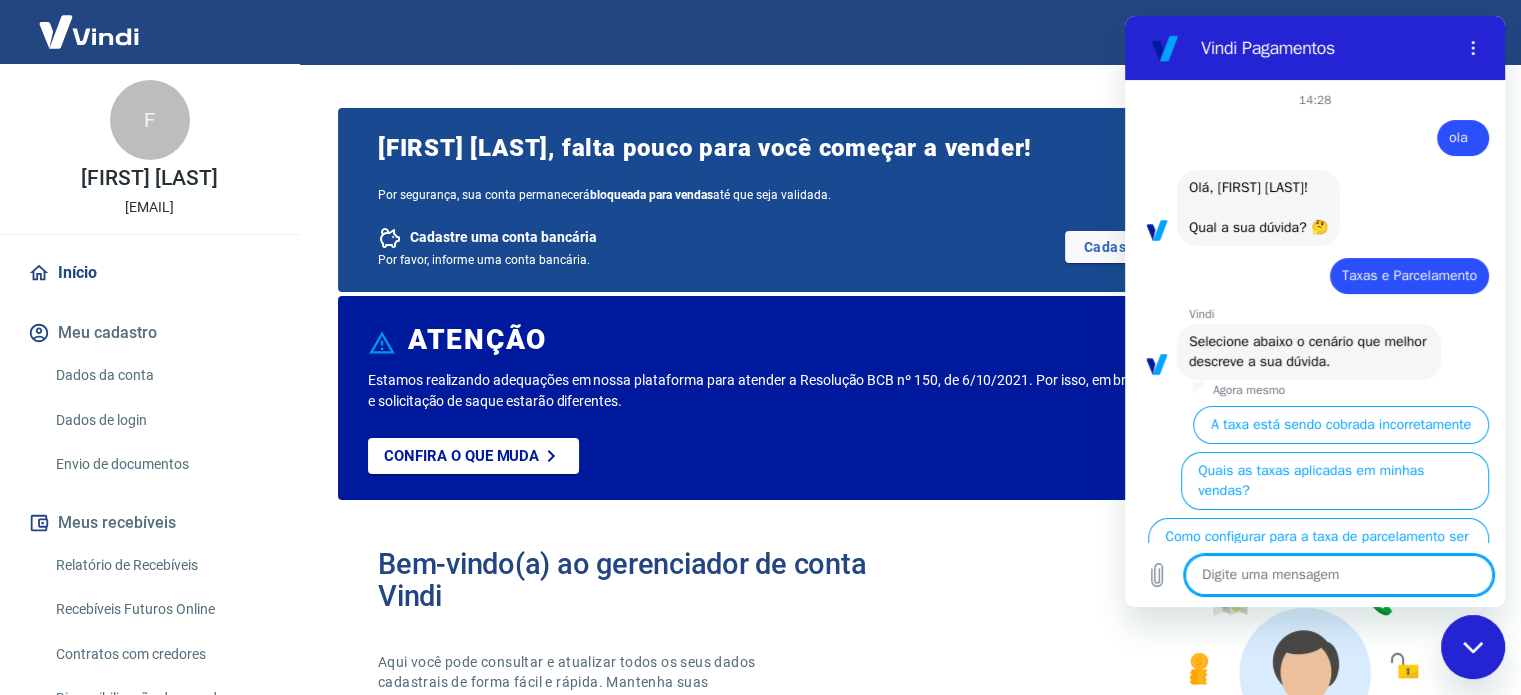 scroll, scrollTop: 128, scrollLeft: 0, axis: vertical 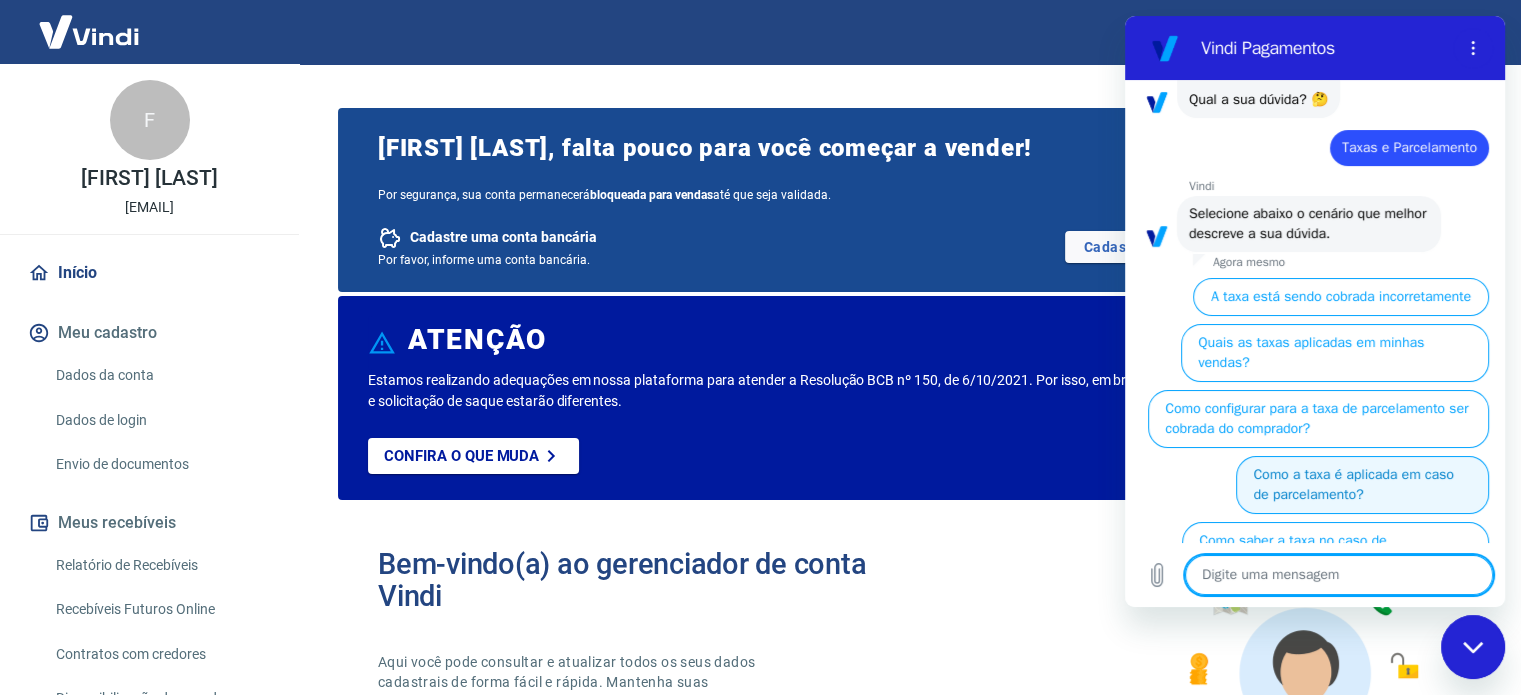 click on "Como a taxa é aplicada em caso de parcelamento?" at bounding box center (1362, 485) 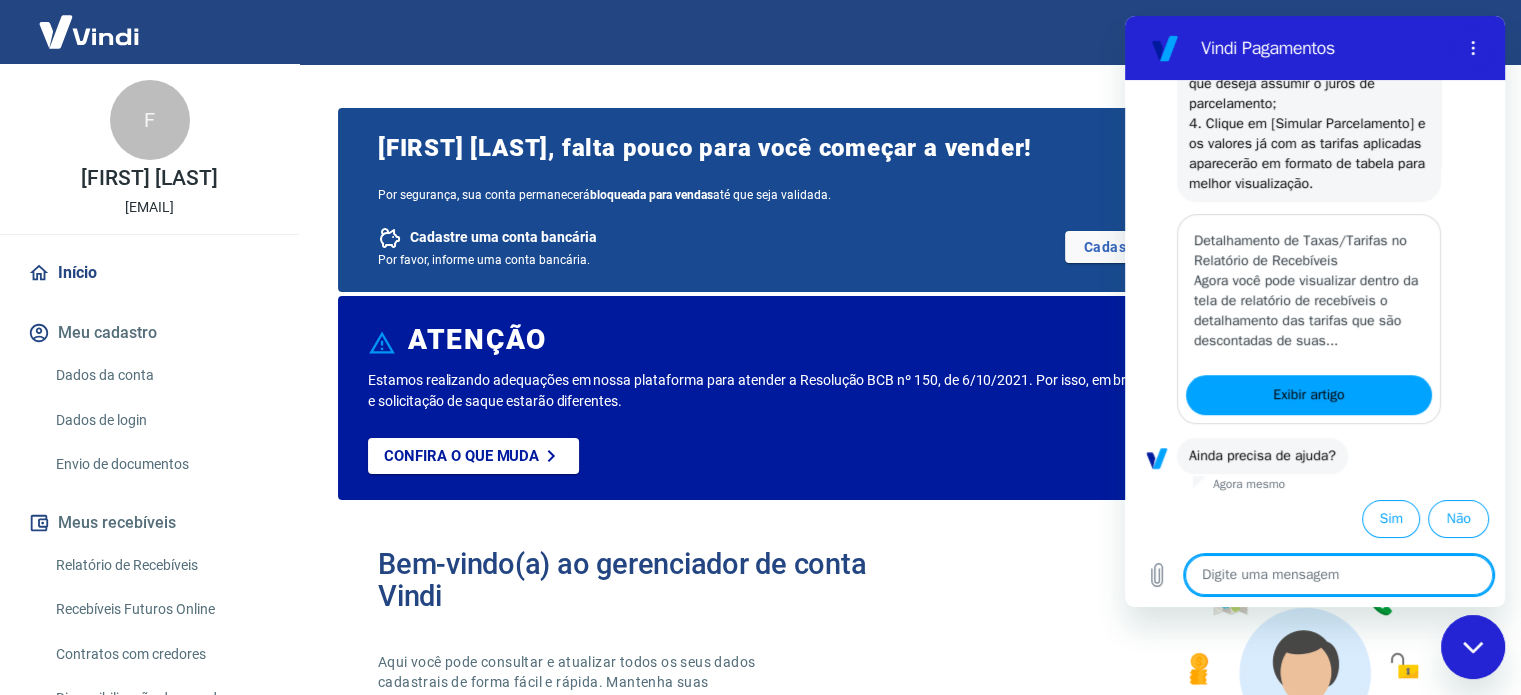 scroll, scrollTop: 1131, scrollLeft: 0, axis: vertical 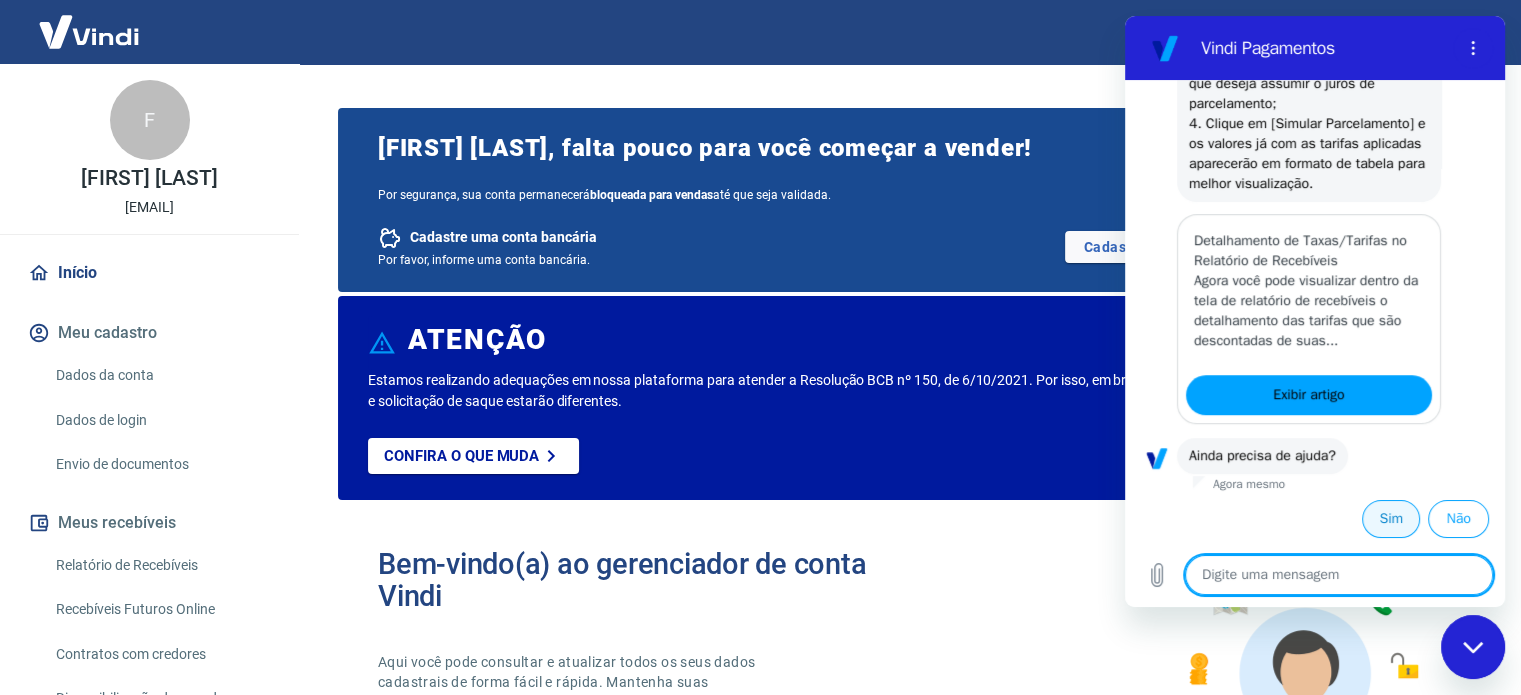 click on "Sim" at bounding box center (1391, 519) 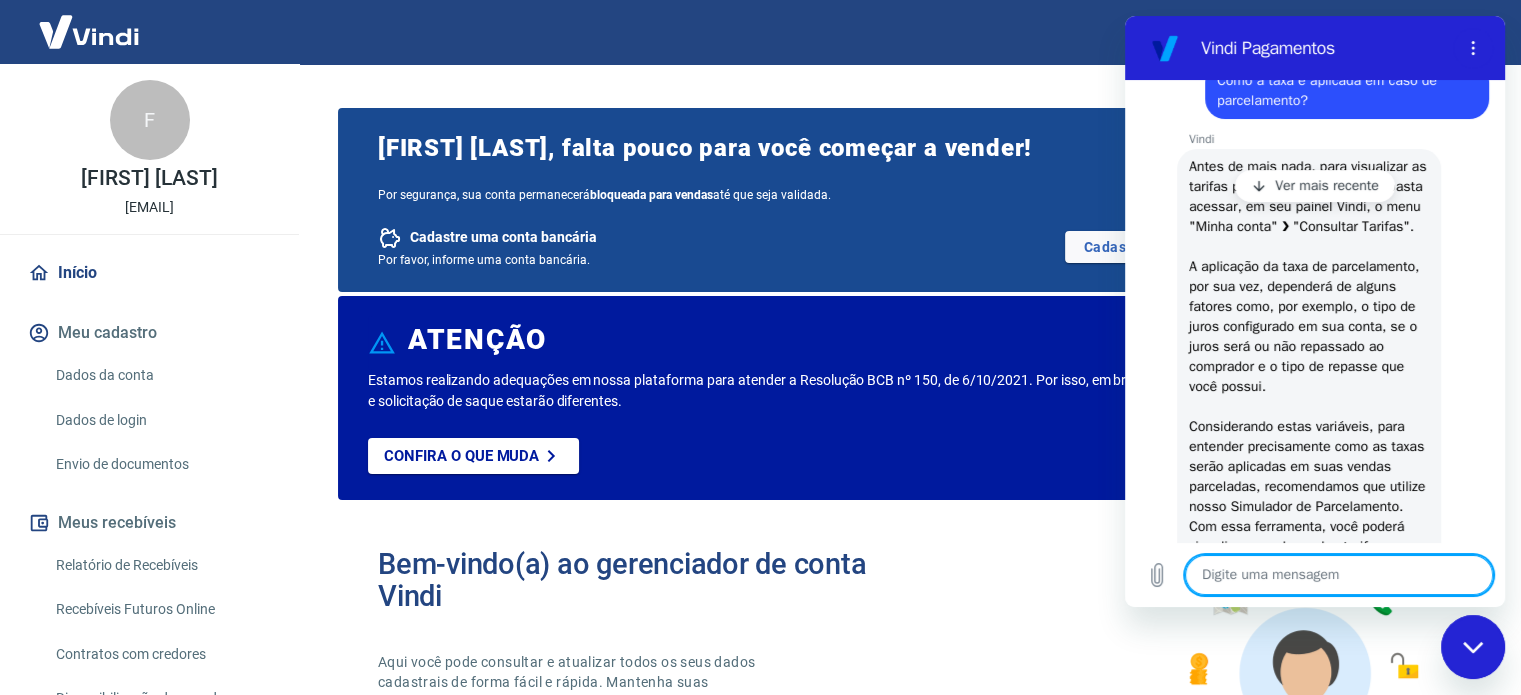 scroll, scrollTop: 229, scrollLeft: 0, axis: vertical 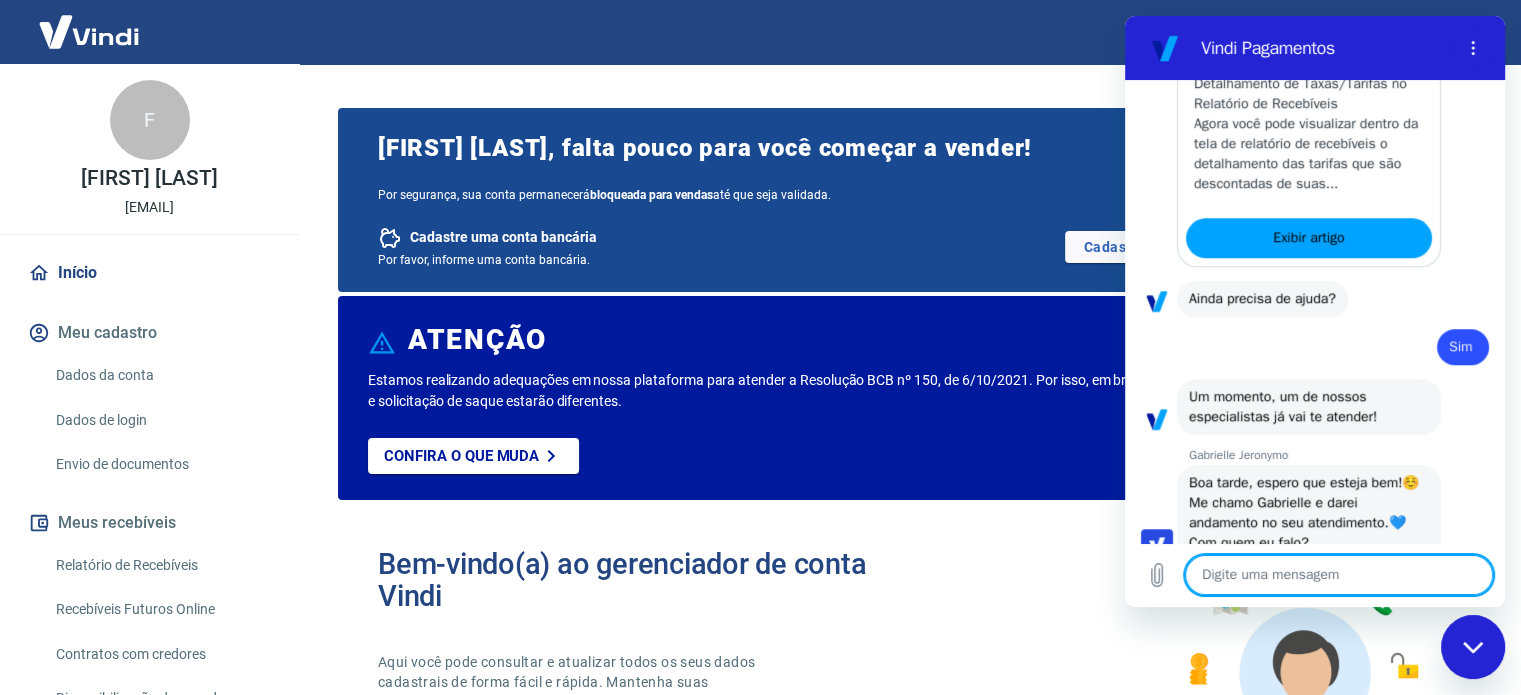 type on "x" 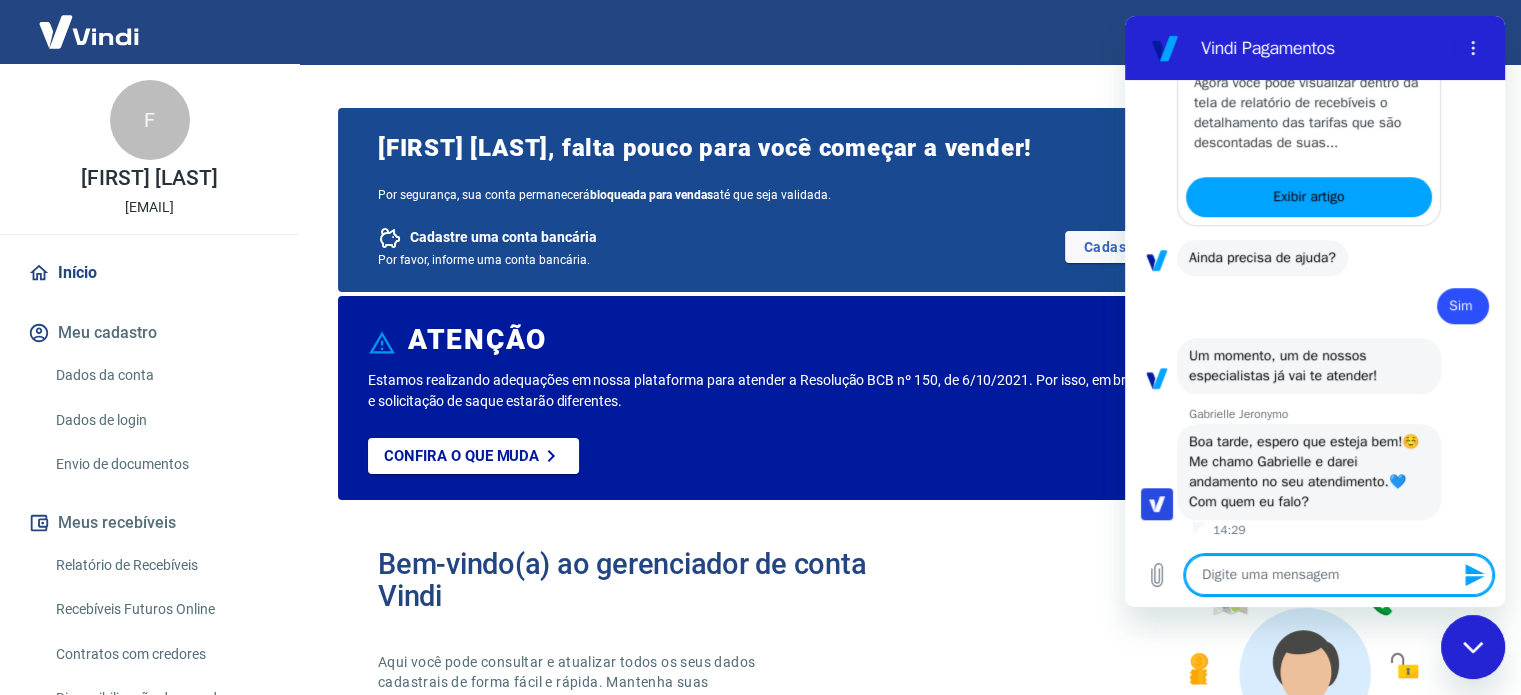 type on "b" 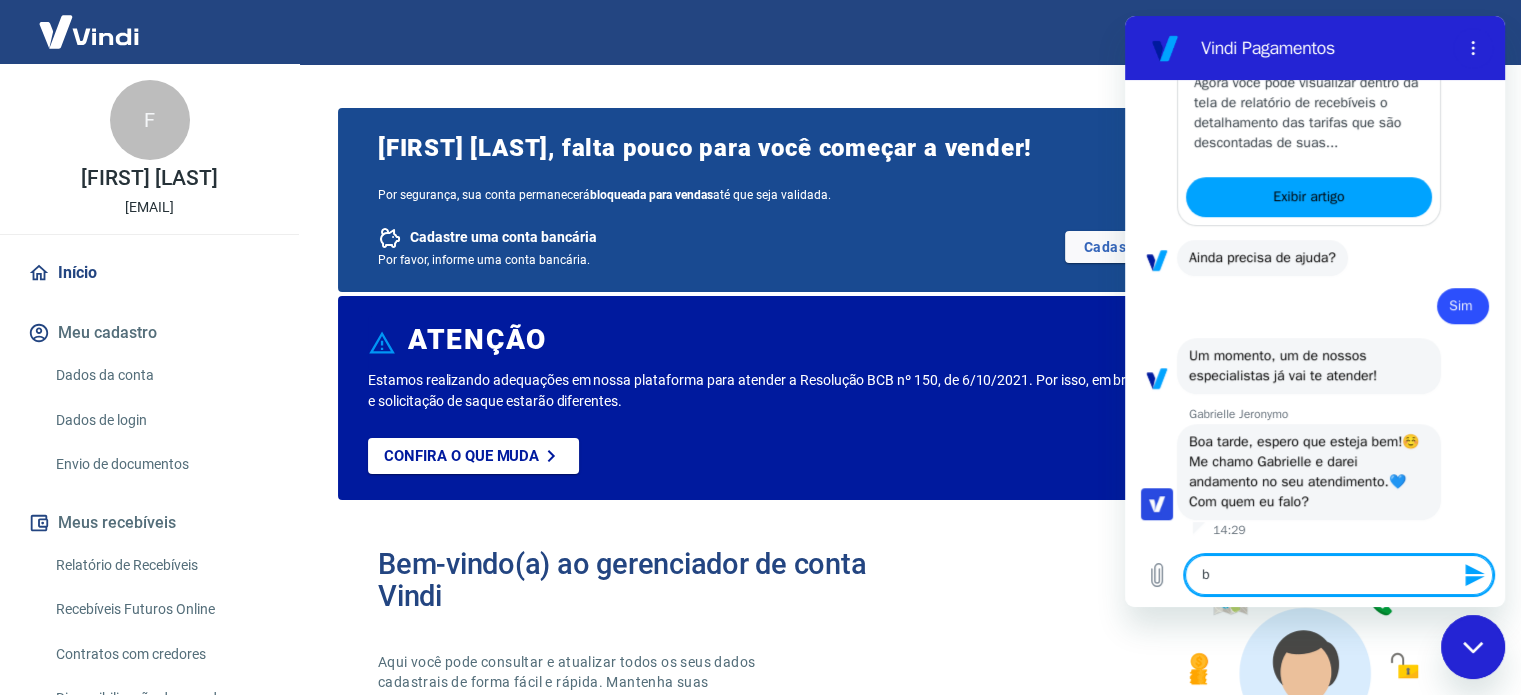 click on "b" at bounding box center (1339, 575) 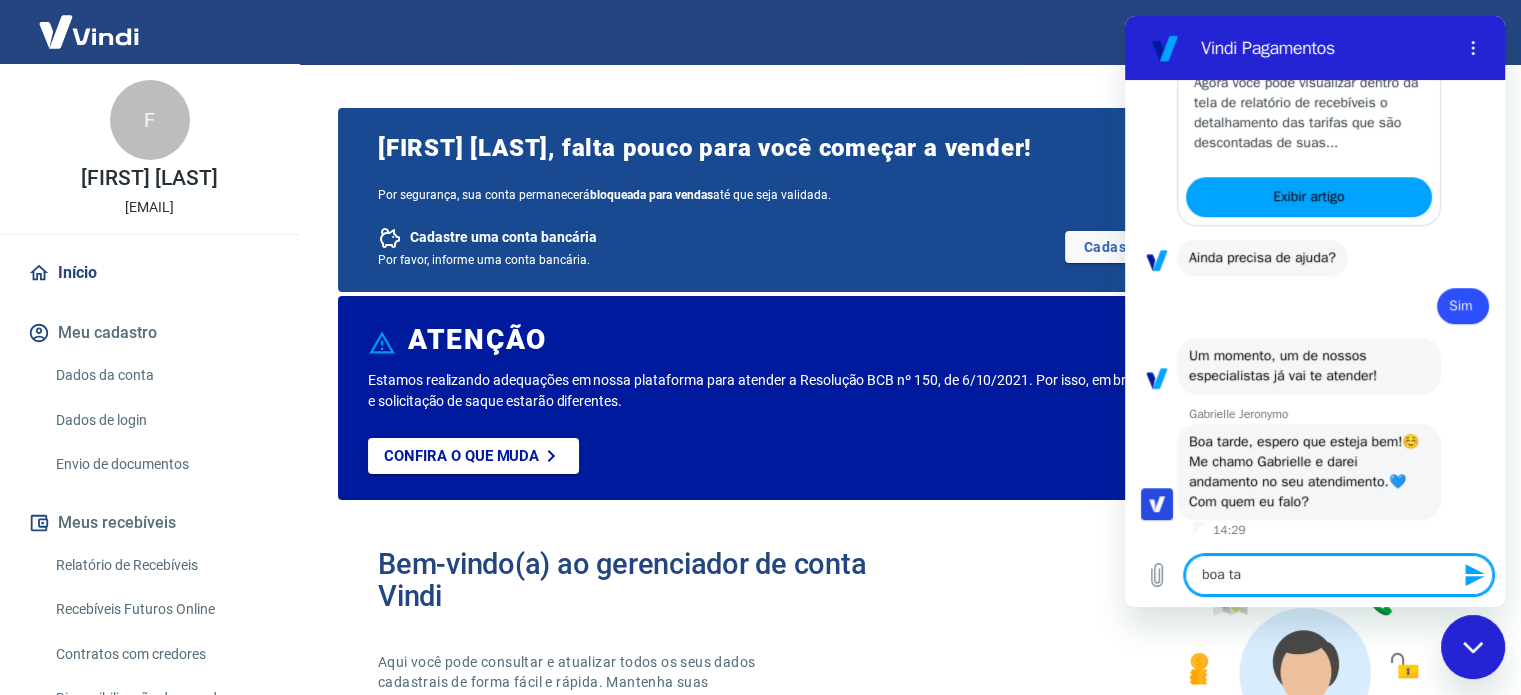 type on "boa tar" 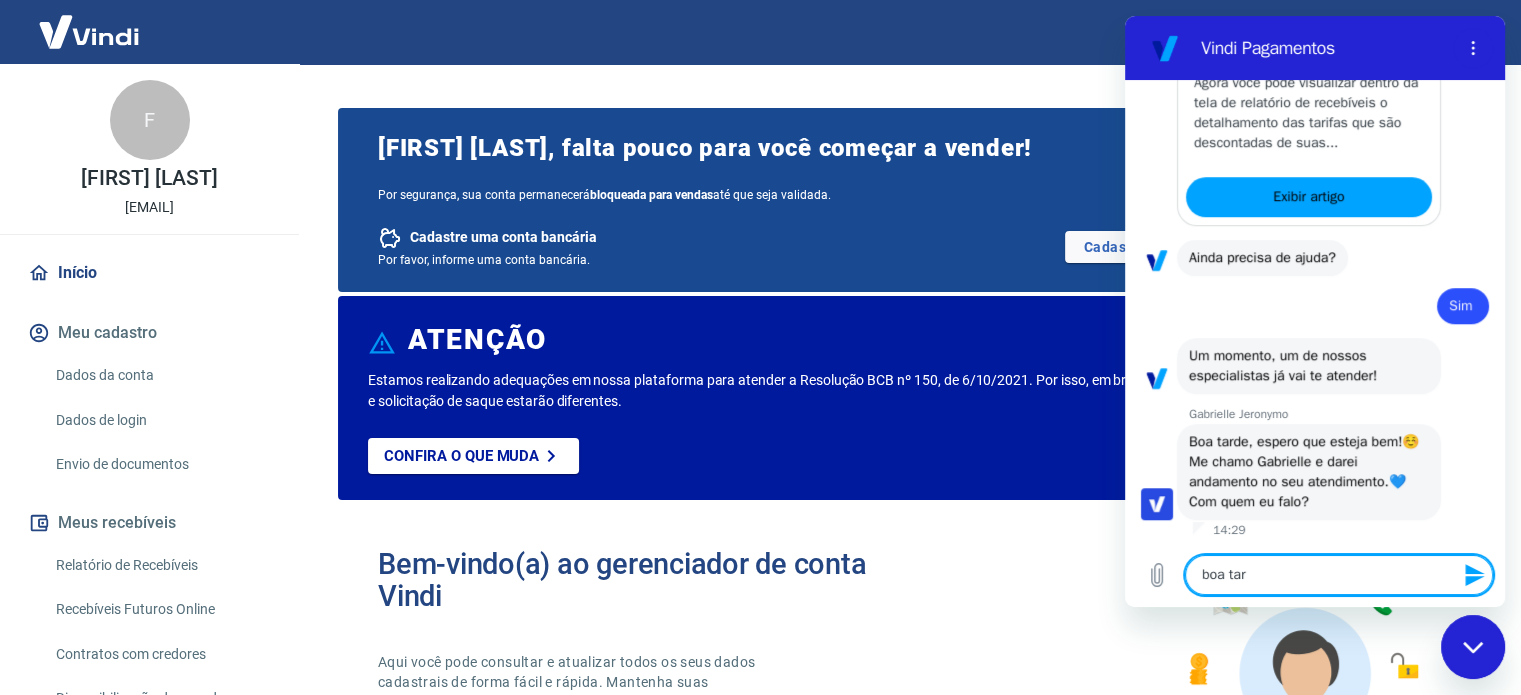 type on "boa tard" 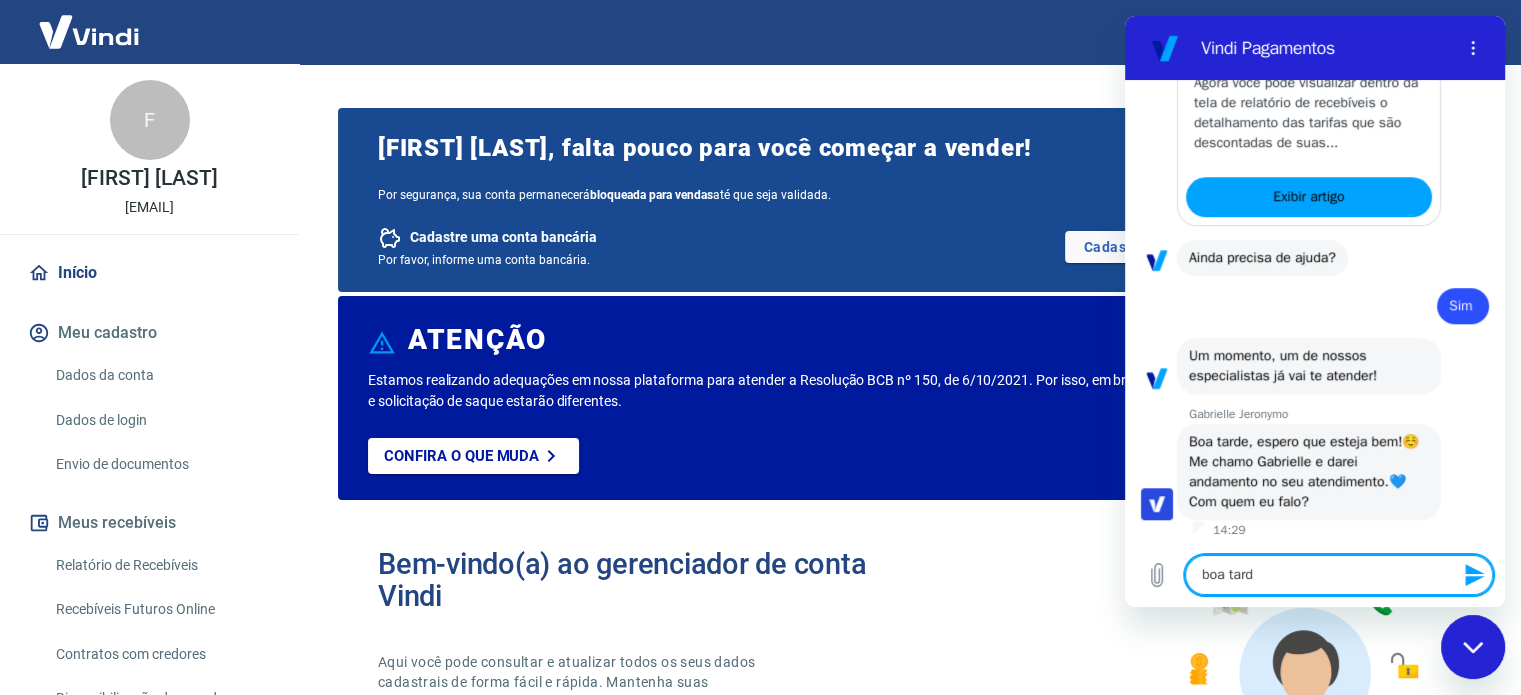 type on "x" 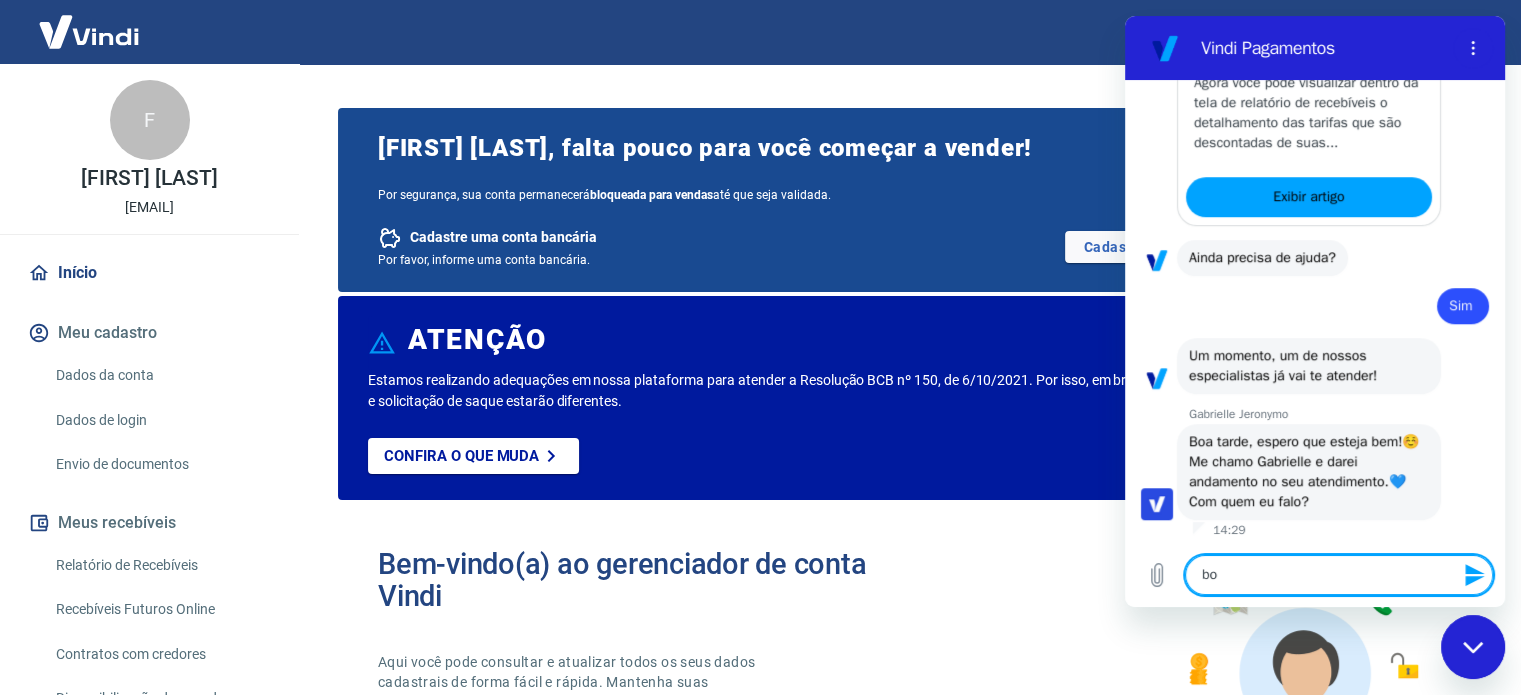 type on "b" 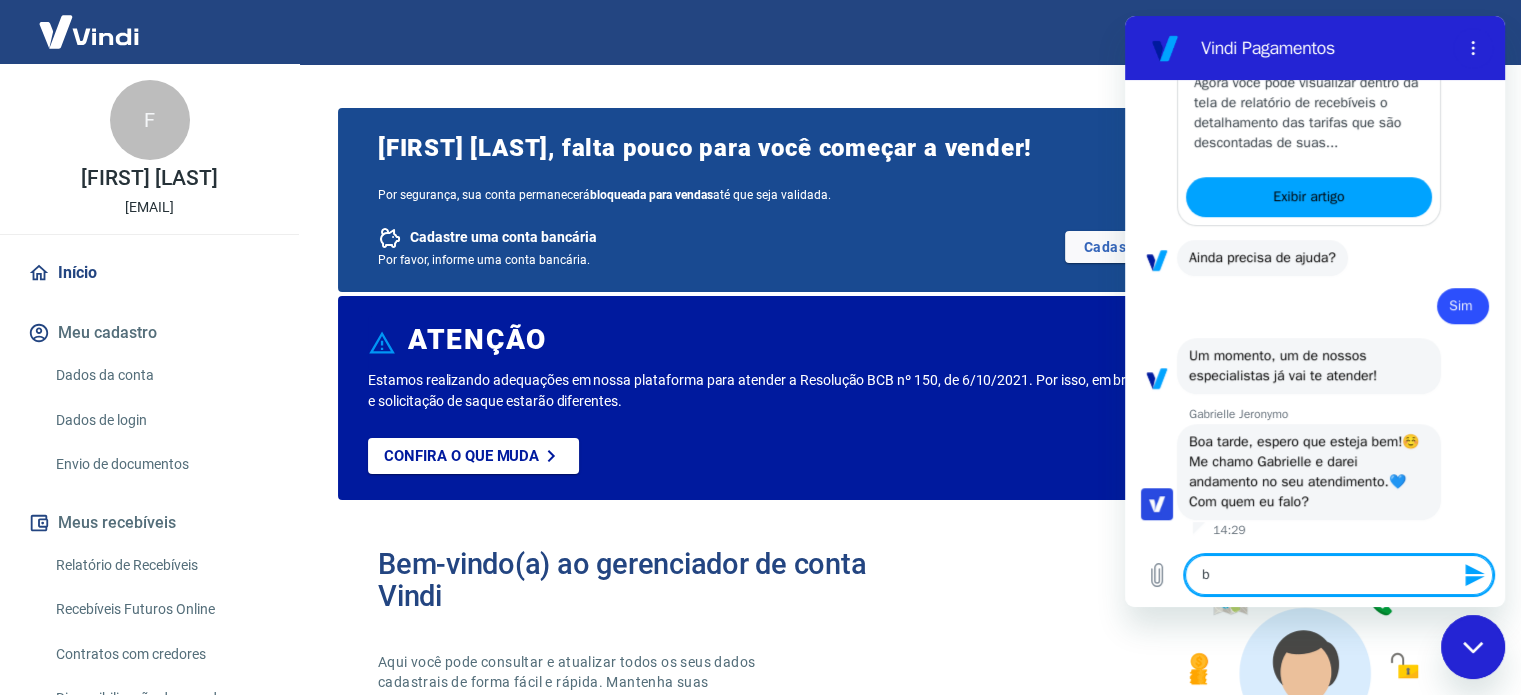 type 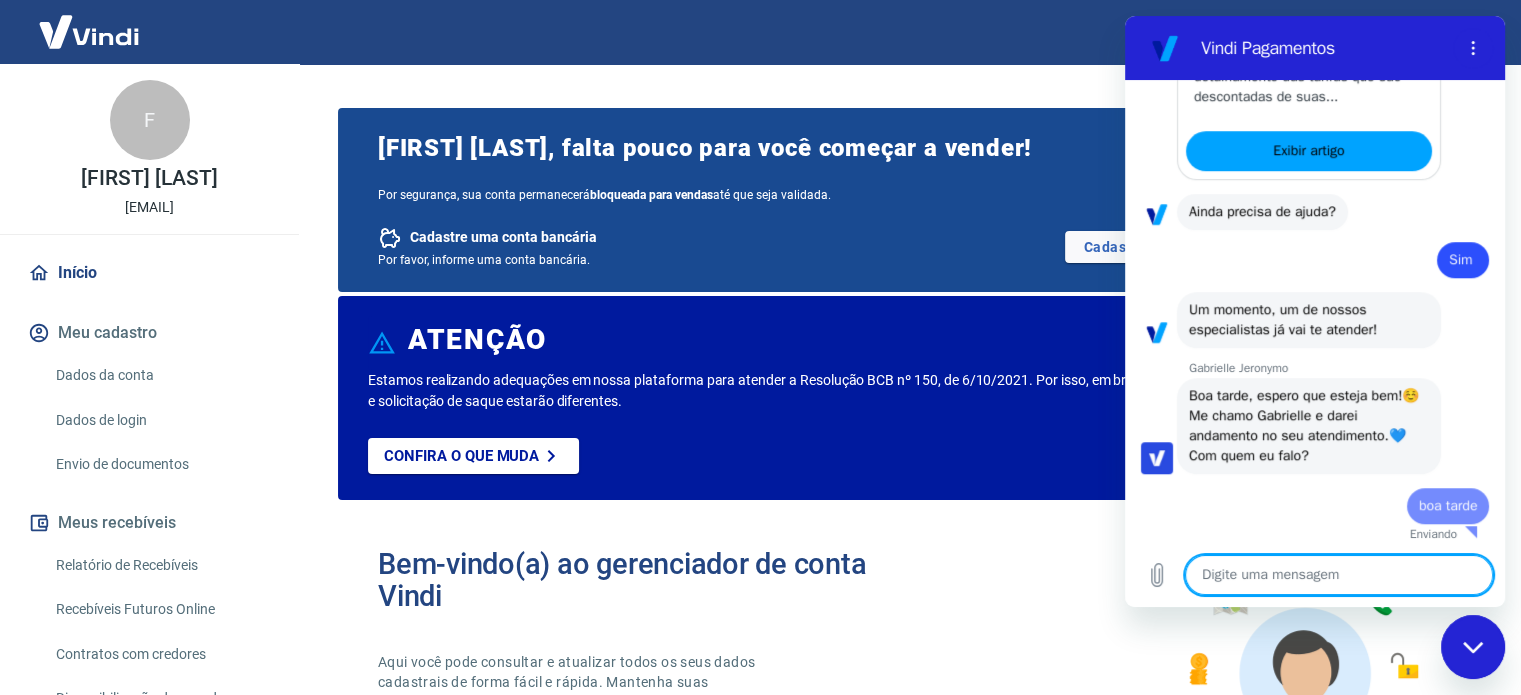 type on "x" 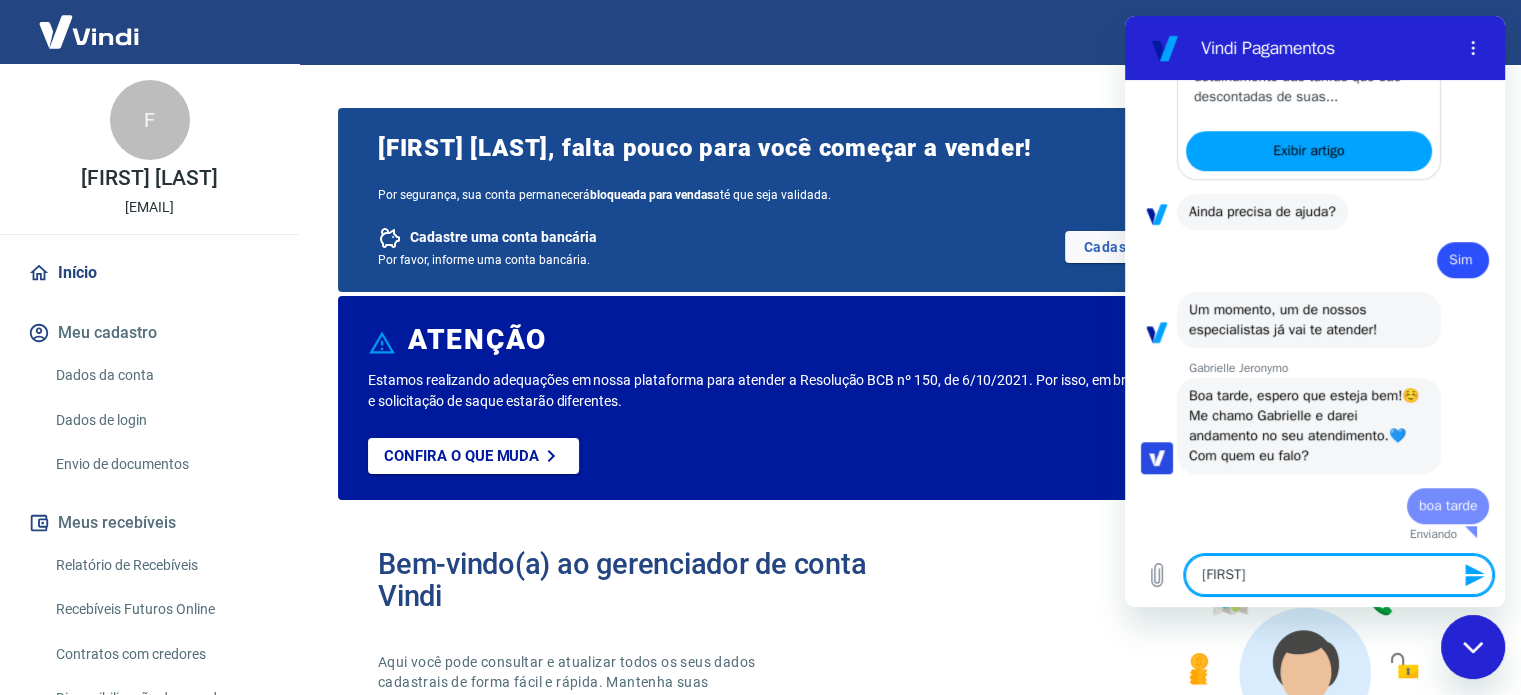 type on "[FIRST]" 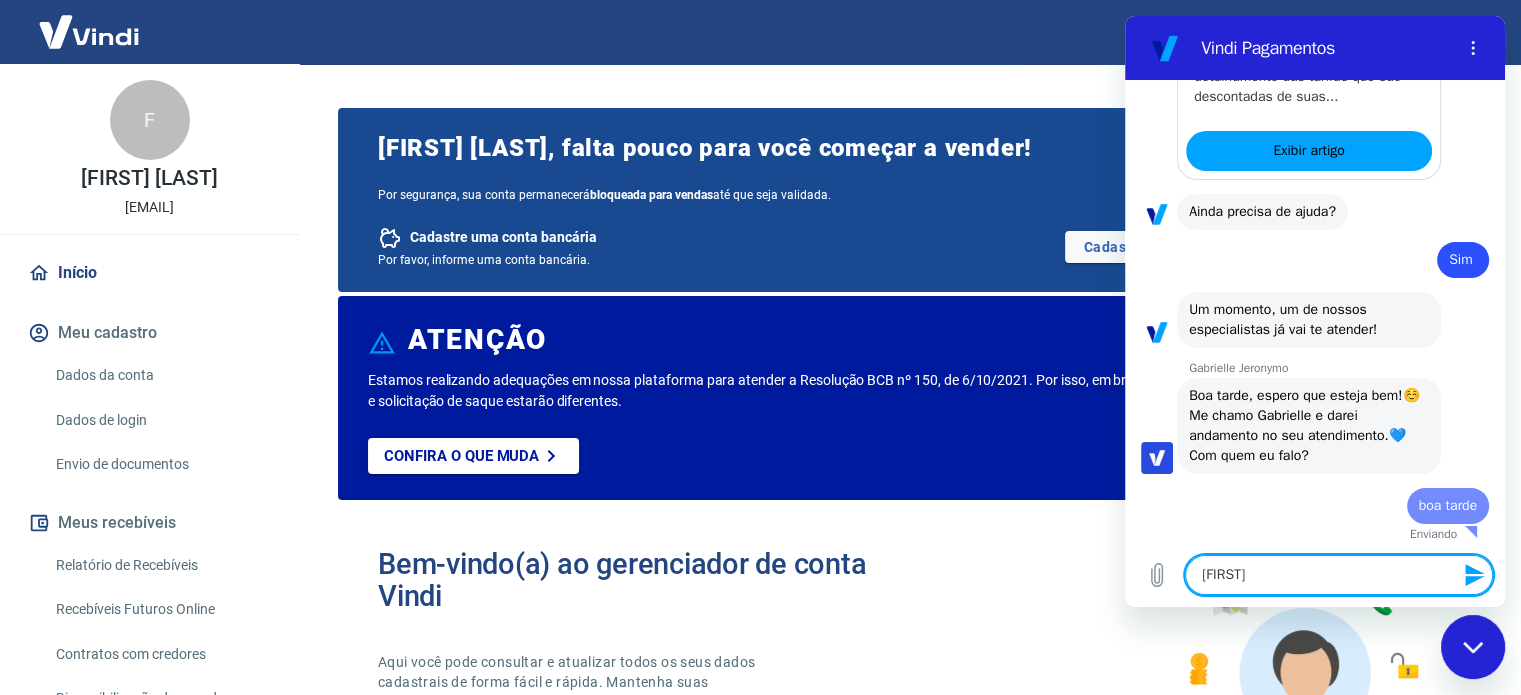 type 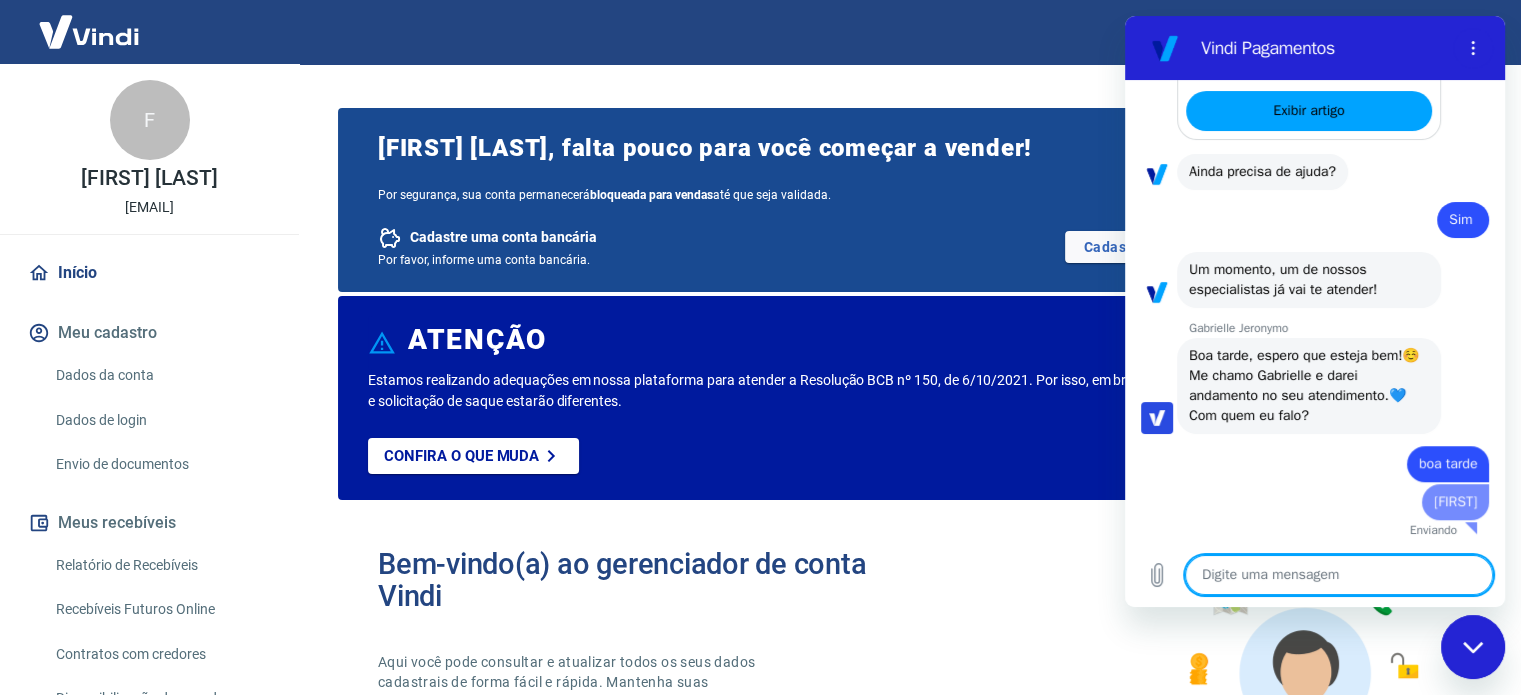 type on "x" 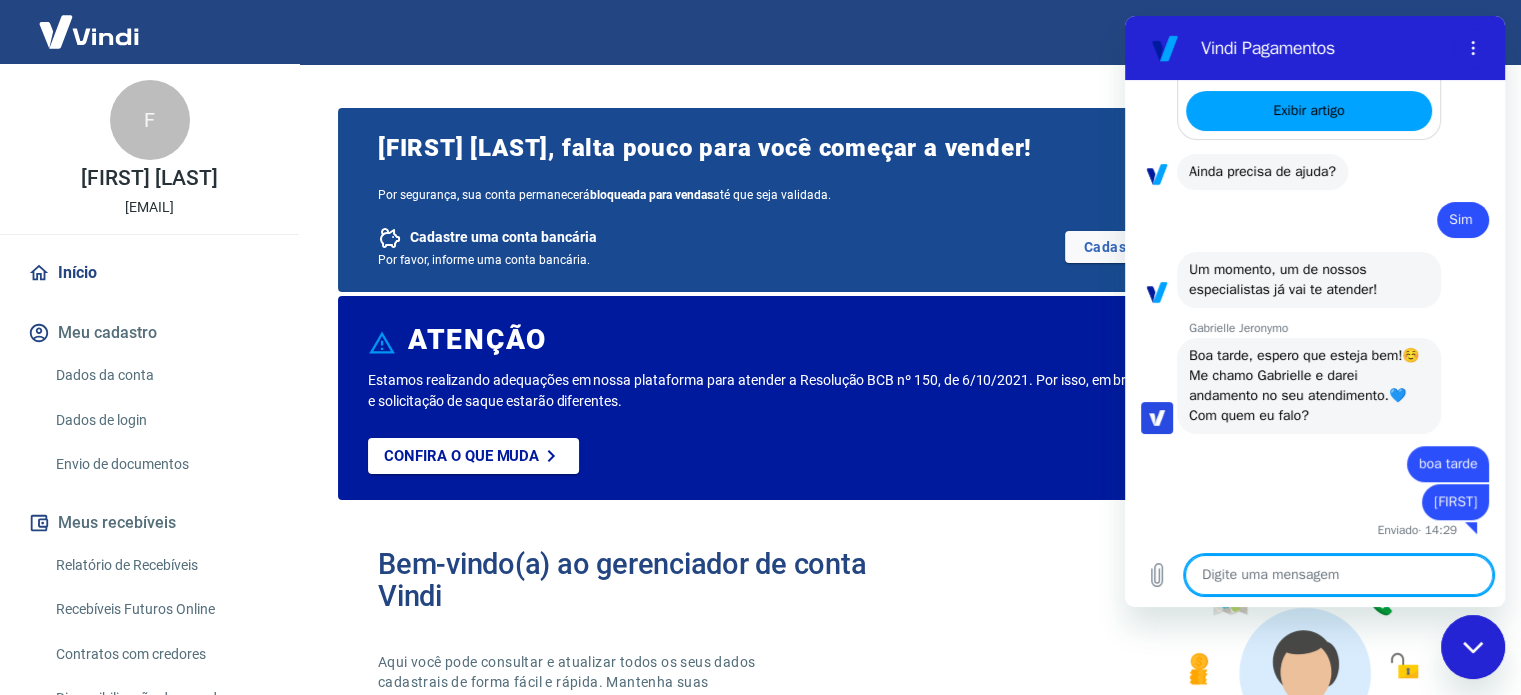 scroll, scrollTop: 1455, scrollLeft: 0, axis: vertical 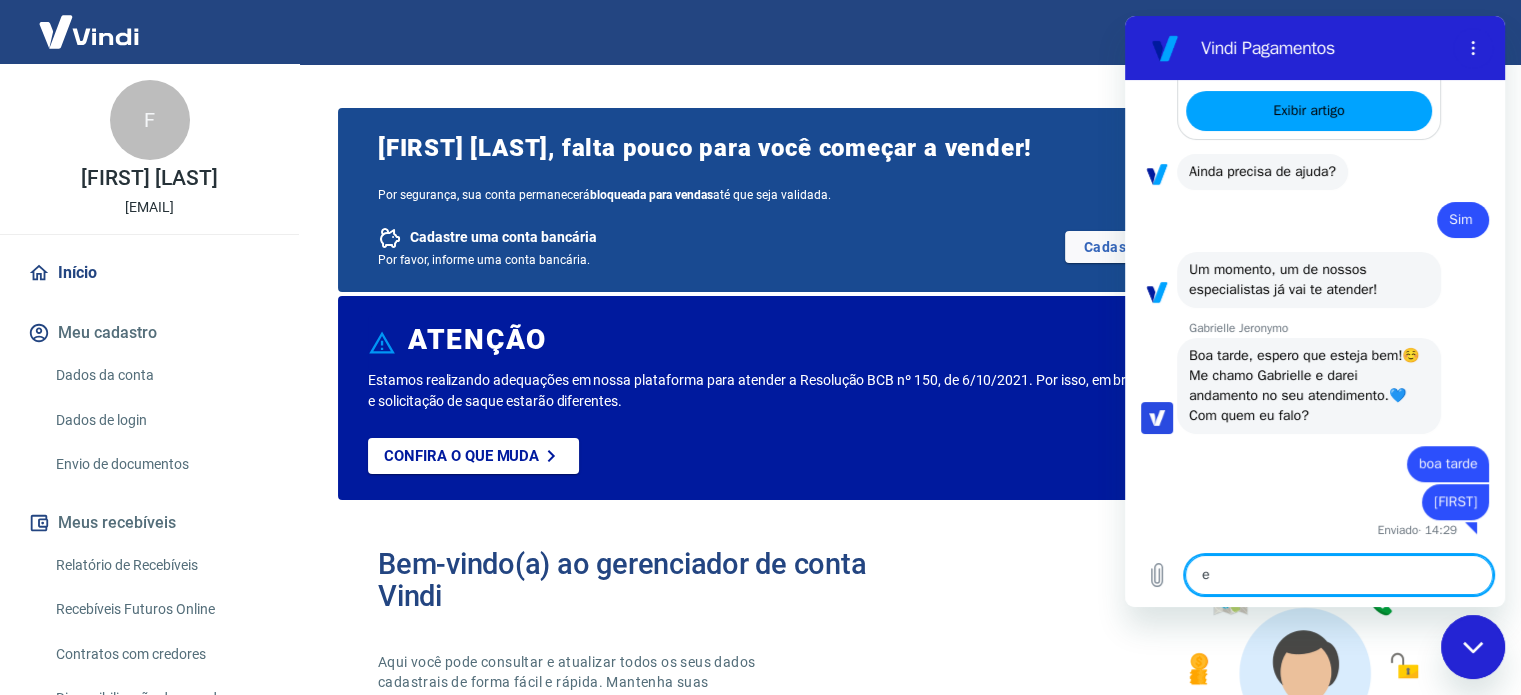 type on "es" 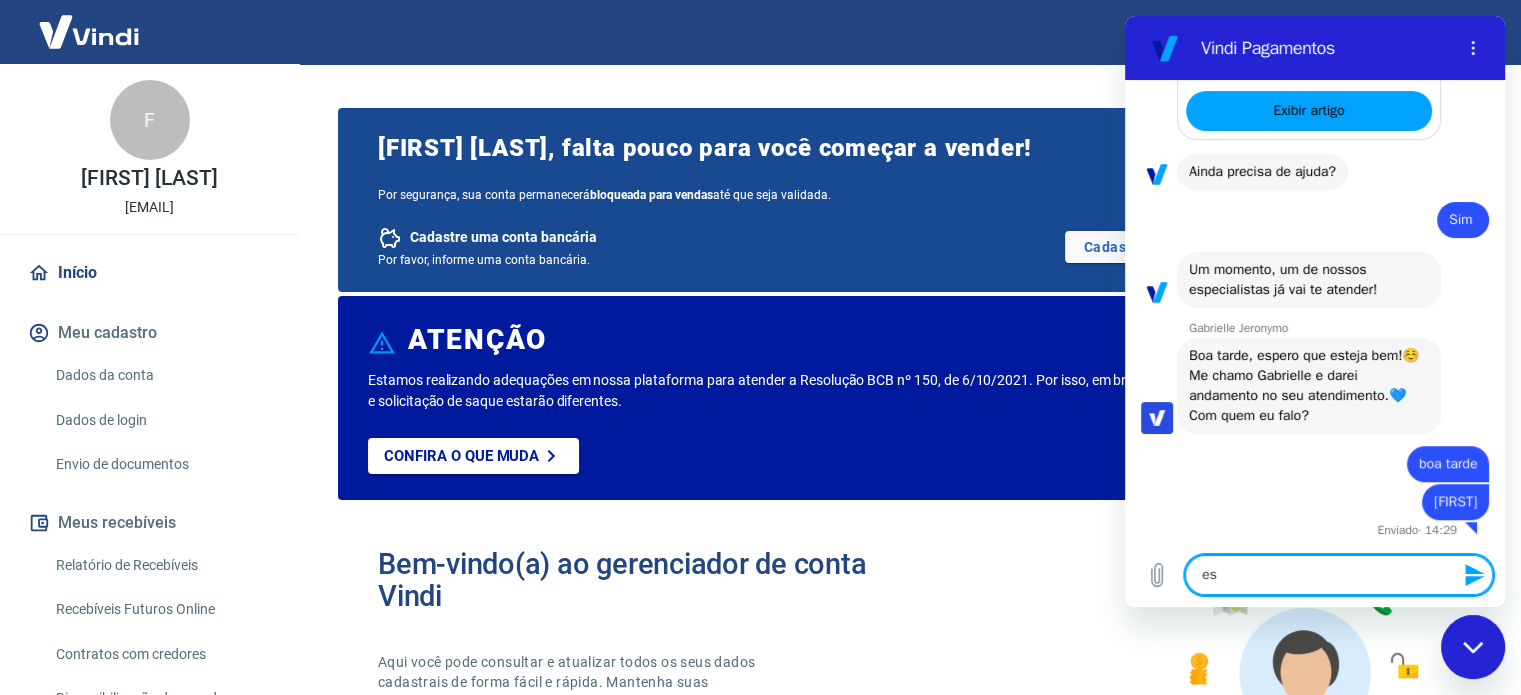 type on "est" 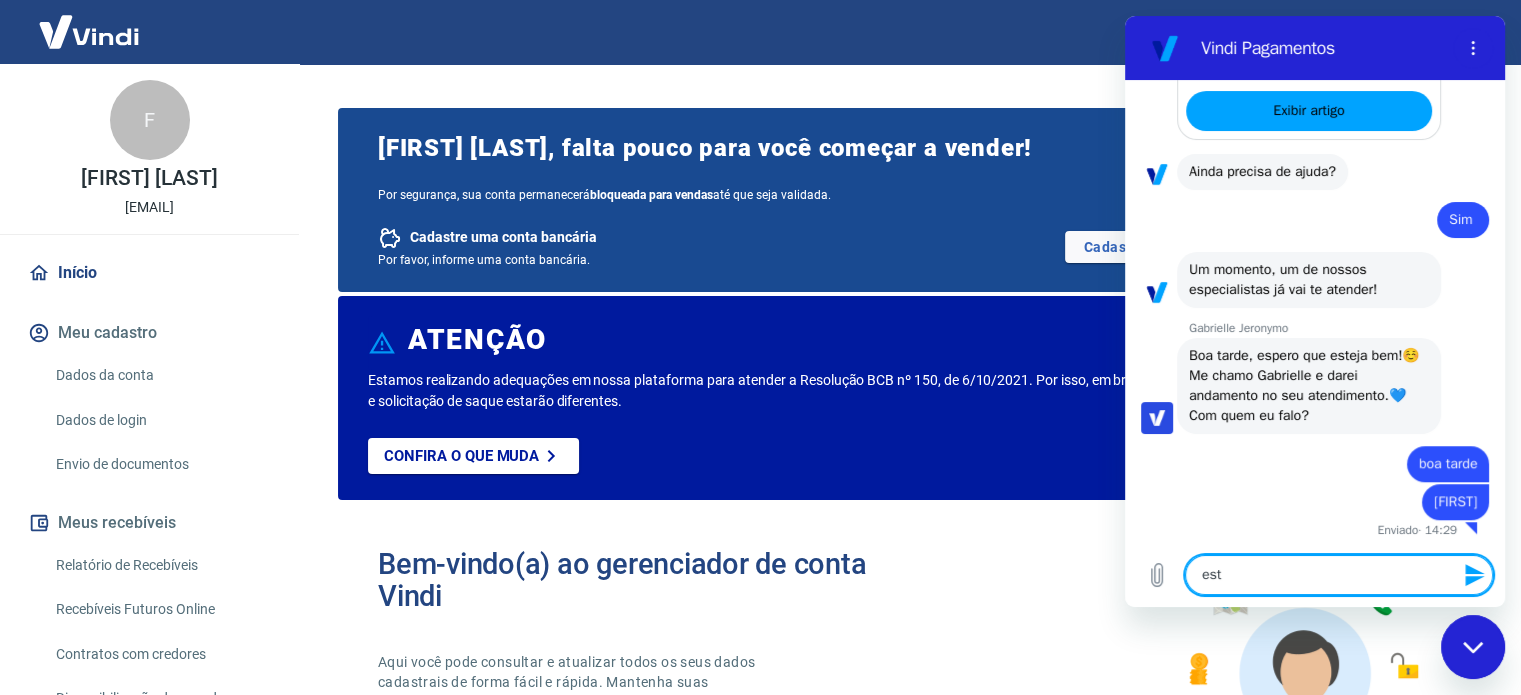 type on "esto" 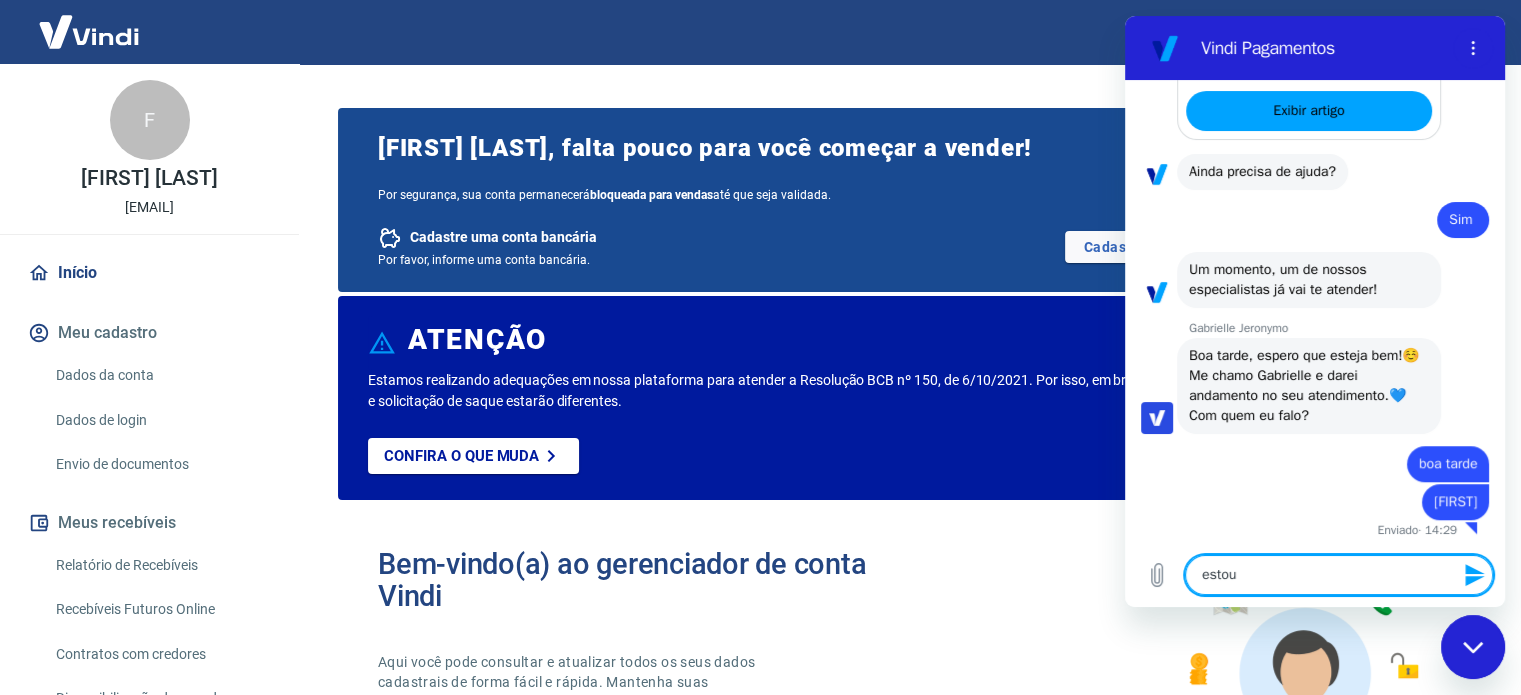 type on "estou d" 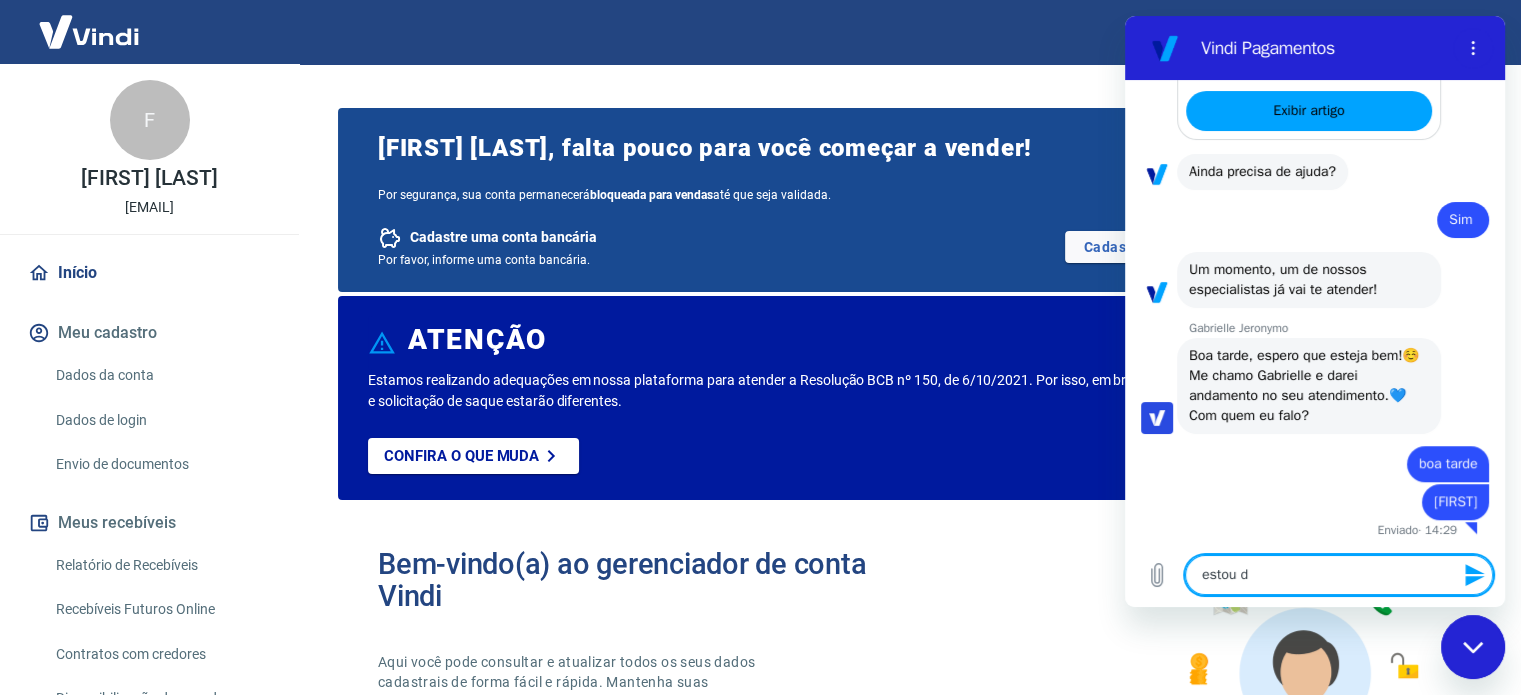 type on "x" 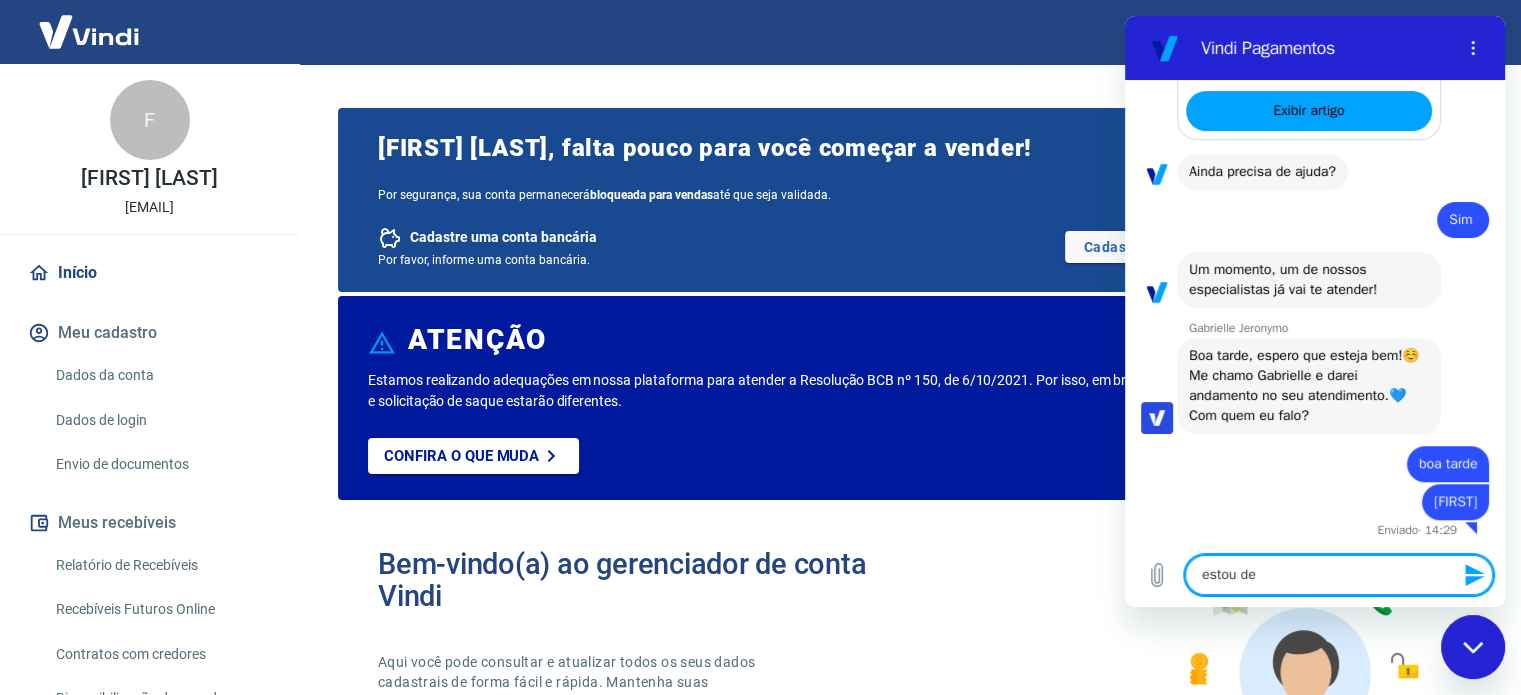 type on "estou den" 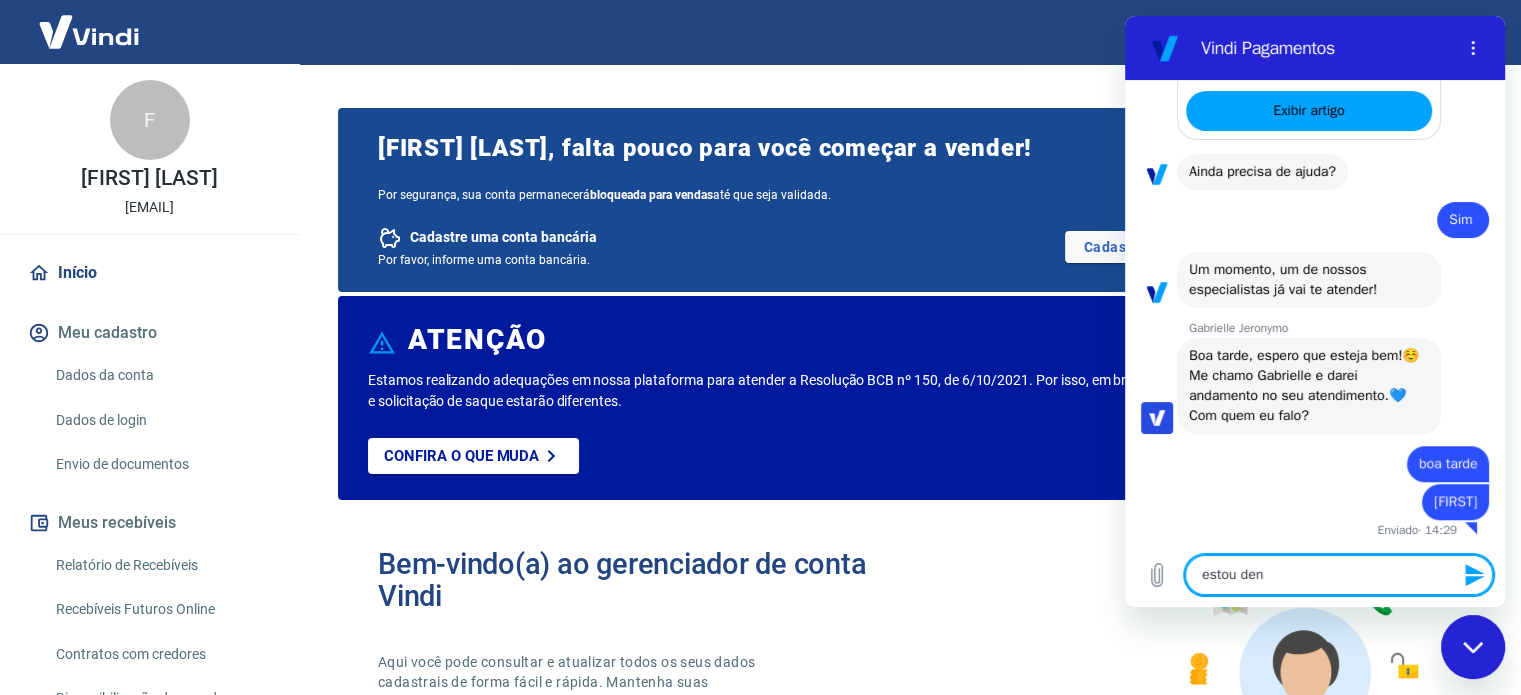 type on "estou dent" 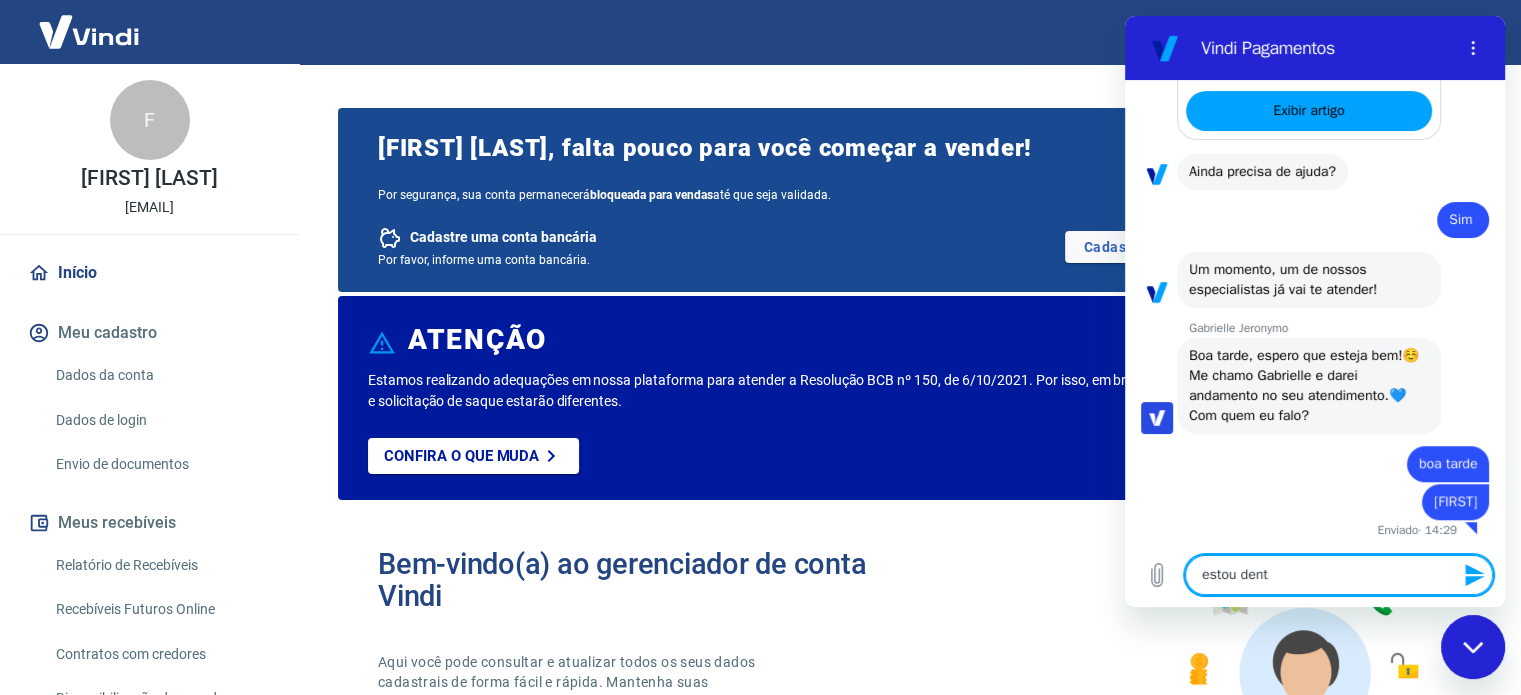 type on "estou dentr" 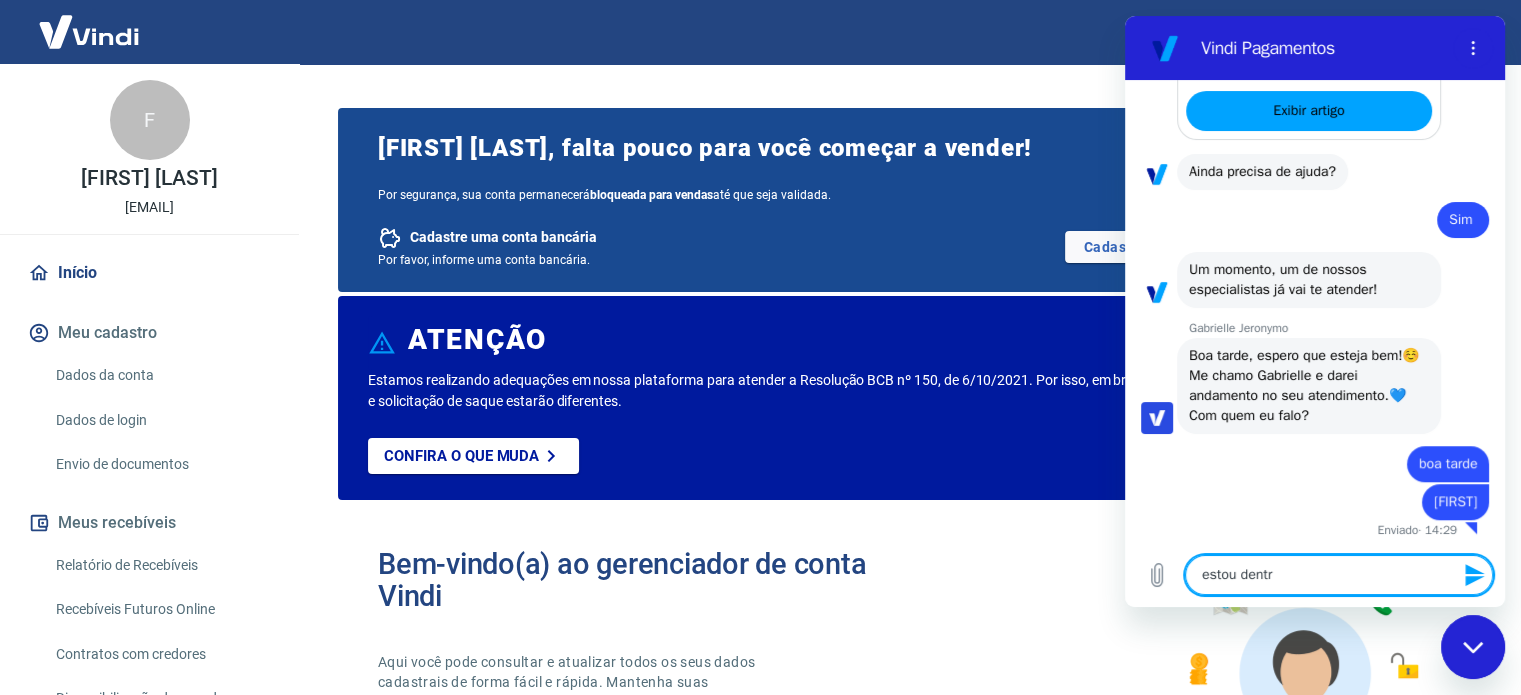 type on "estou dentro" 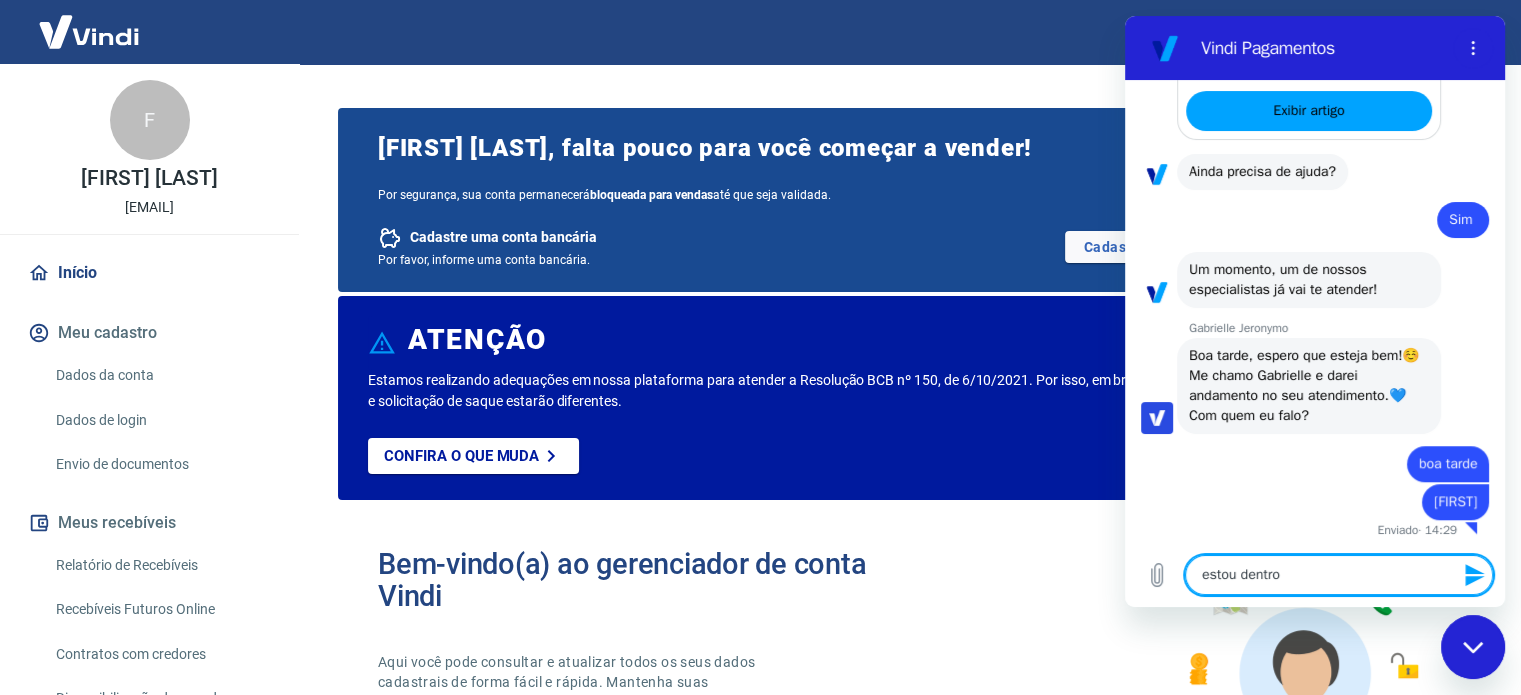 type on "estou dentro" 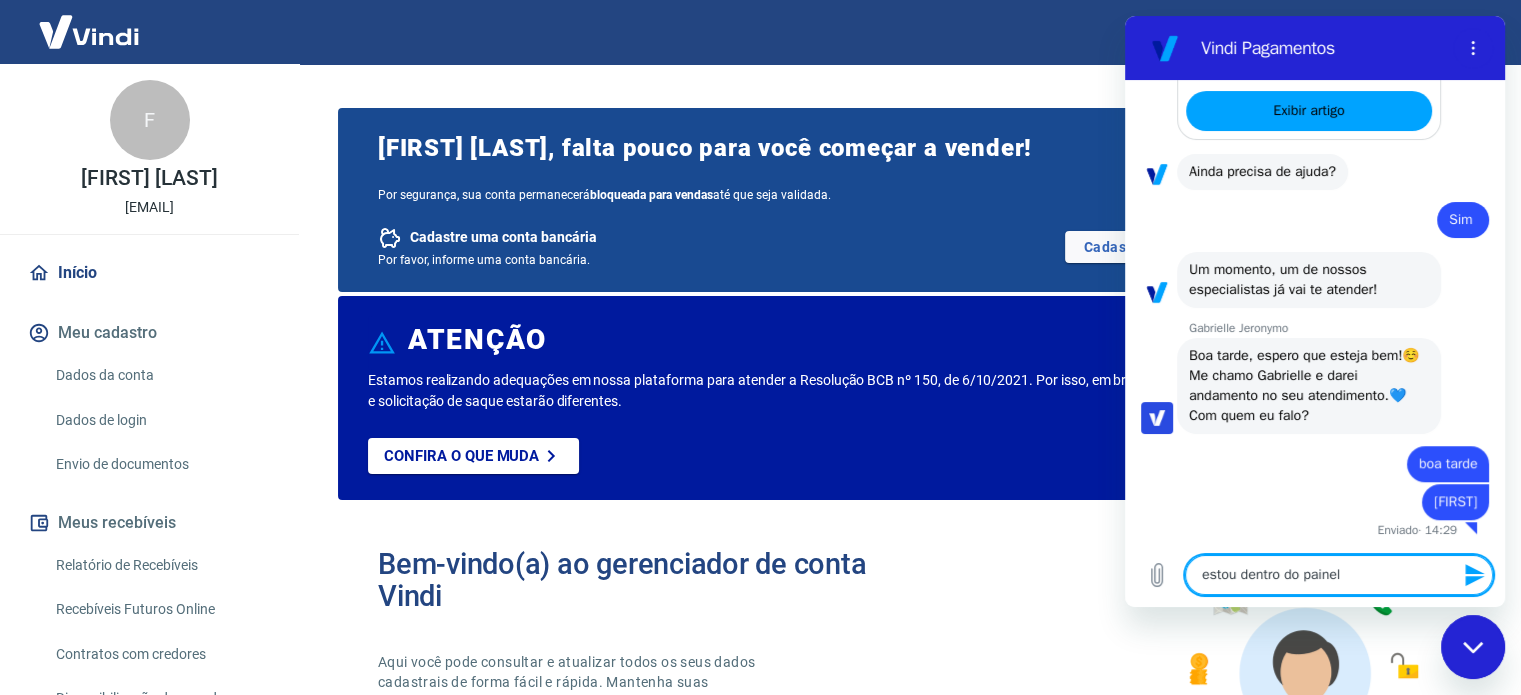 type on "estou dentro do painel" 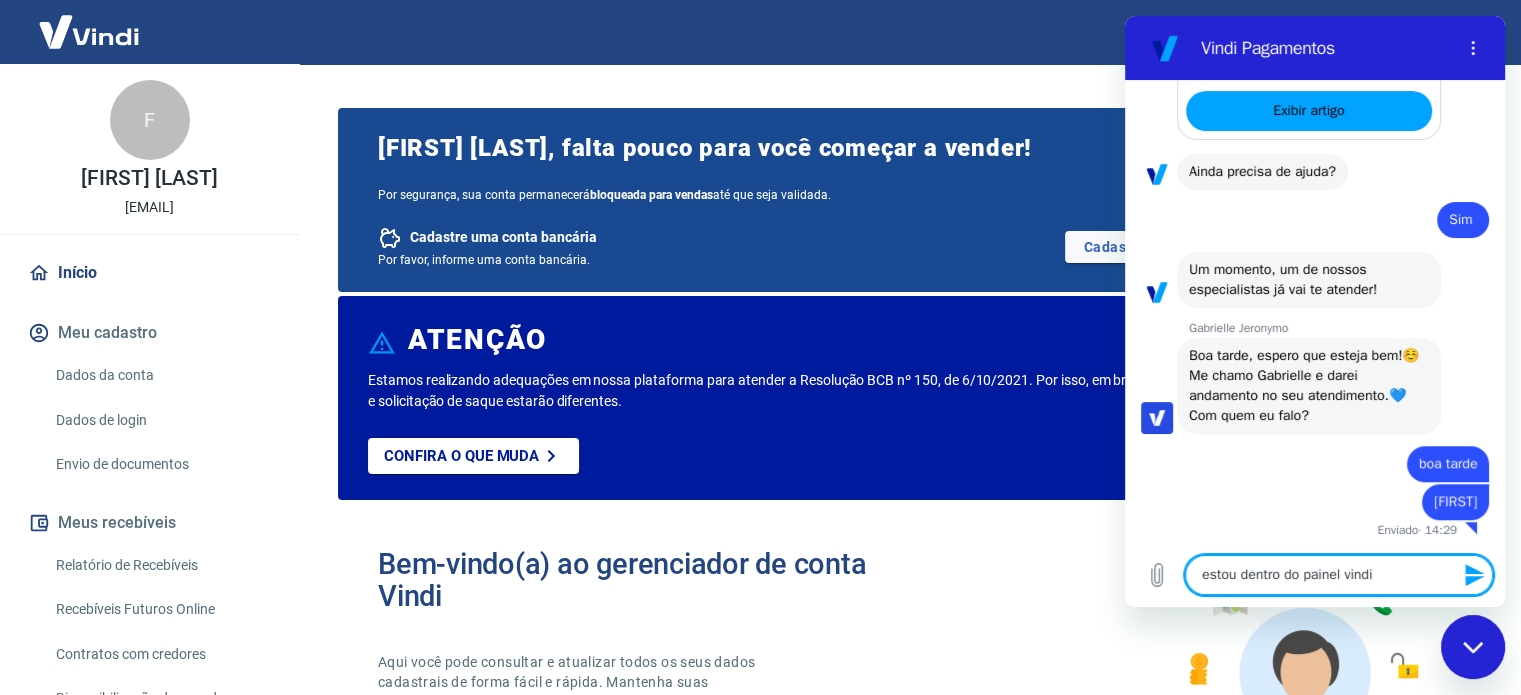 type on "x" 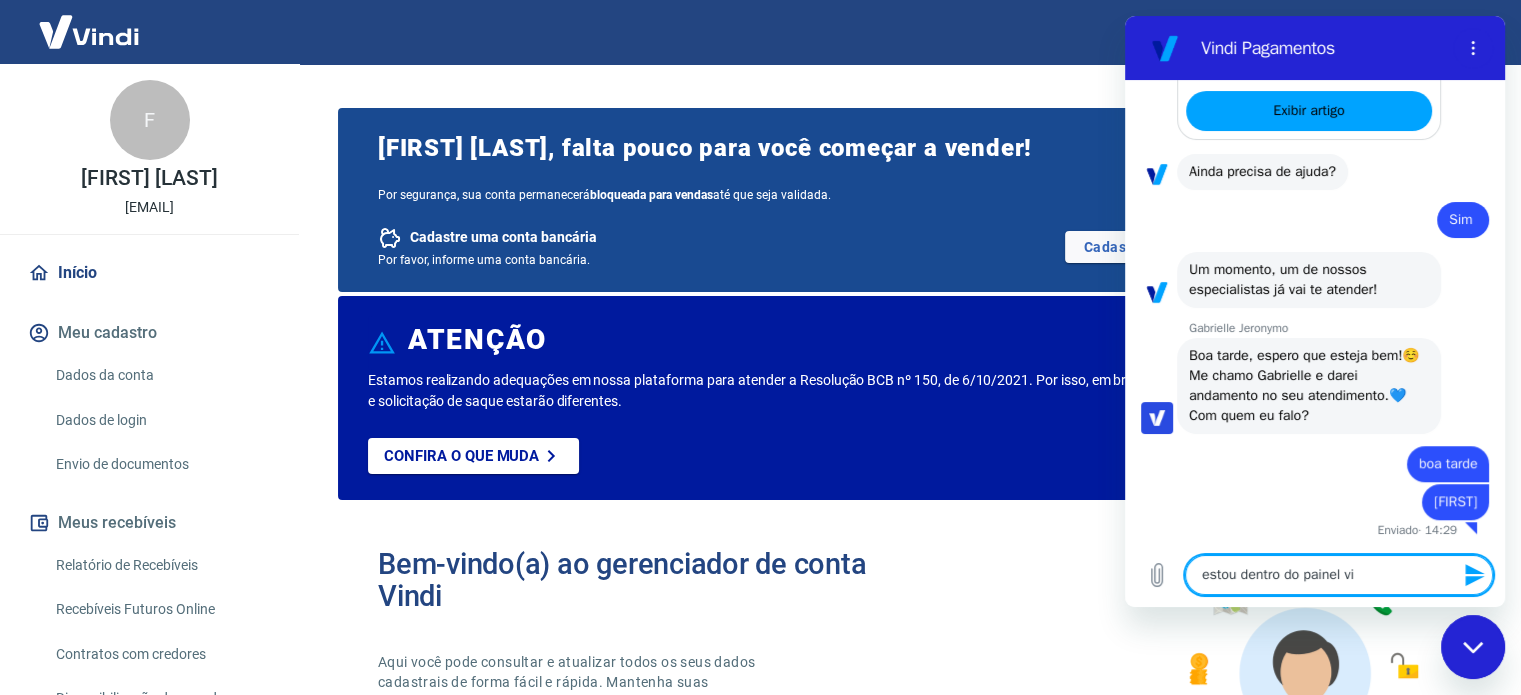 type on "estou dentro do painel vin" 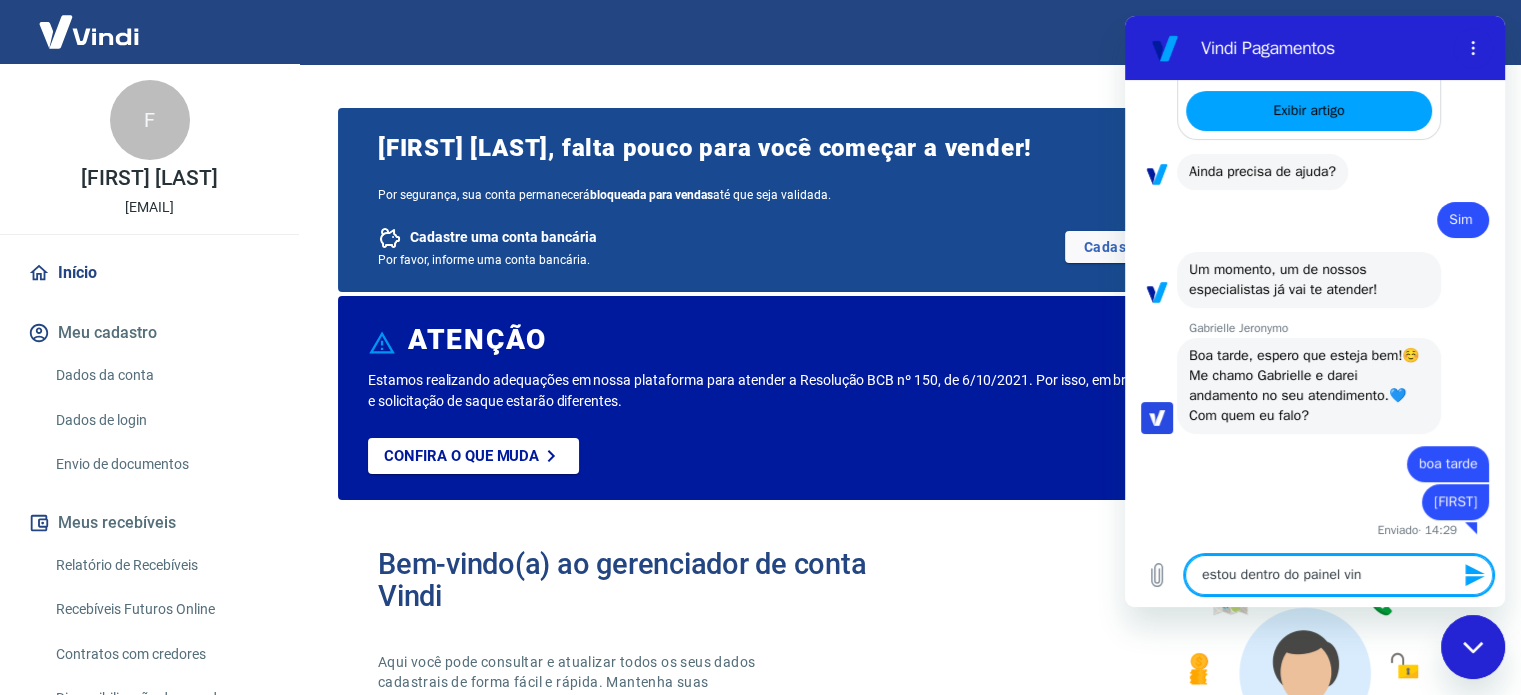 type on "estou dentro do painel vind" 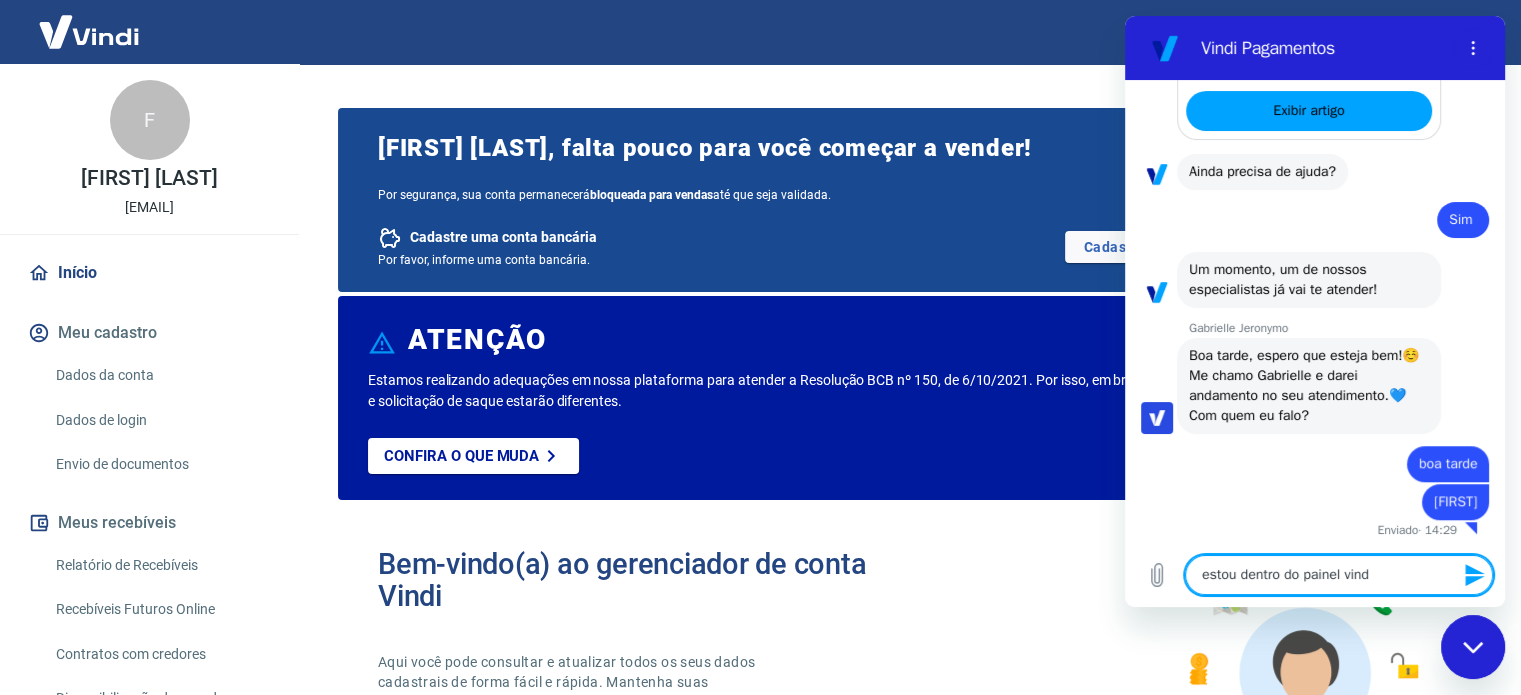 type on "estou dentro do painel vindi" 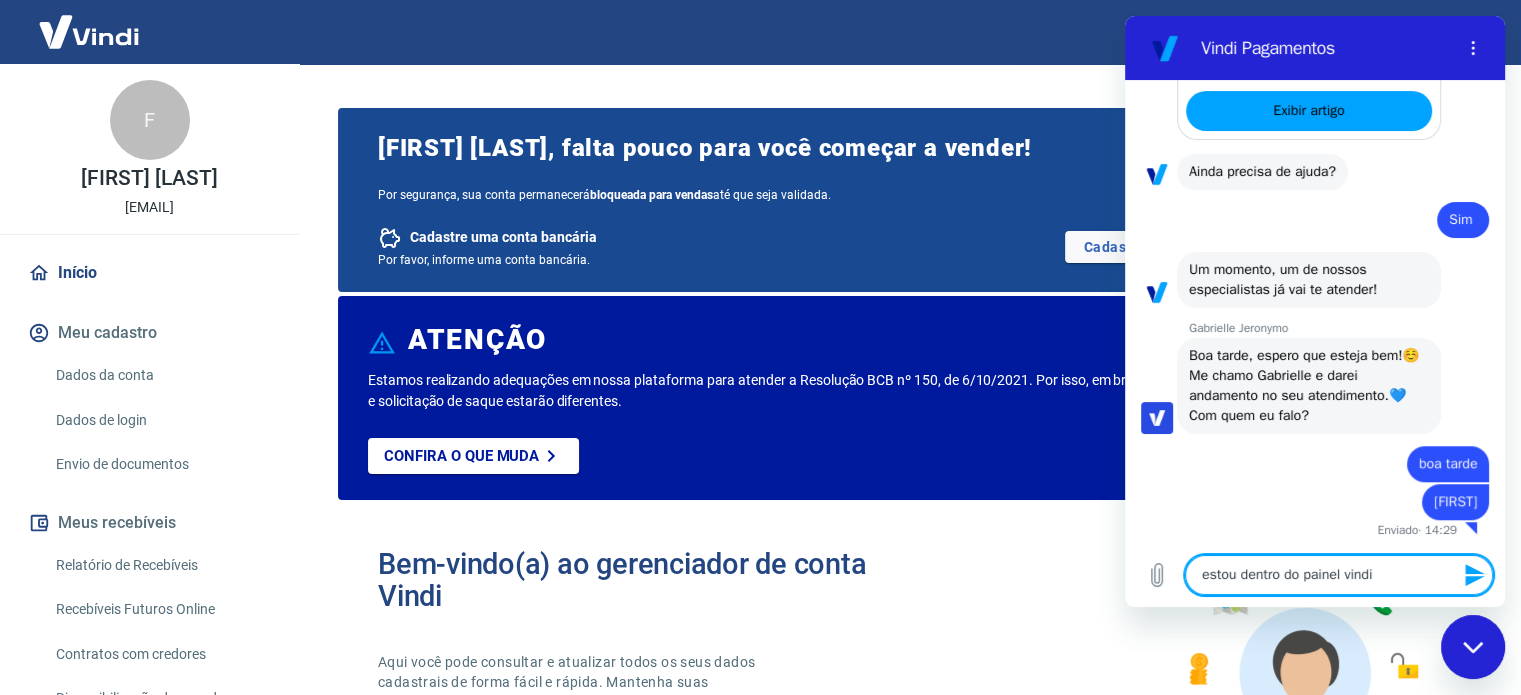 type on "x" 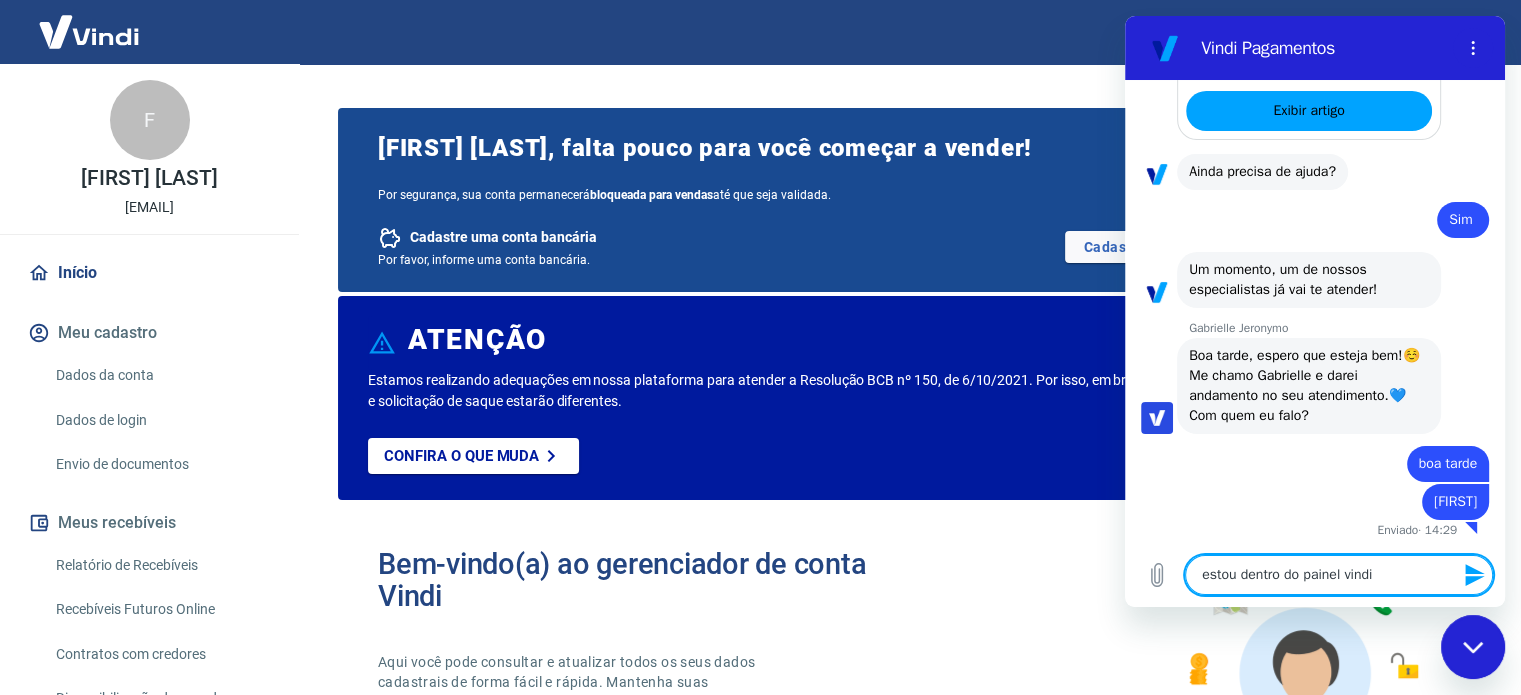 type 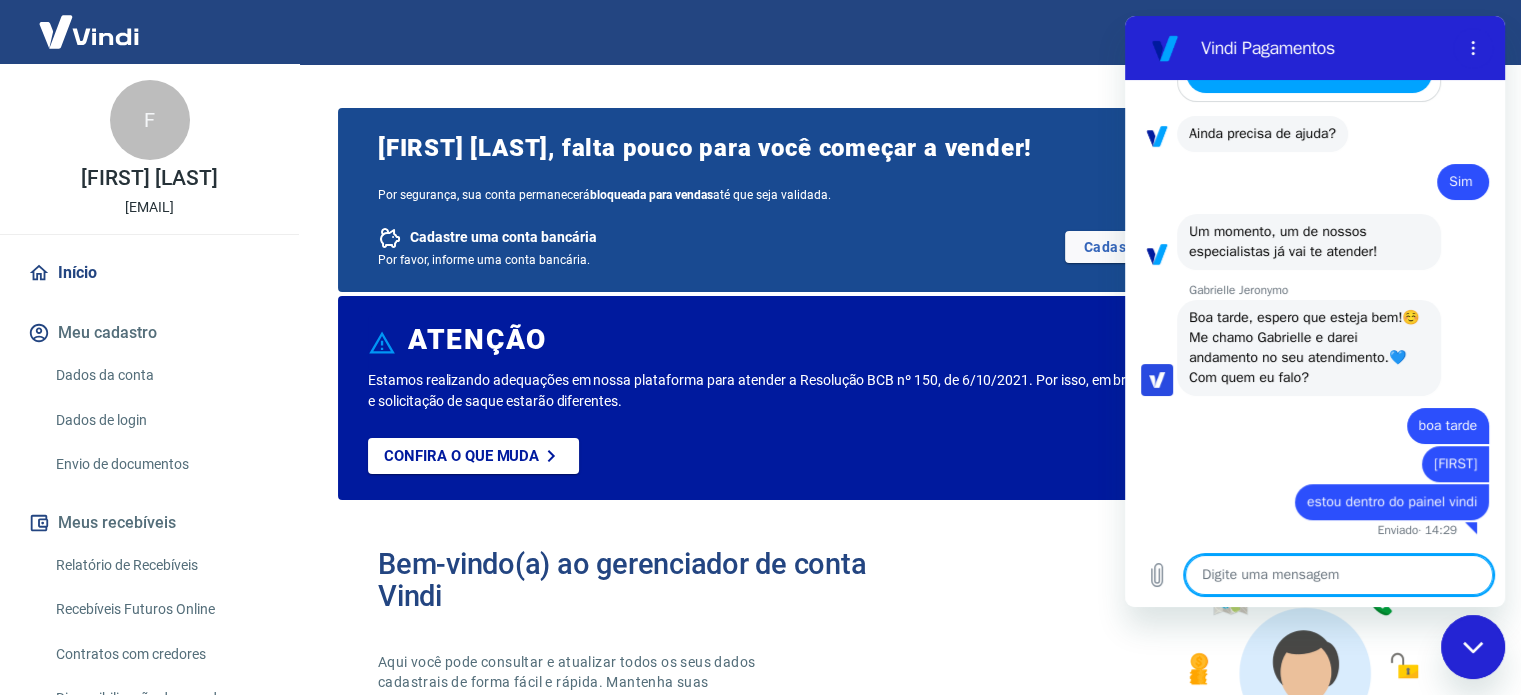 scroll, scrollTop: 1493, scrollLeft: 0, axis: vertical 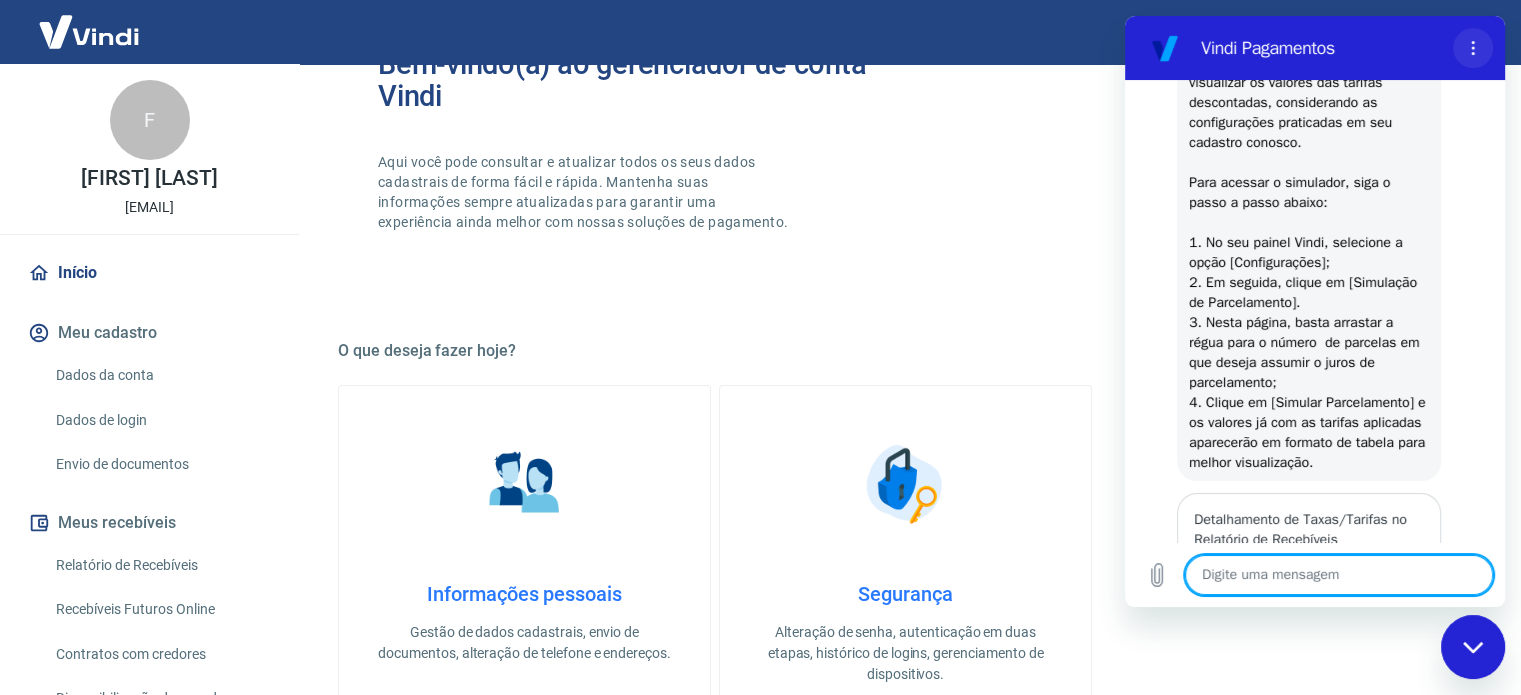 click 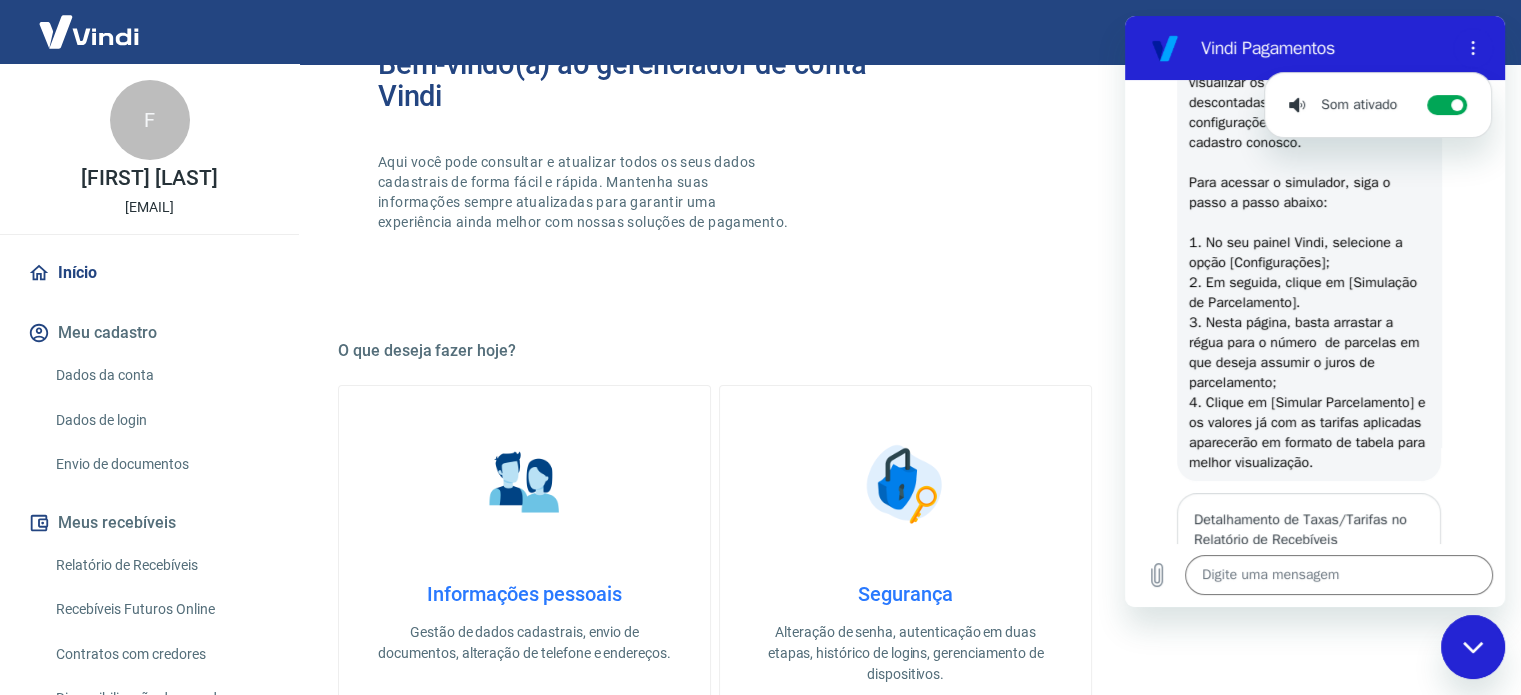 click on "Bem-vindo(a) ao gerenciador de conta Vindi Aqui você pode consultar e atualizar todos os seus dados cadastrais de forma fácil e rápida. Mantenha suas informações sempre atualizadas para garantir uma experiência ainda melhor com nossas soluções de pagamento." at bounding box center (905, 158) 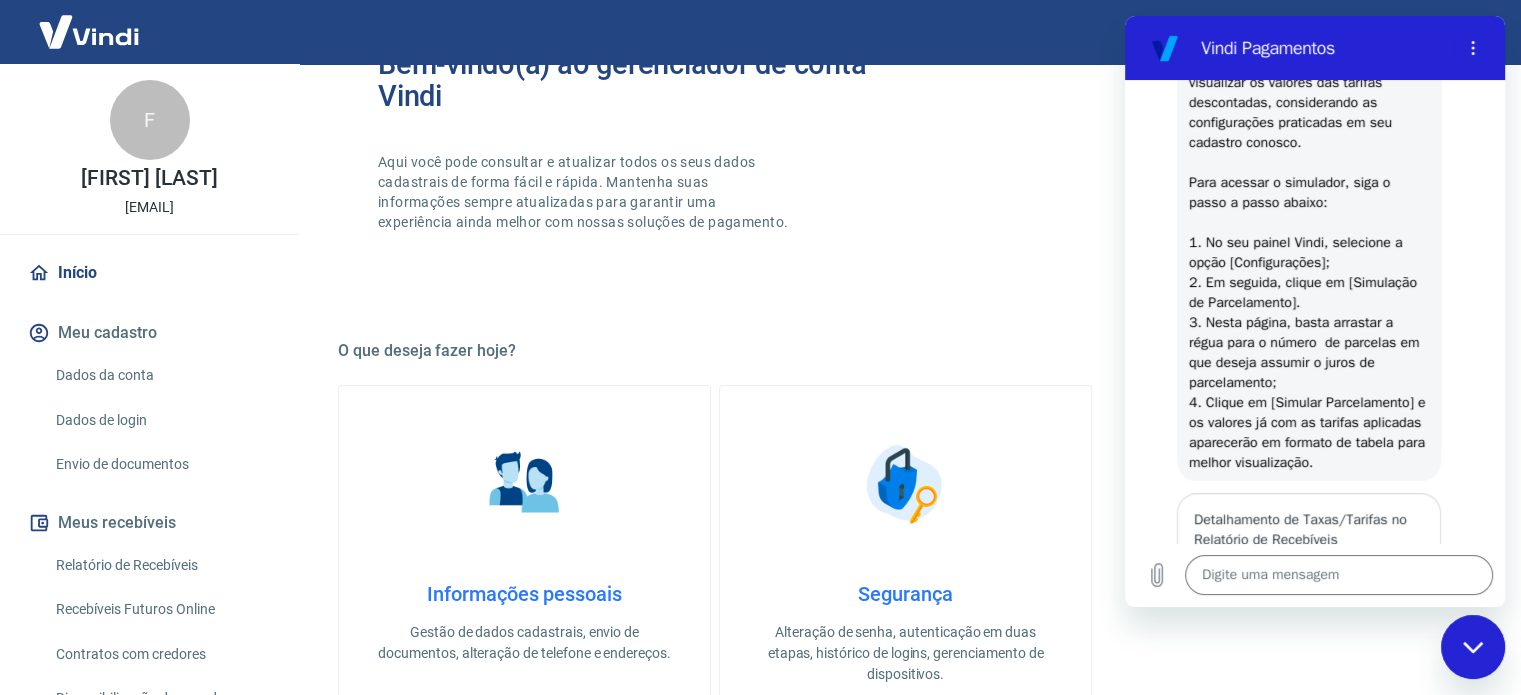 drag, startPoint x: 1317, startPoint y: 27, endPoint x: 1316, endPoint y: 119, distance: 92.00543 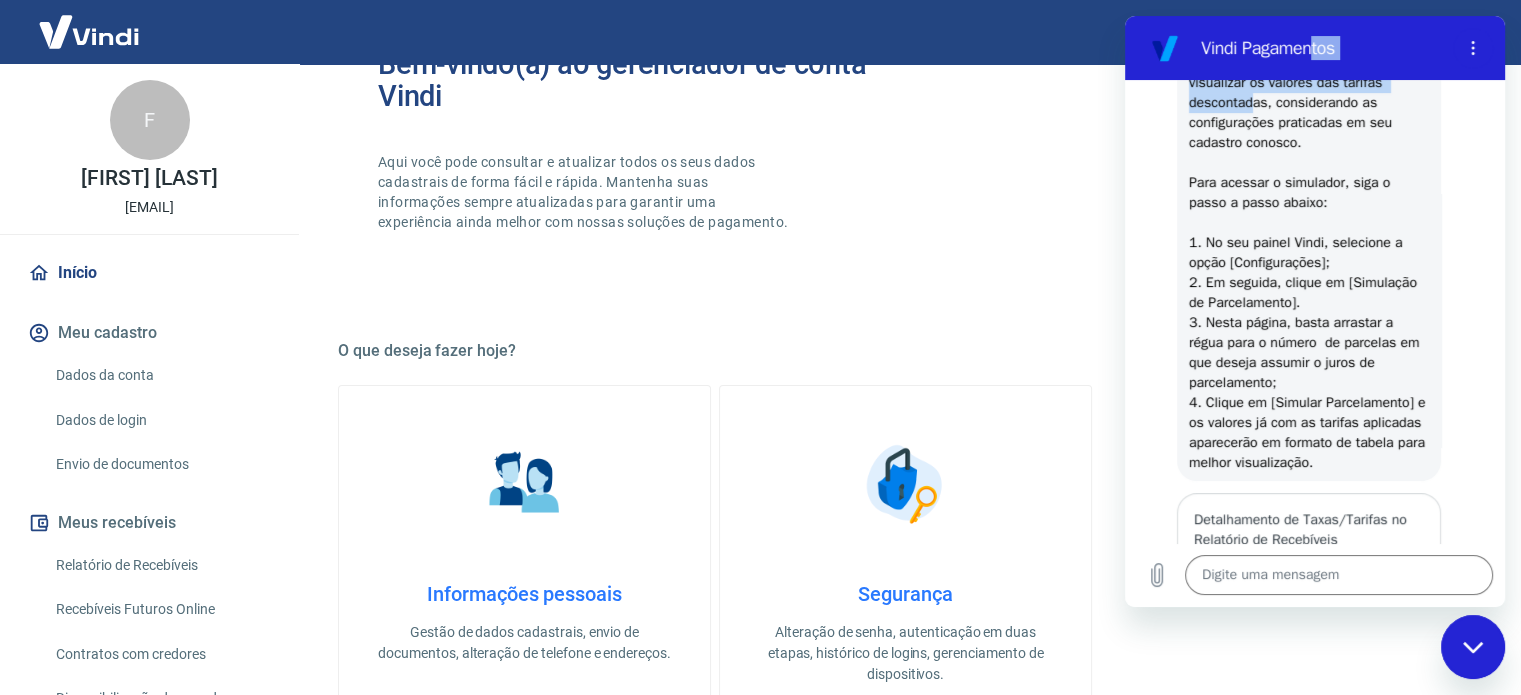 click on "Vindi Pagamentos" at bounding box center [1323, 48] 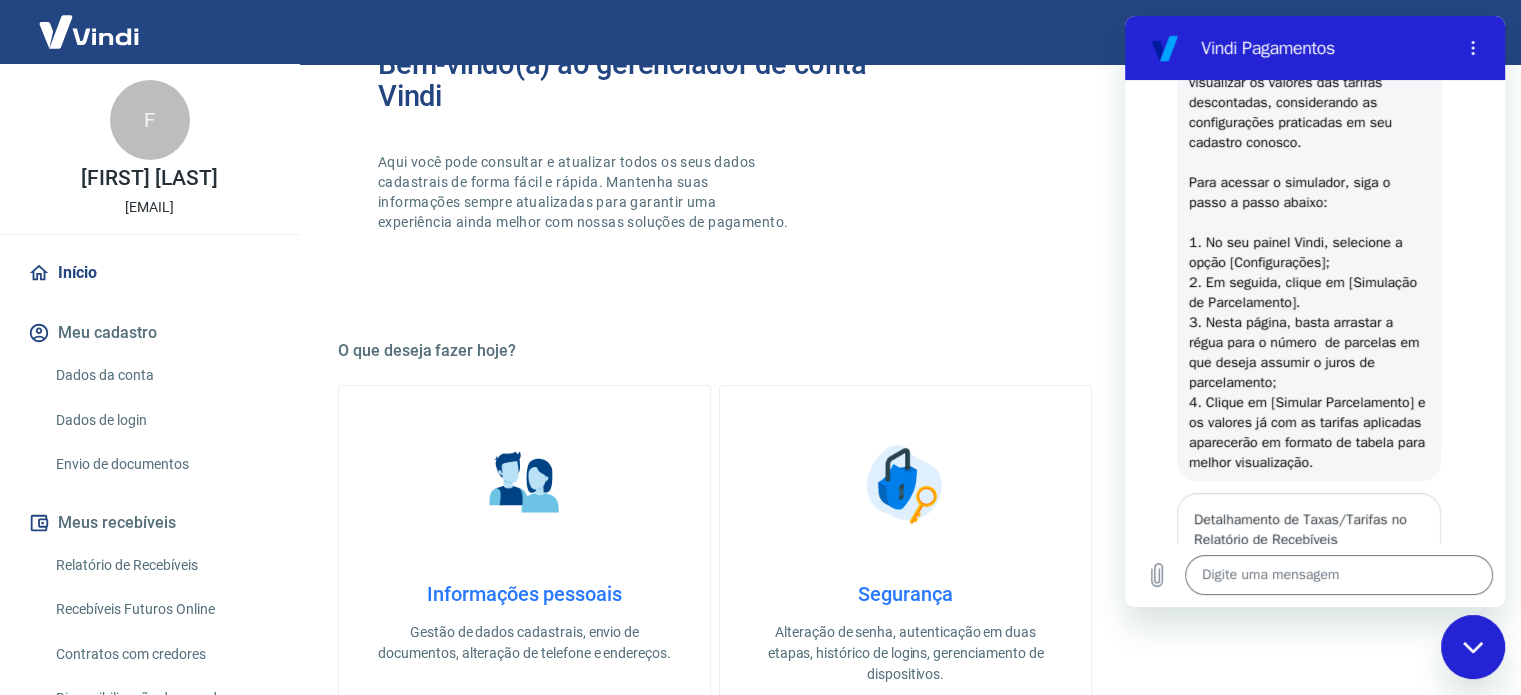click at bounding box center (1165, 48) 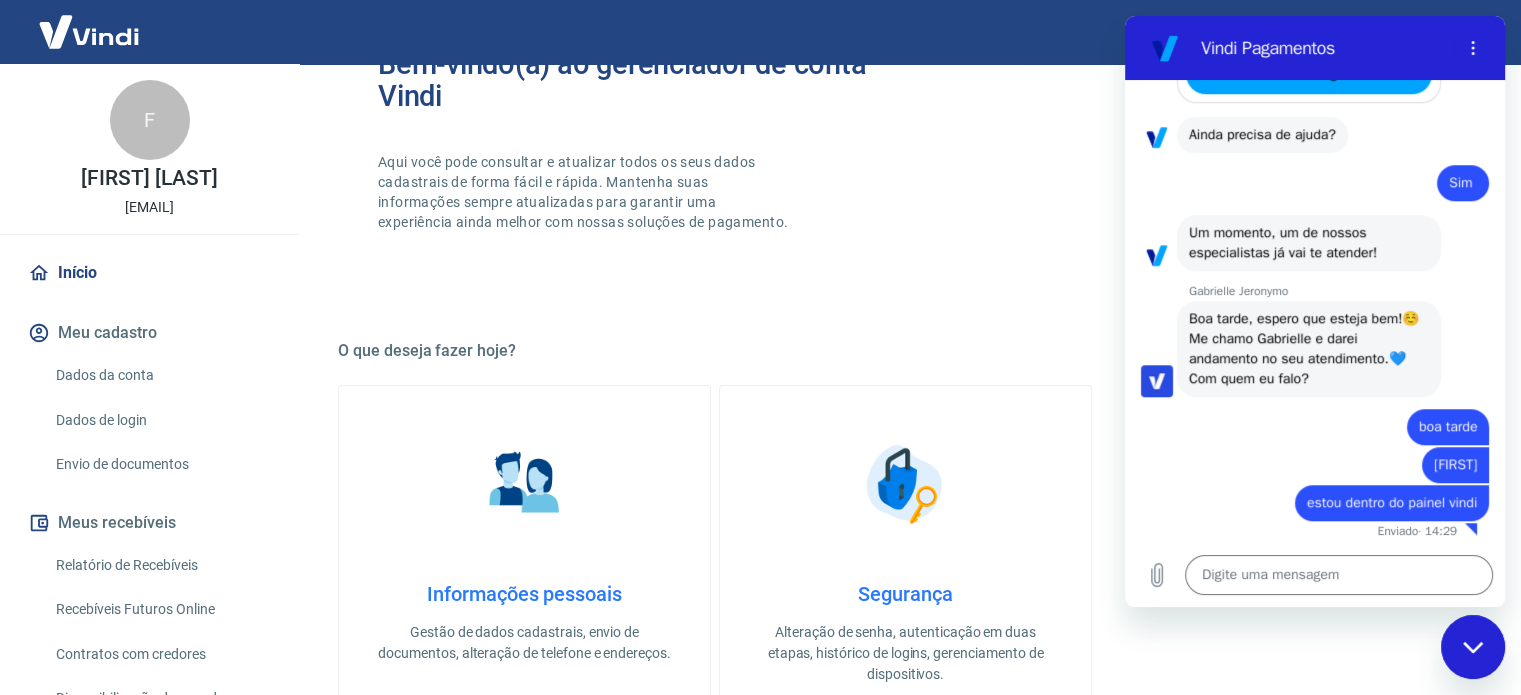 scroll, scrollTop: 1493, scrollLeft: 0, axis: vertical 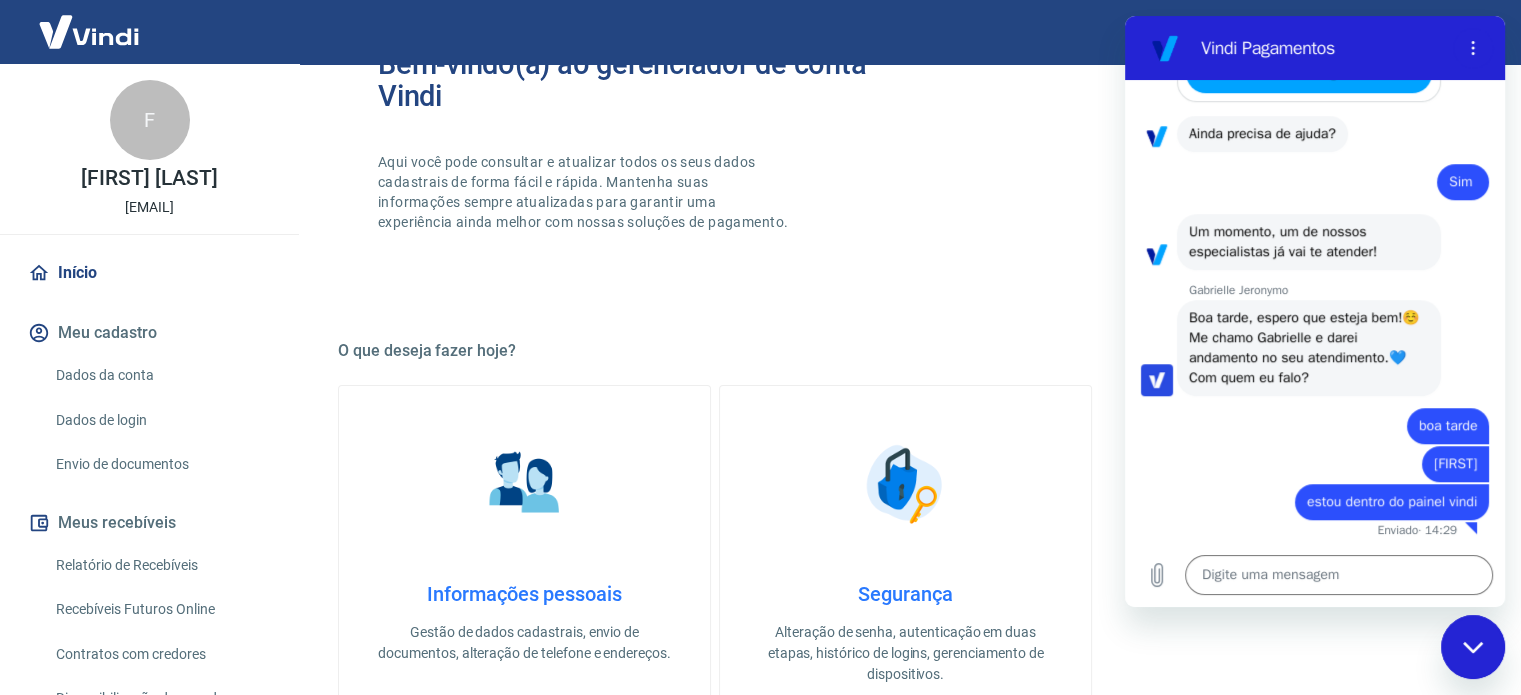 click on "Bem-vindo(a) ao gerenciador de conta Vindi Aqui você pode consultar e atualizar todos os seus dados cadastrais de forma fácil e rápida. Mantenha suas informações sempre atualizadas para garantir uma experiência ainda melhor com nossas soluções de pagamento." at bounding box center (905, 158) 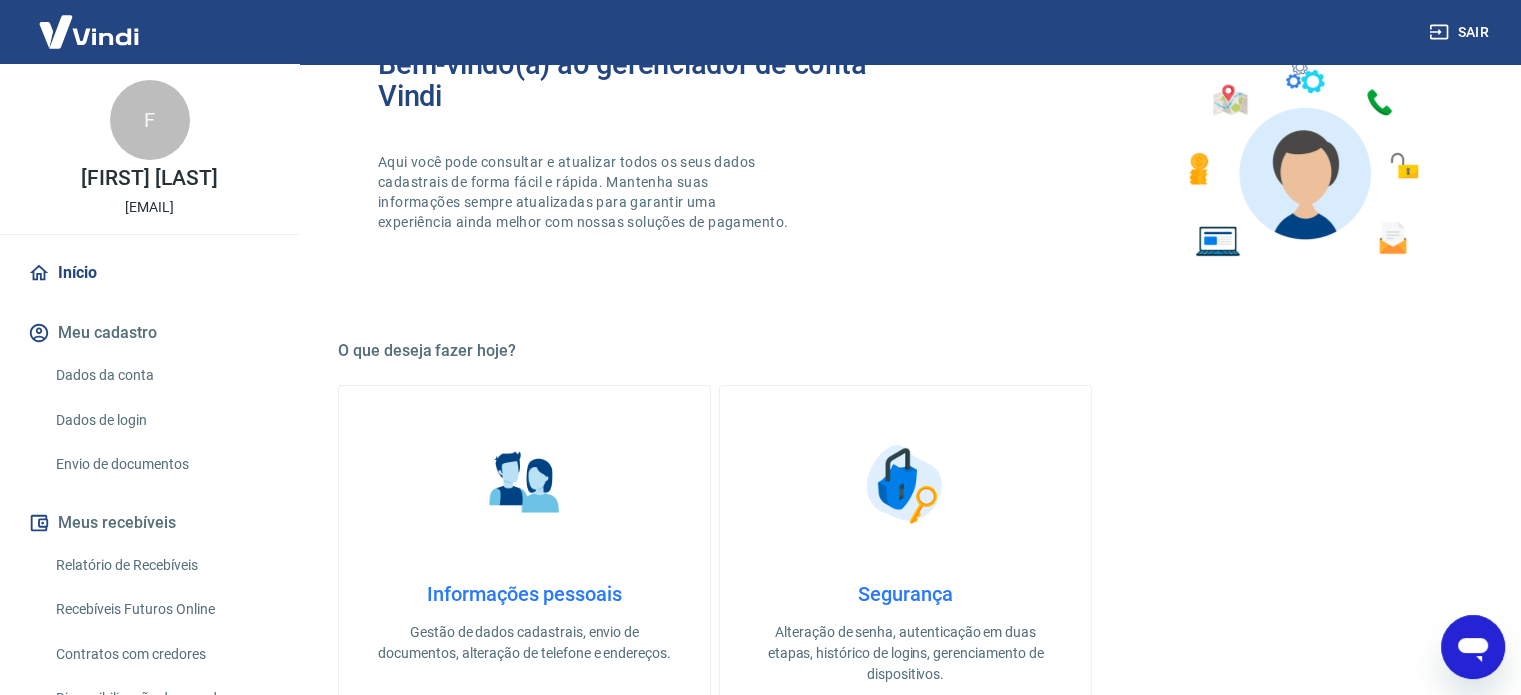 scroll, scrollTop: 400, scrollLeft: 0, axis: vertical 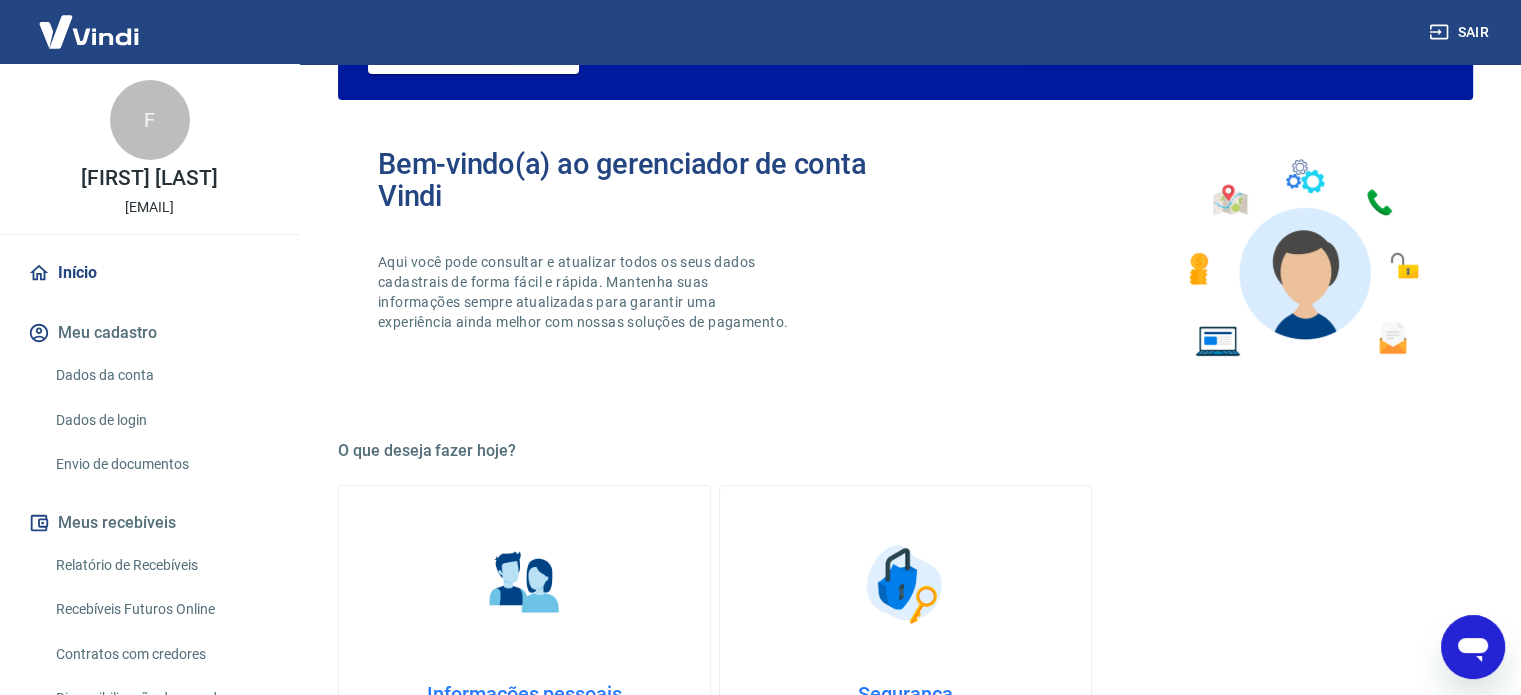 click at bounding box center (1302, 258) 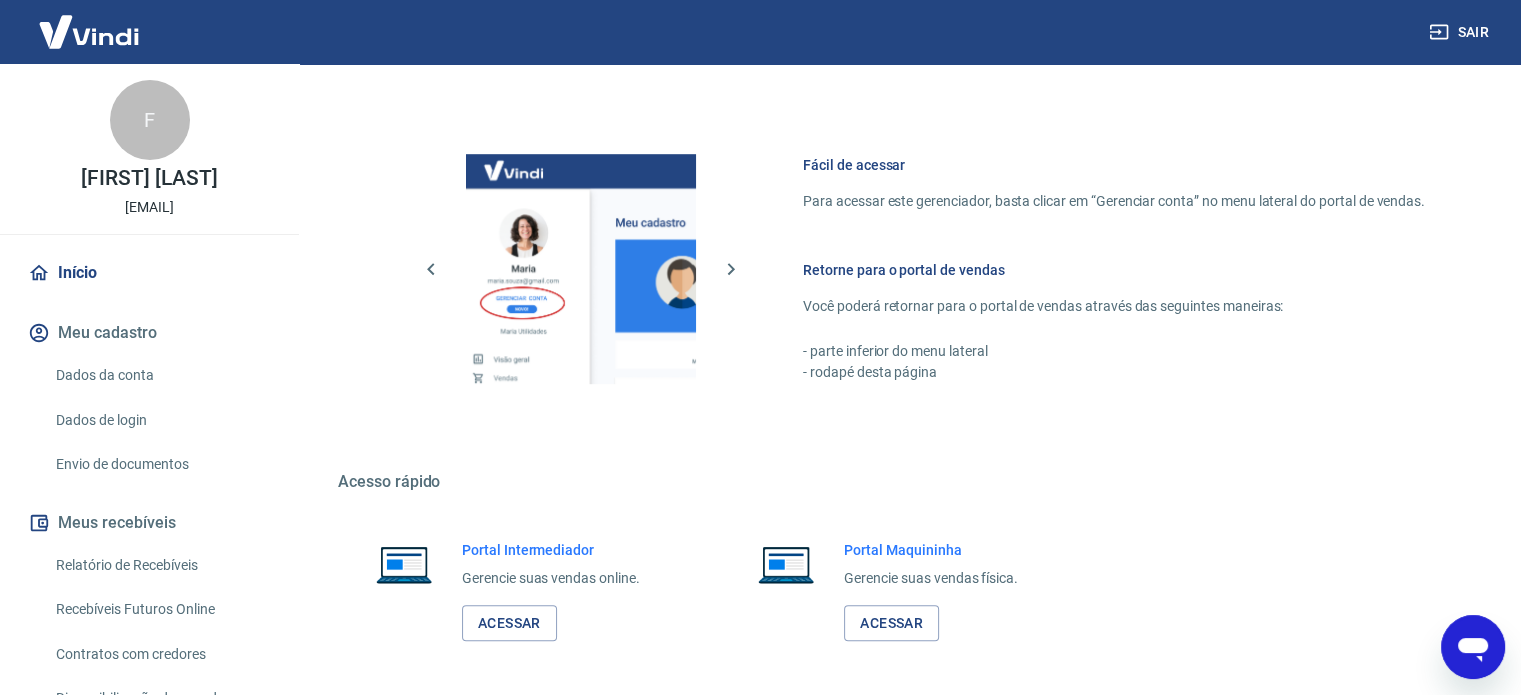 scroll, scrollTop: 1280, scrollLeft: 0, axis: vertical 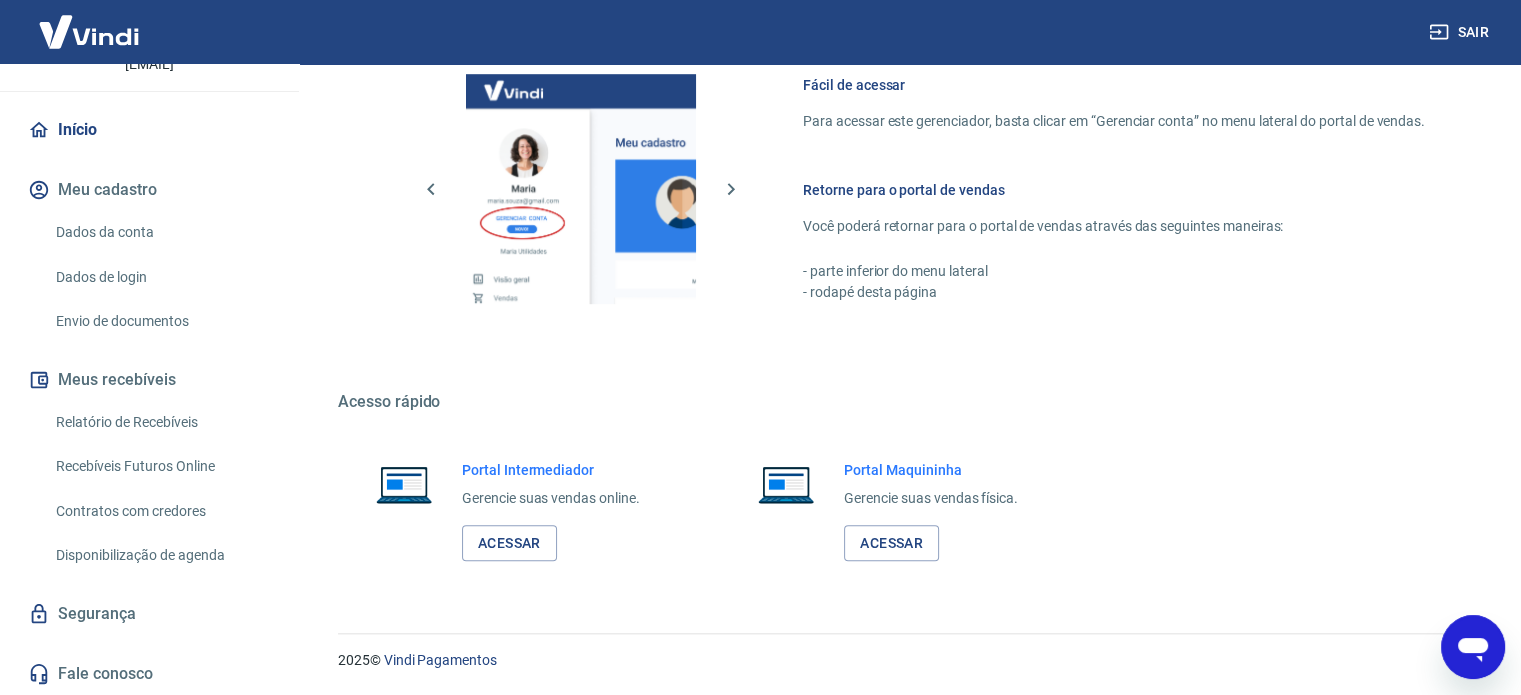 click 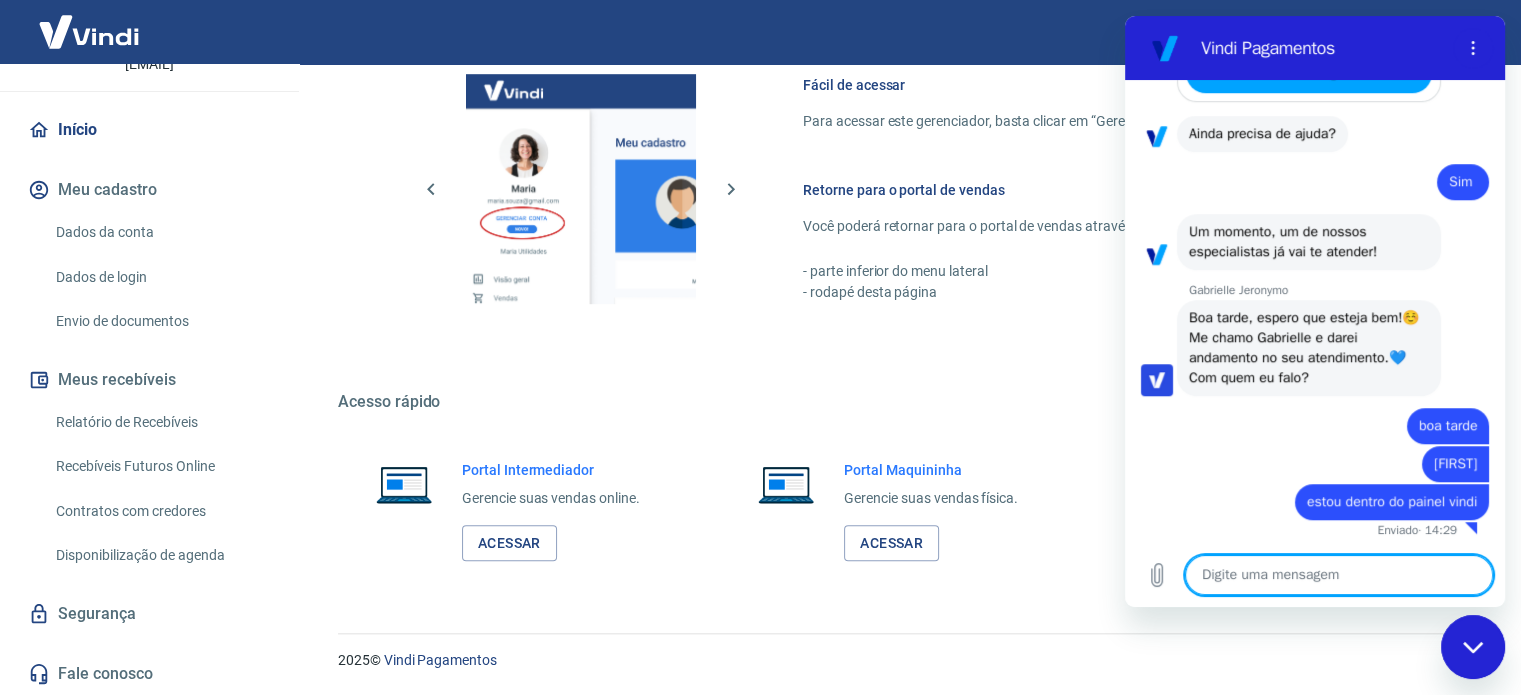 scroll, scrollTop: 0, scrollLeft: 0, axis: both 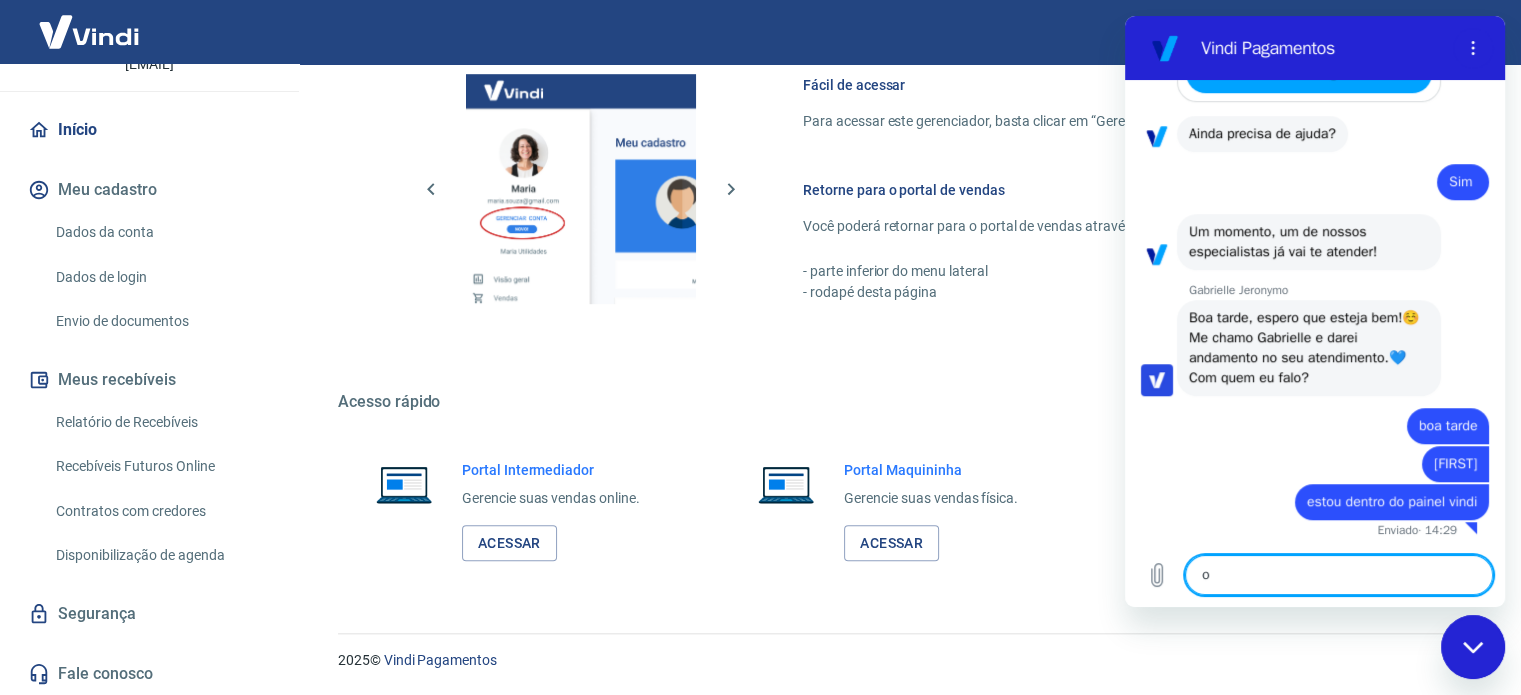 type on "on" 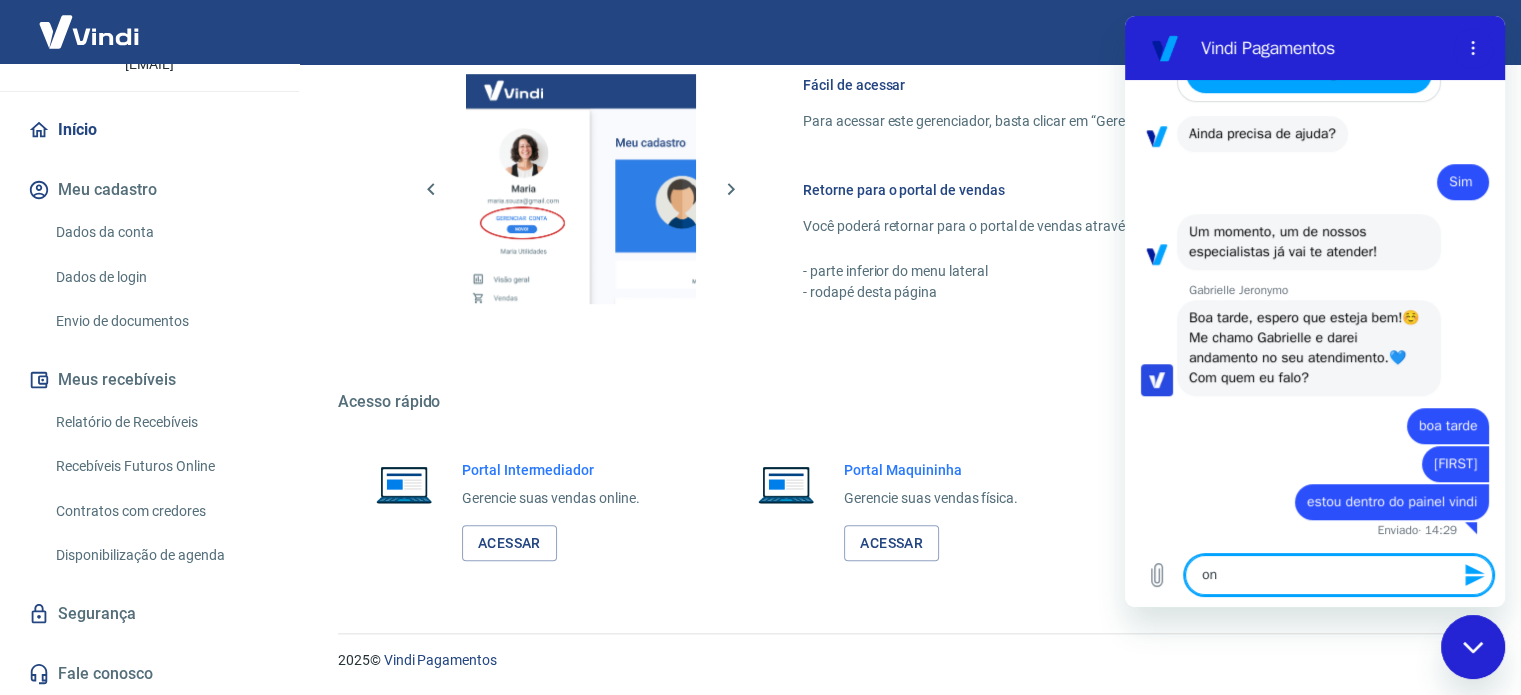 type on "ond" 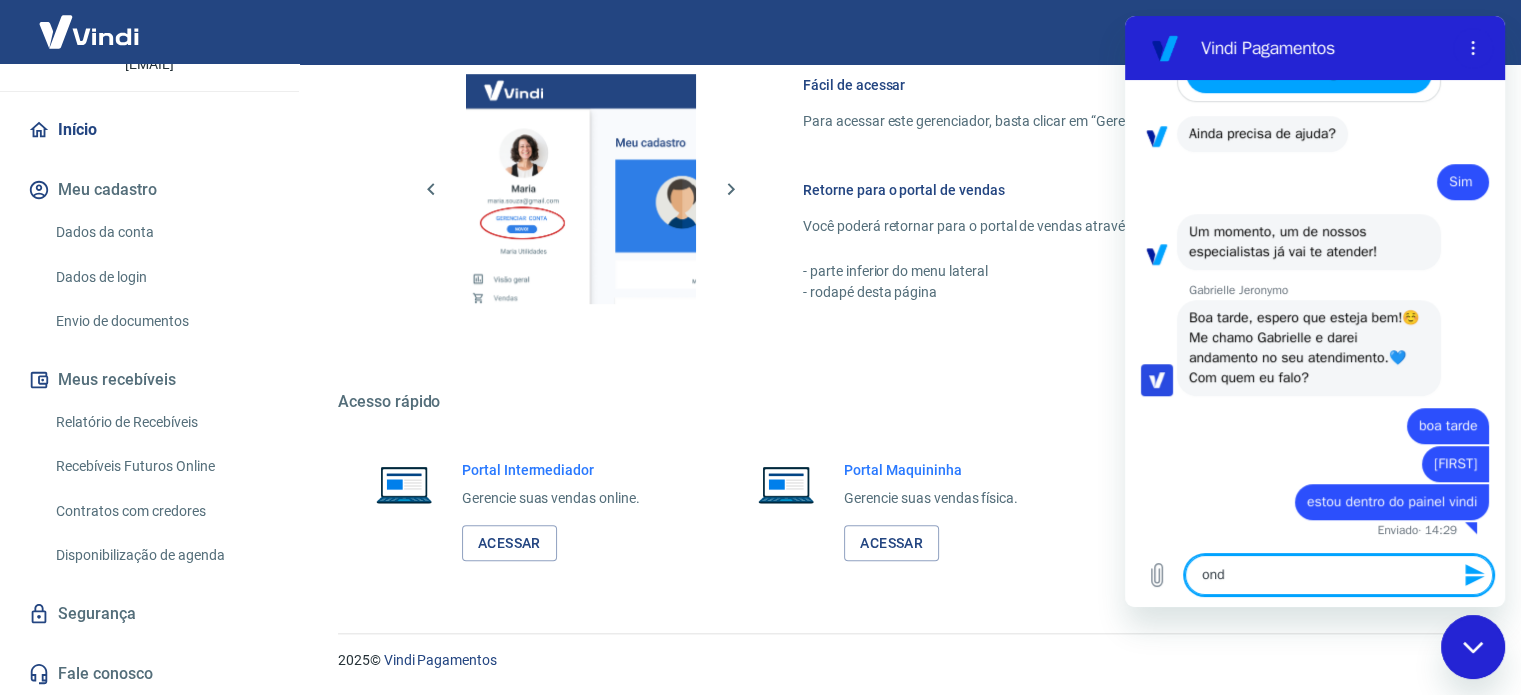 type on "onde" 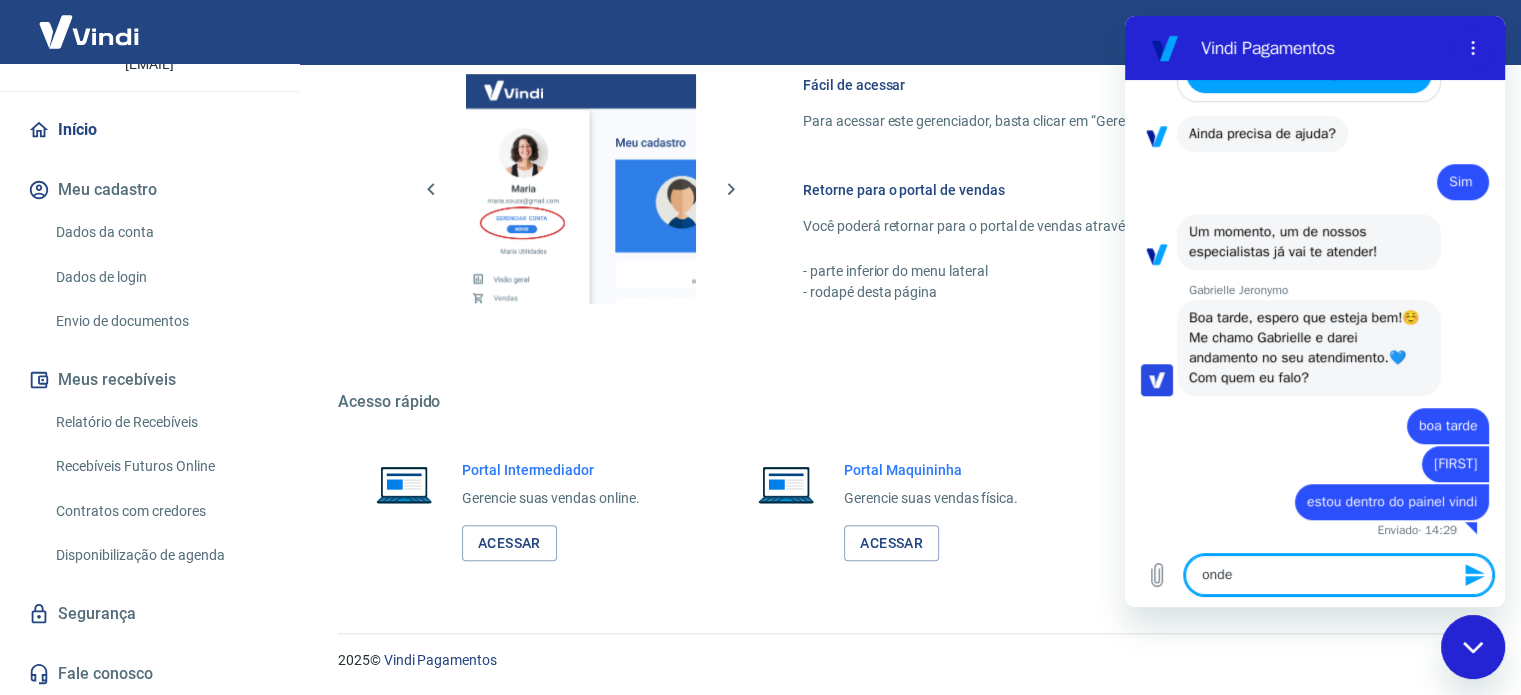 type on "onde" 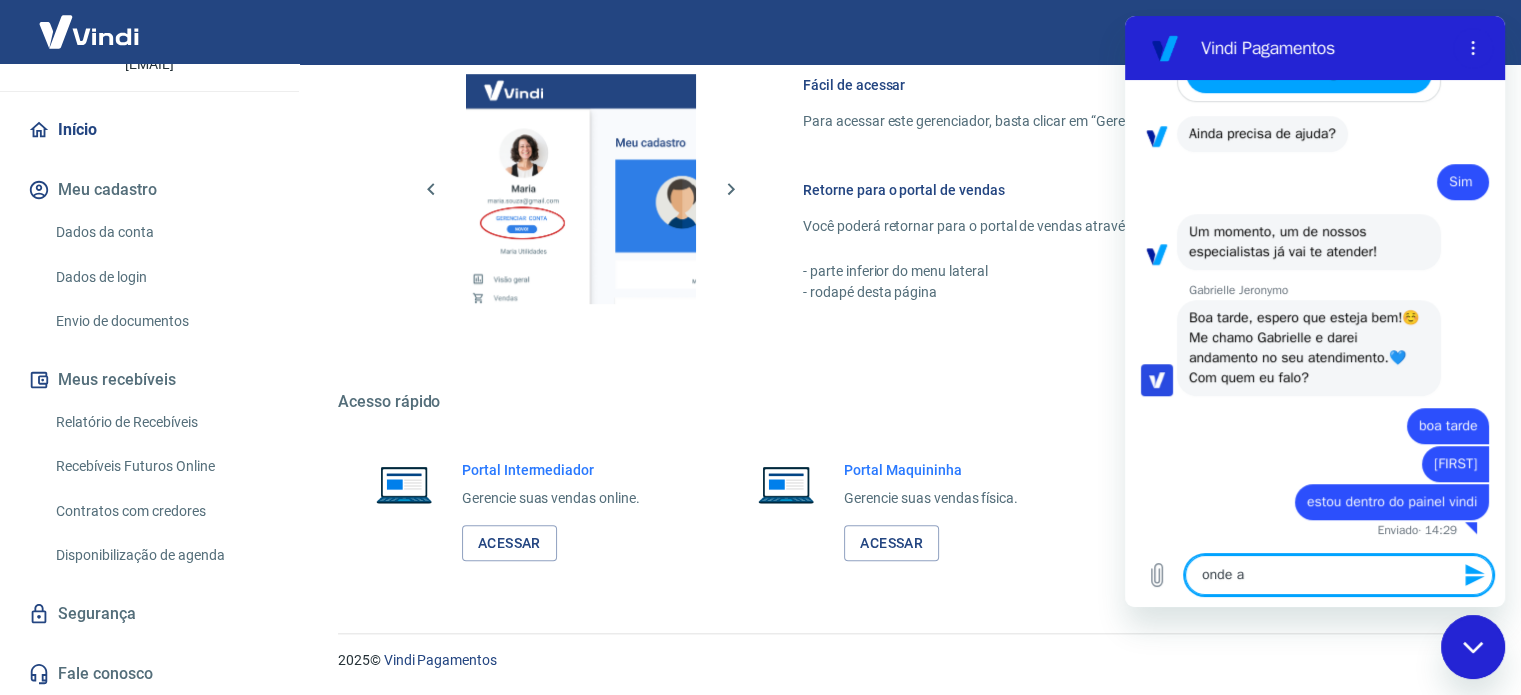type on "onde ac" 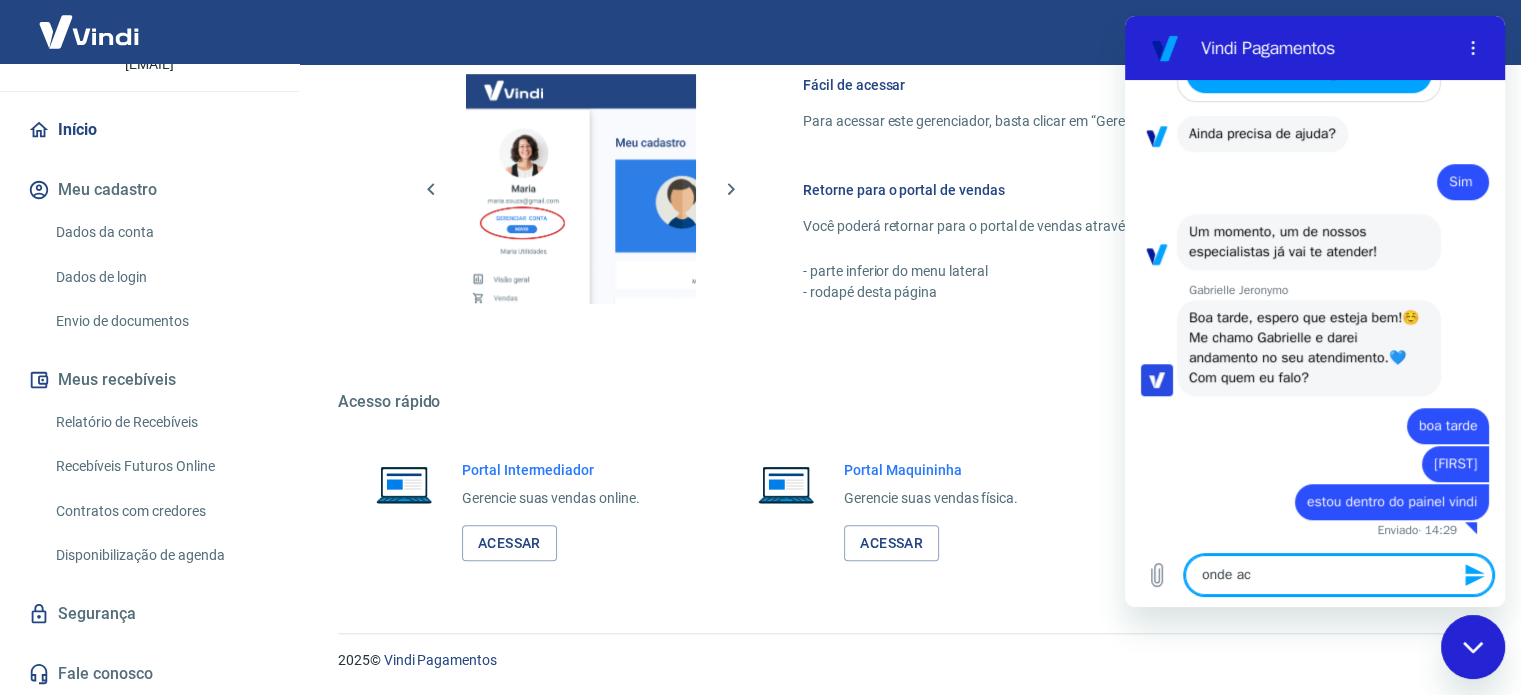 type on "x" 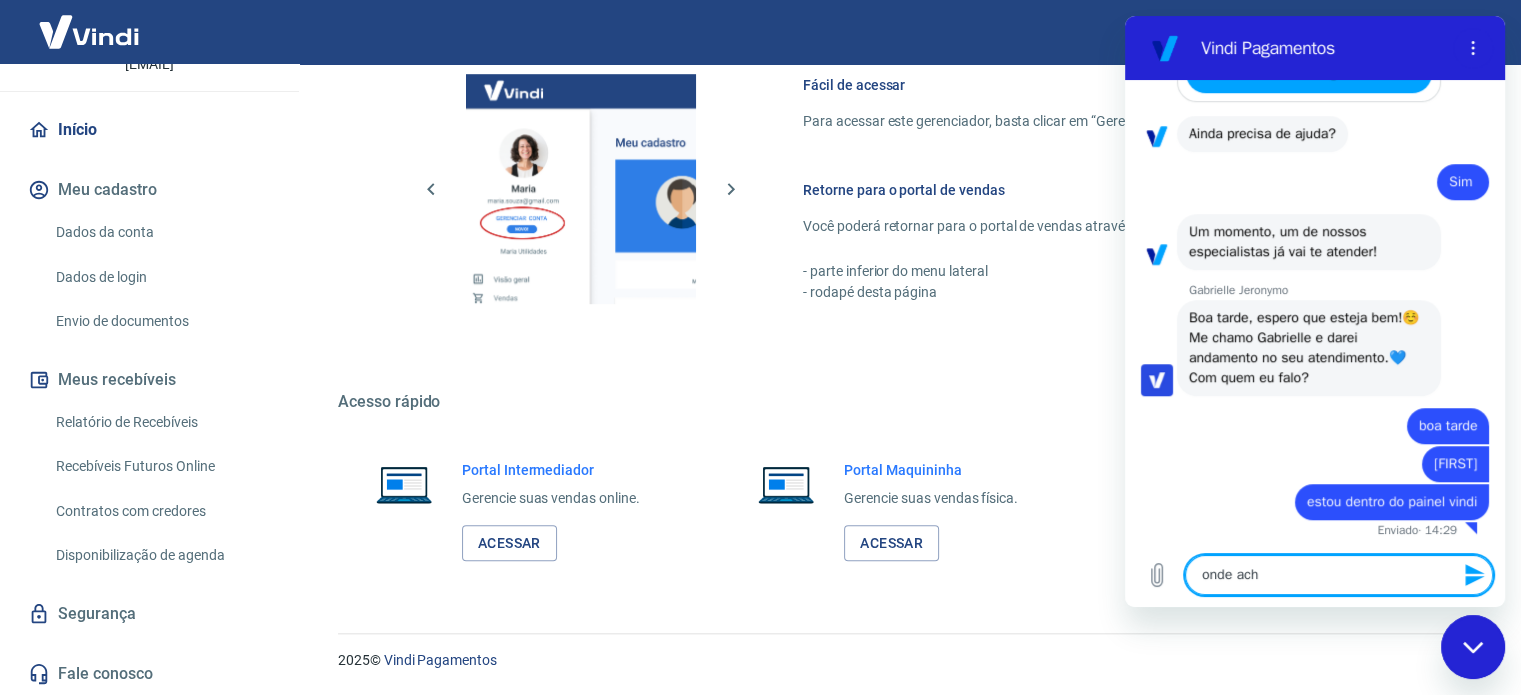 type on "x" 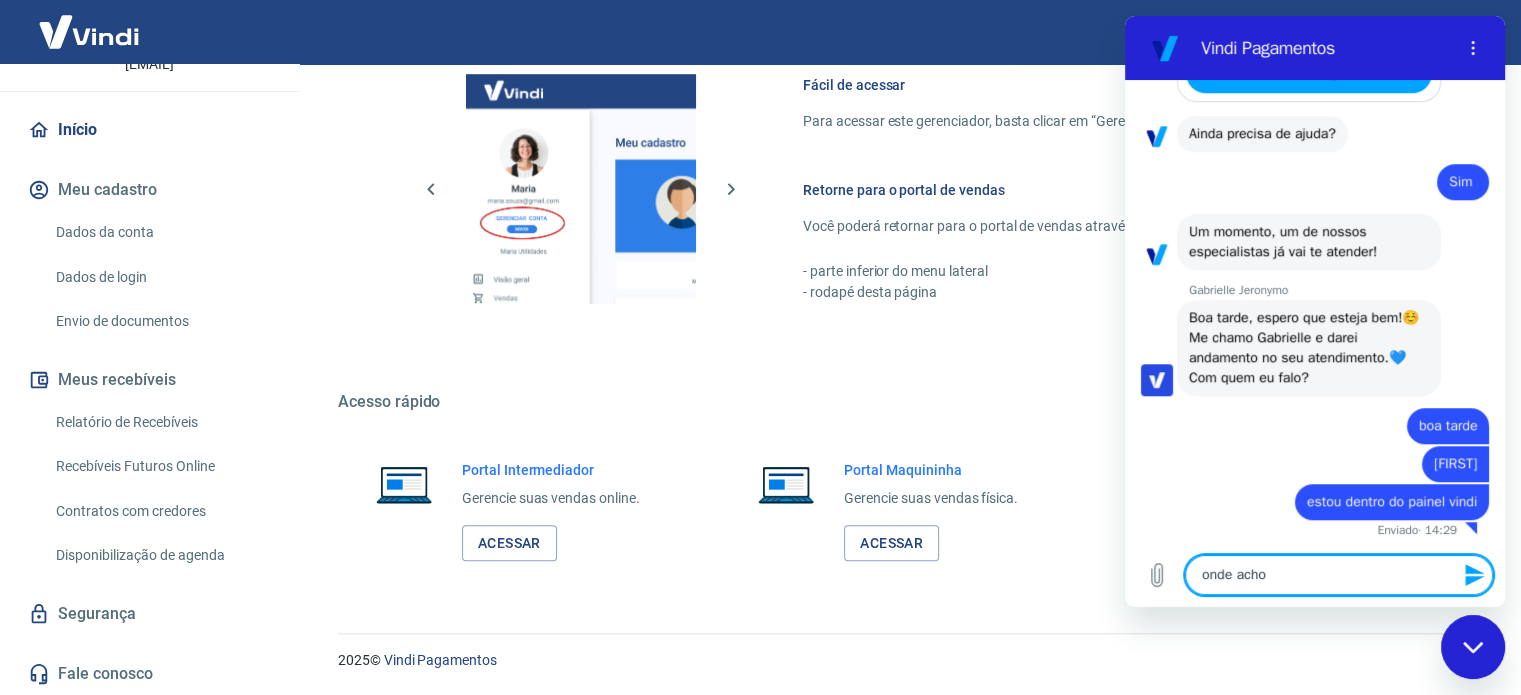type on "onde acho" 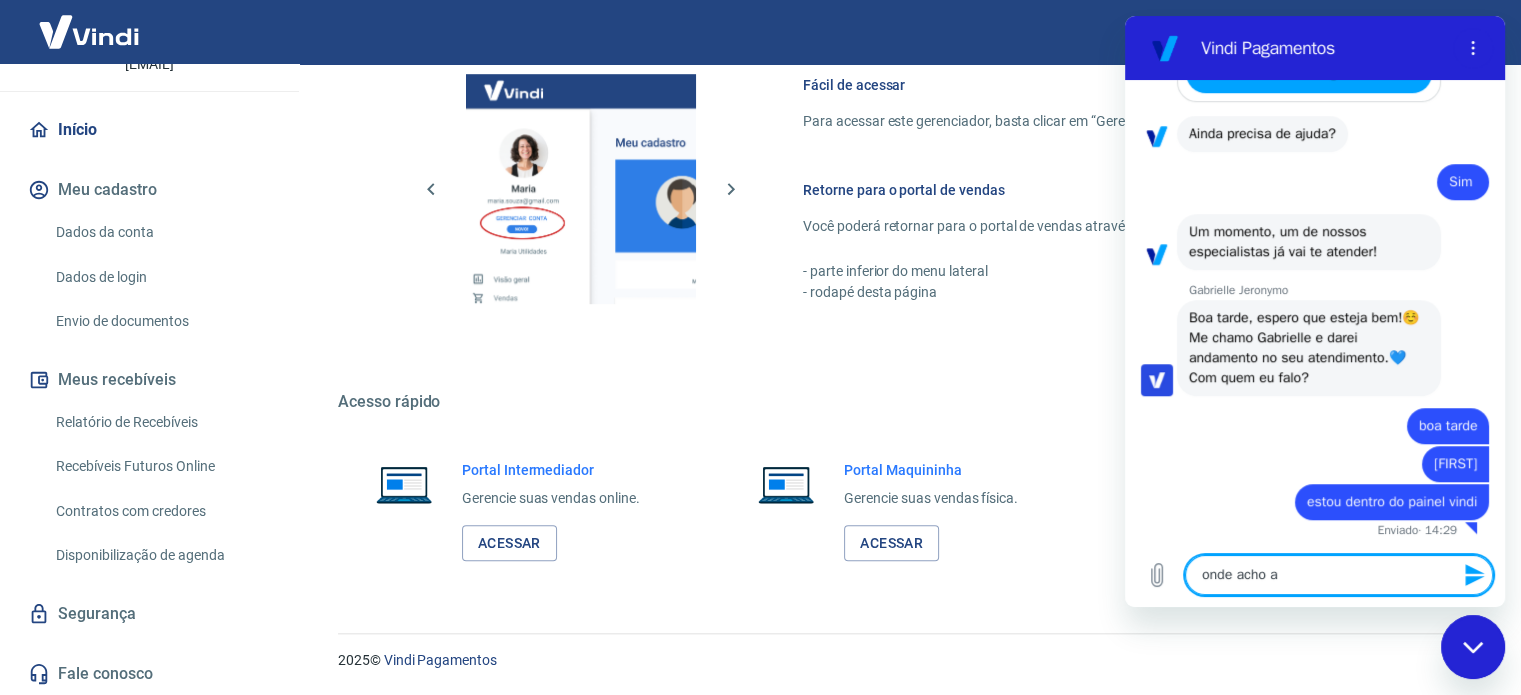 type on "onde acho a" 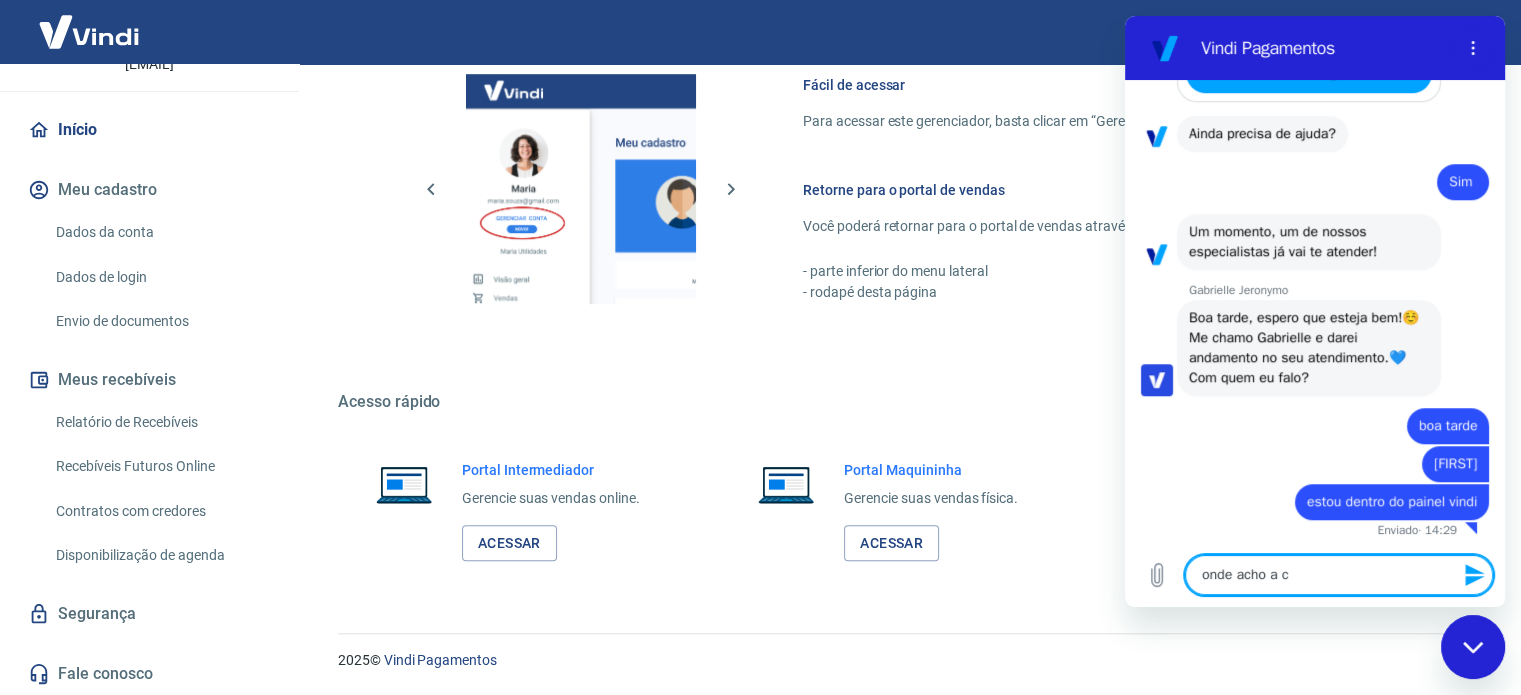 type on "onde acho a co" 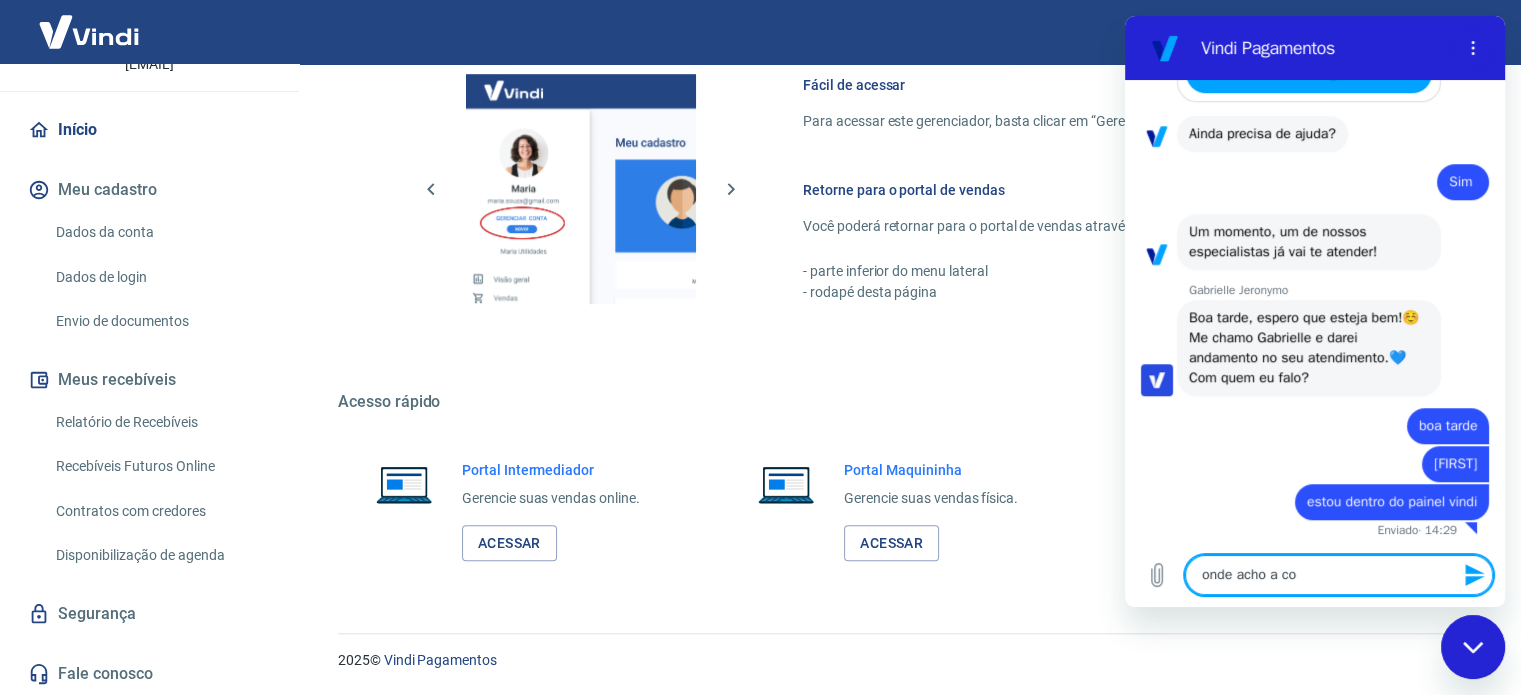 type on "onde acho a con" 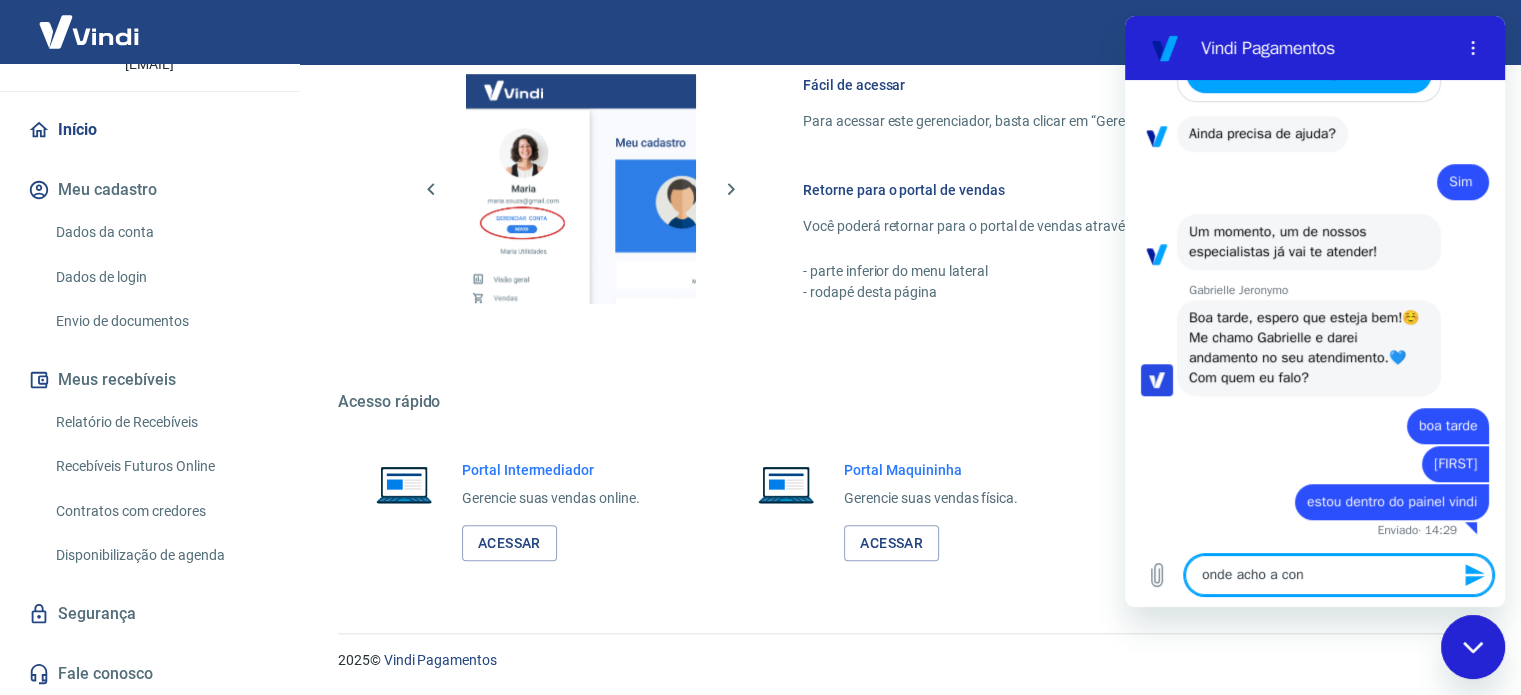 type on "onde acho a conf" 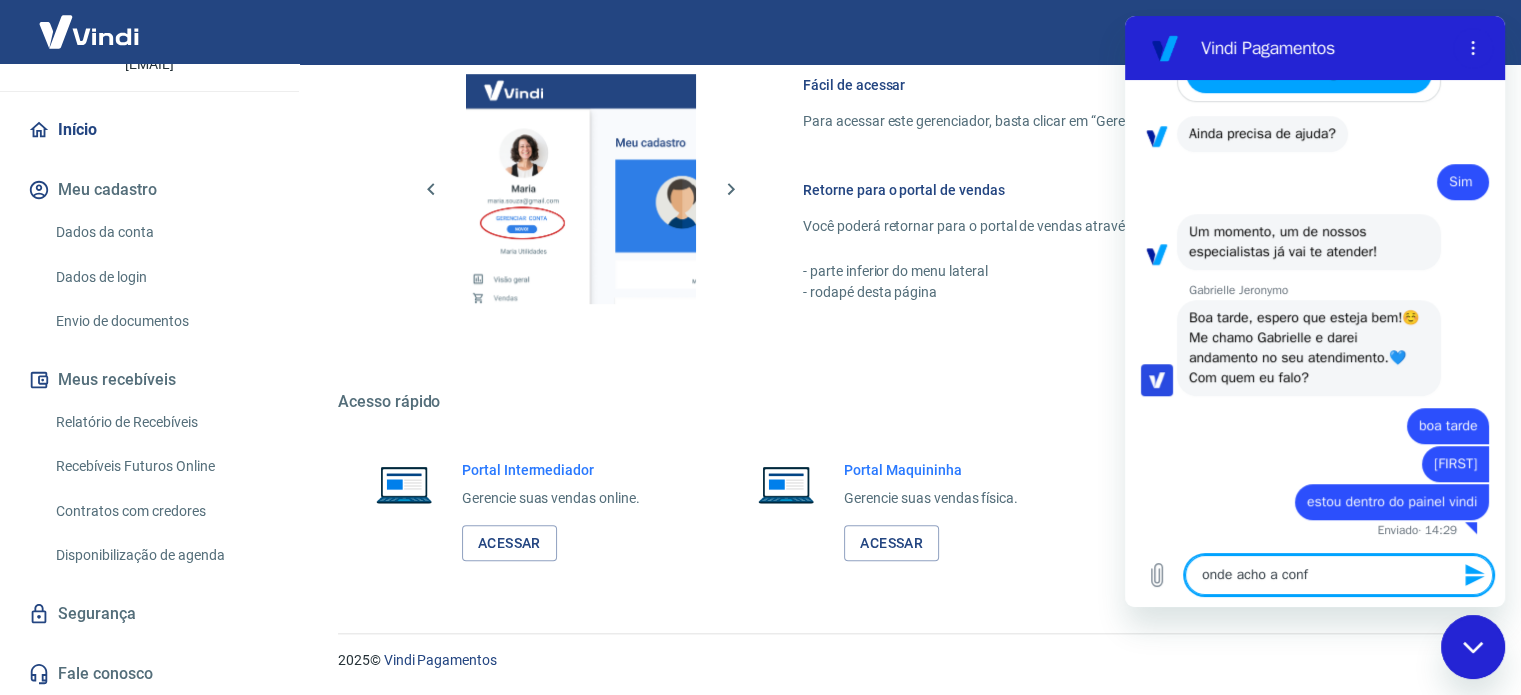 type on "onde acho a confi" 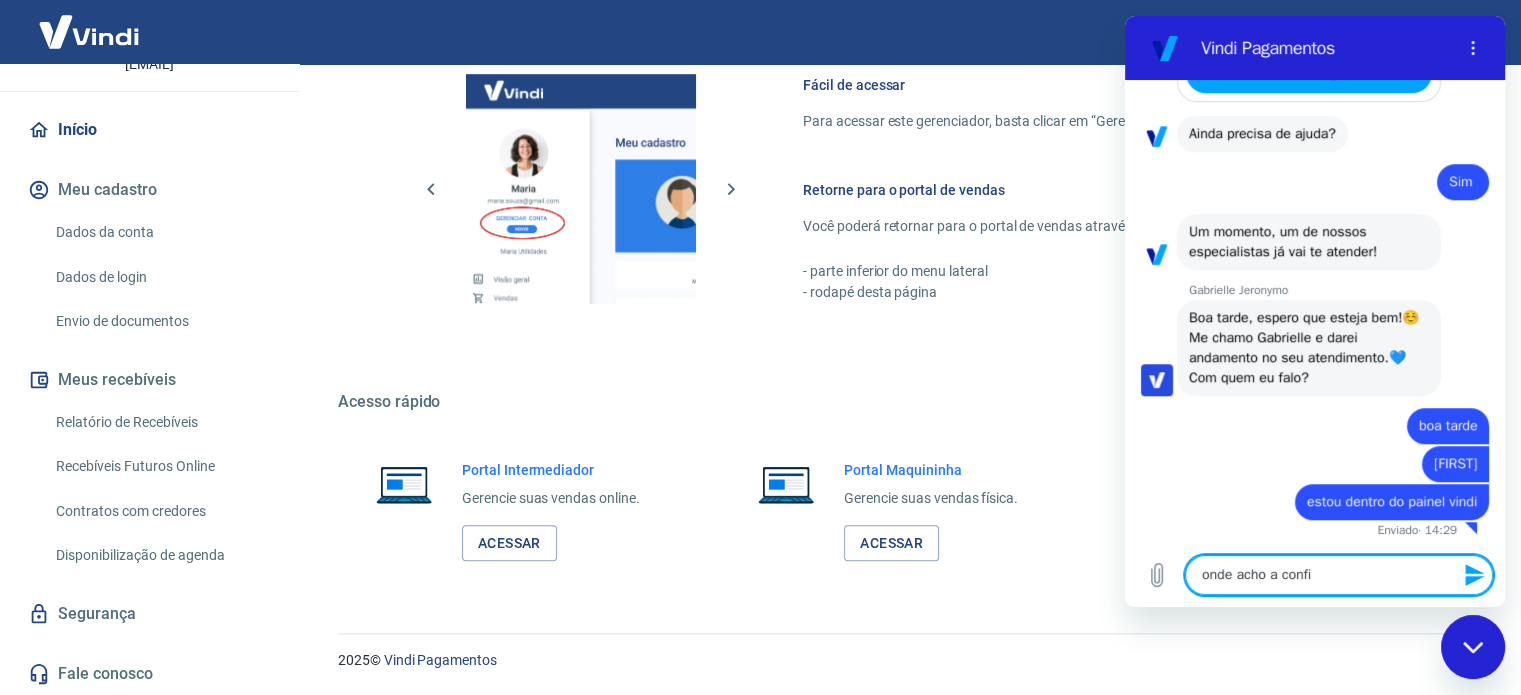 type on "onde acho a config" 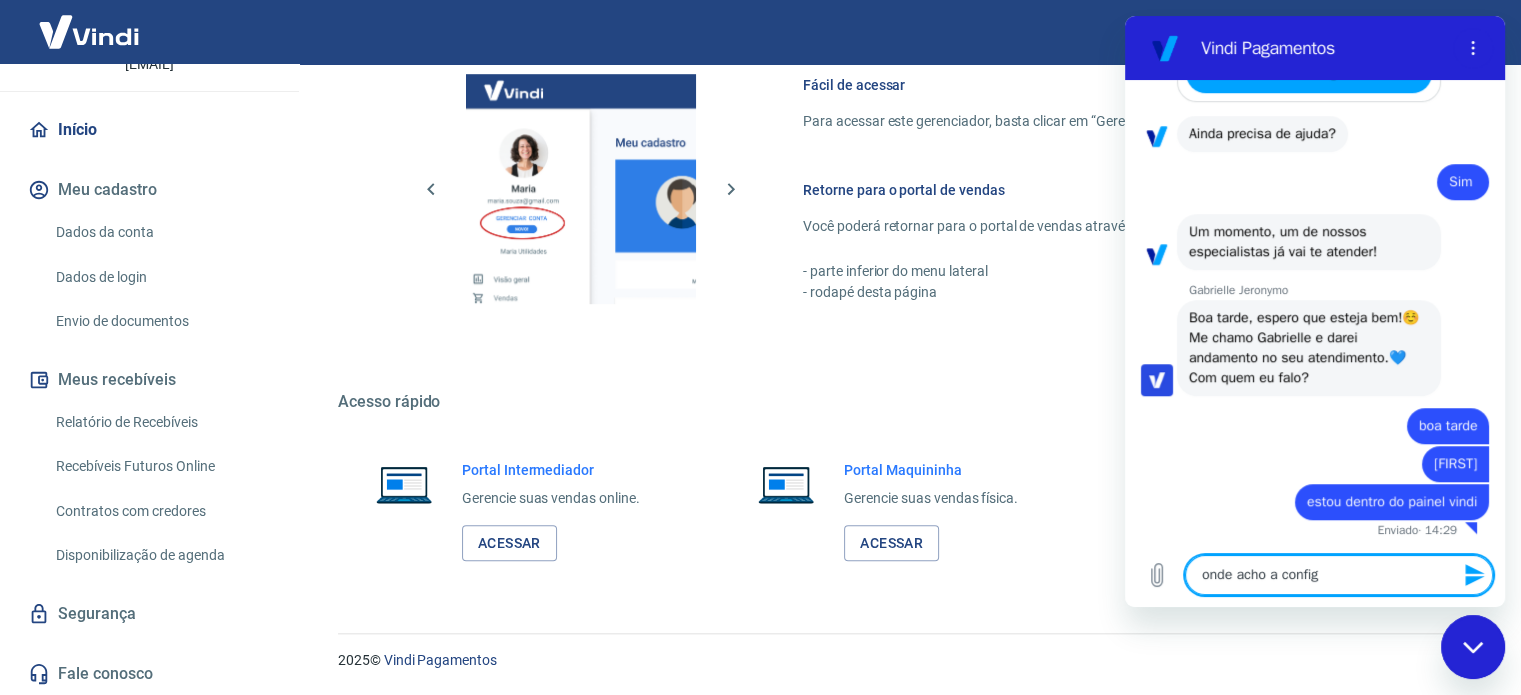 type on "onde acho a configu" 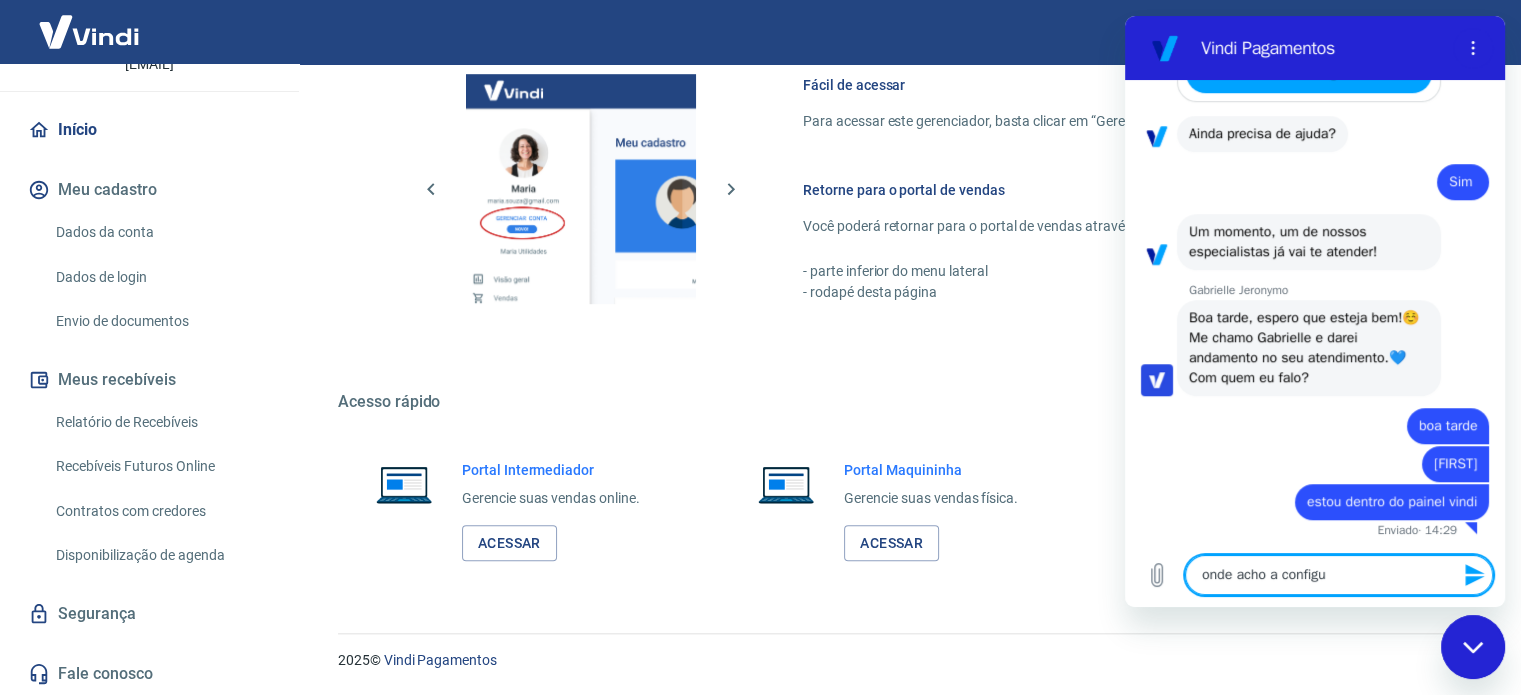 type on "onde acho a configur" 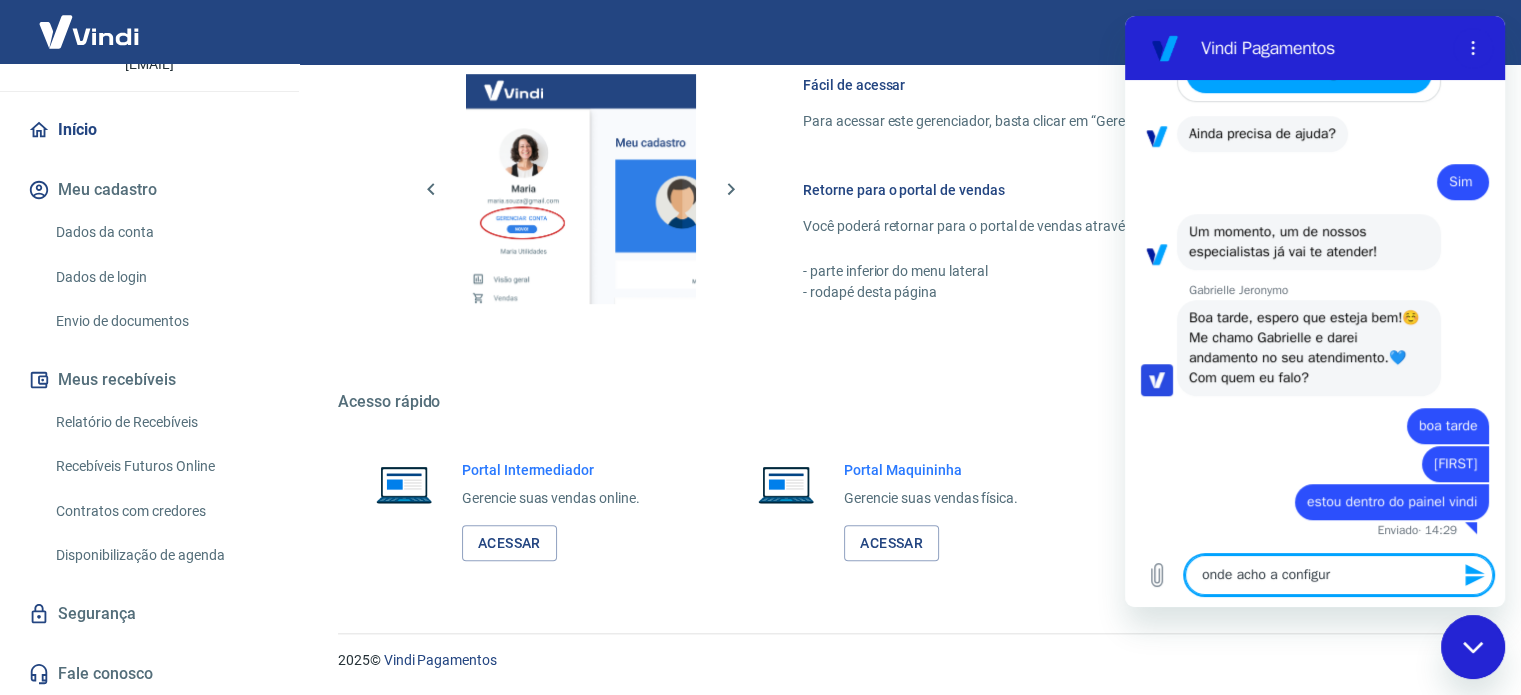 type on "onde acho a configura" 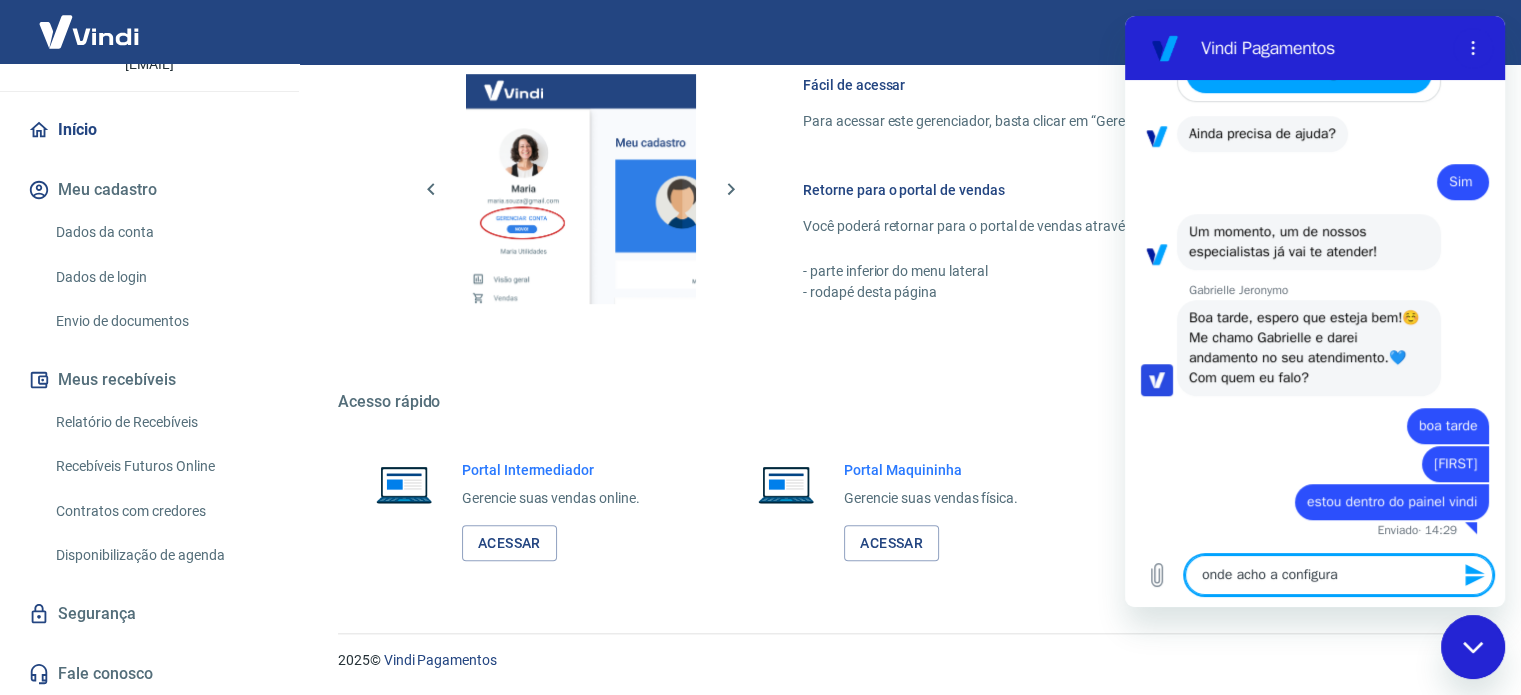 type on "x" 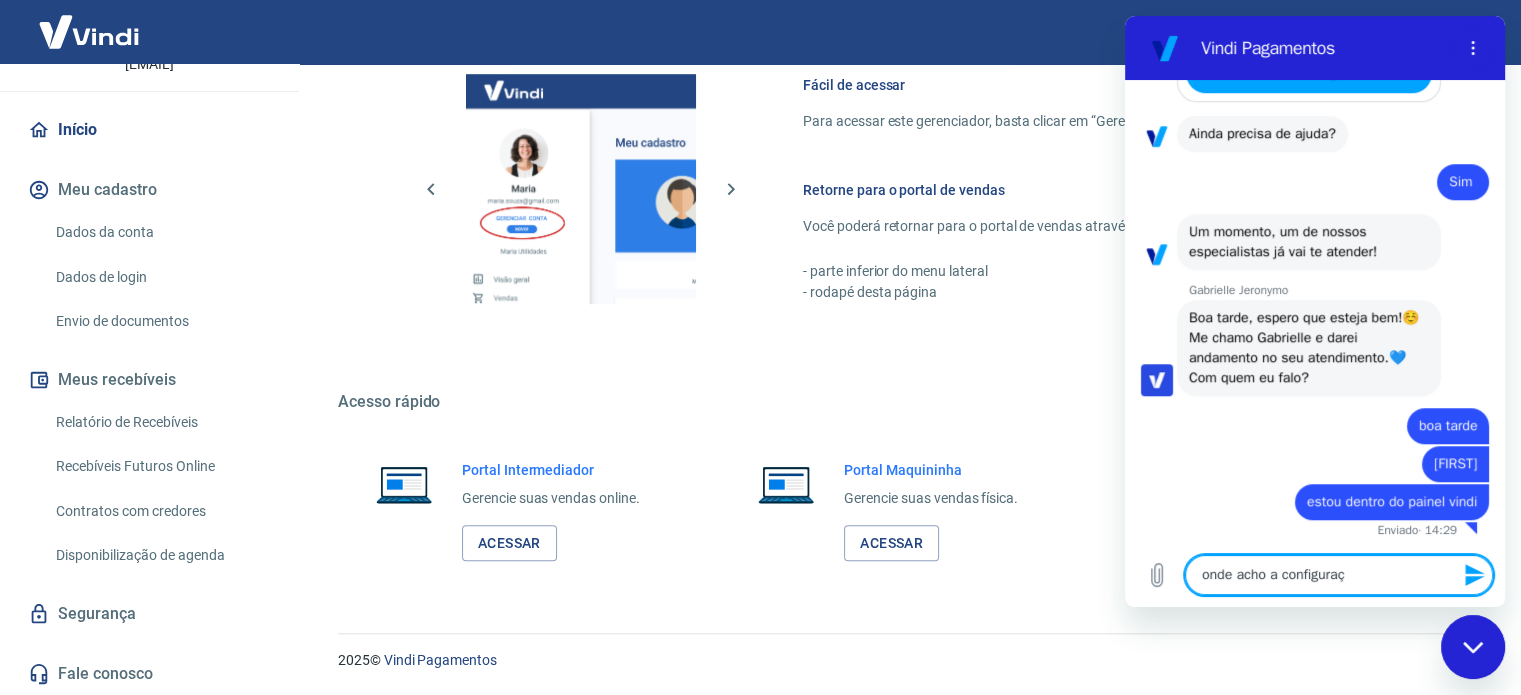 type on "onde acho a configuraçã" 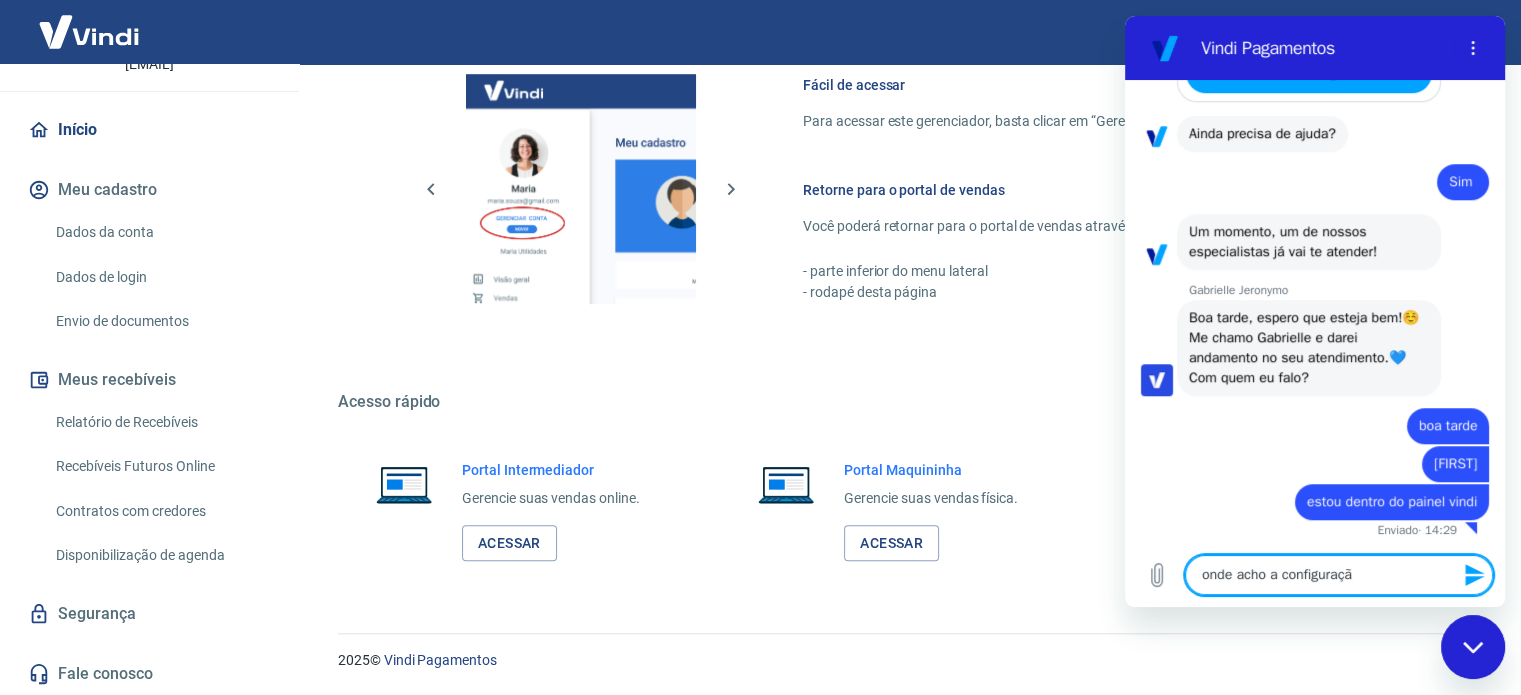 type on "onde acho a configuração" 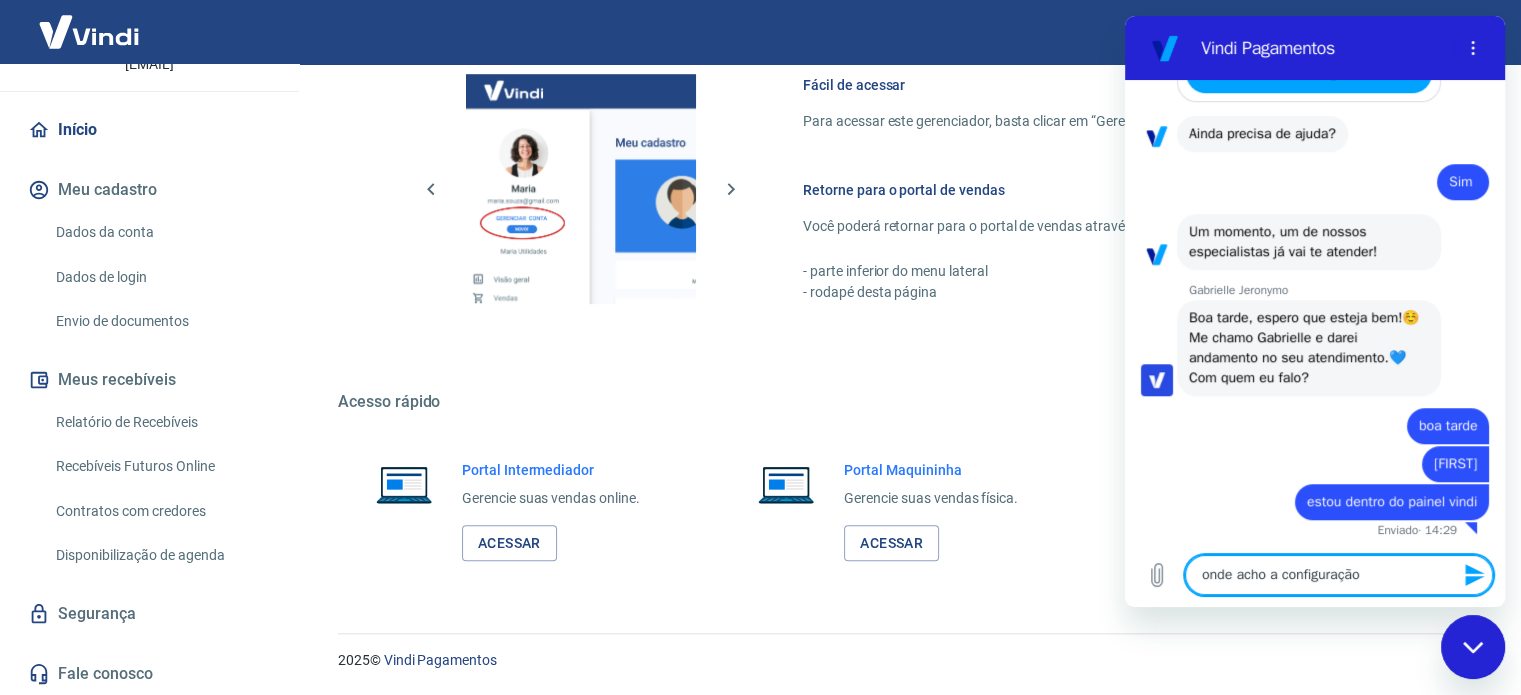 type on "onde acho a configuração" 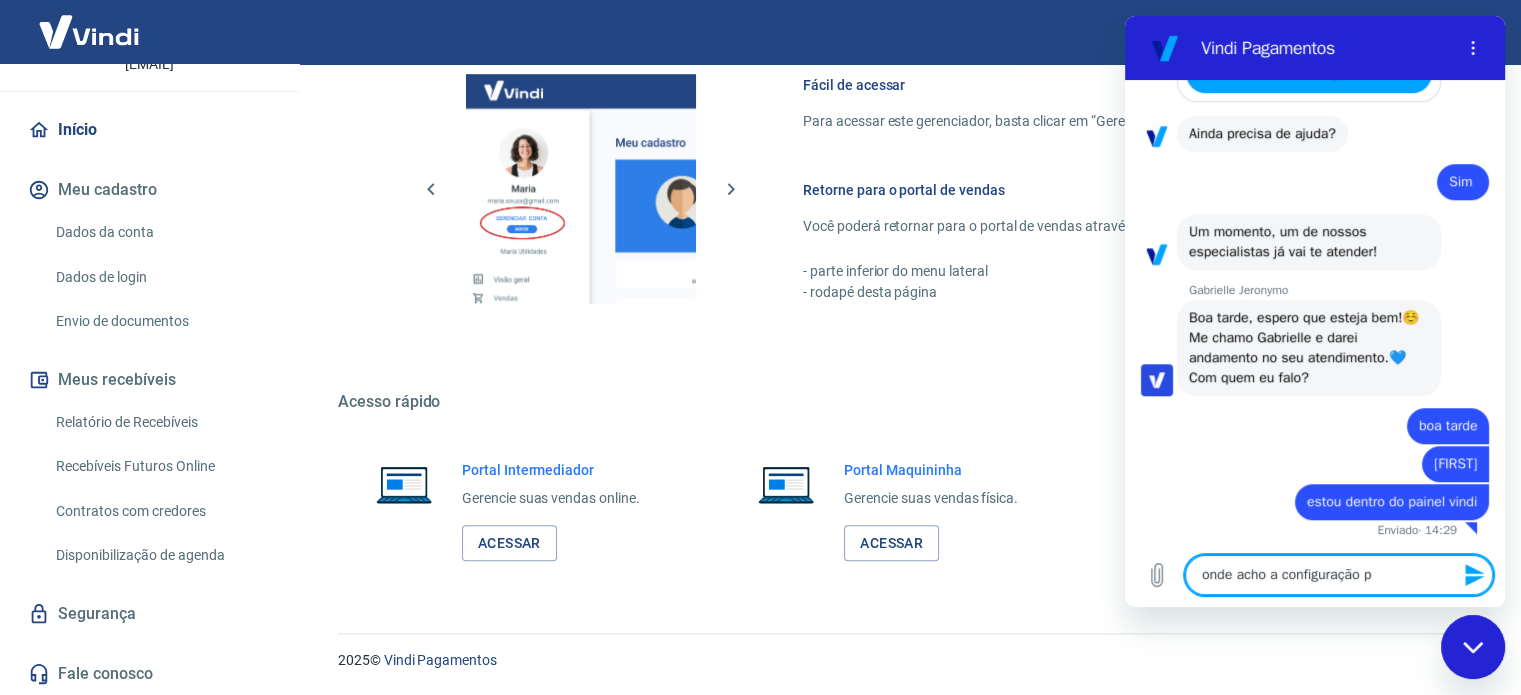 type on "onde acho a configuração pa" 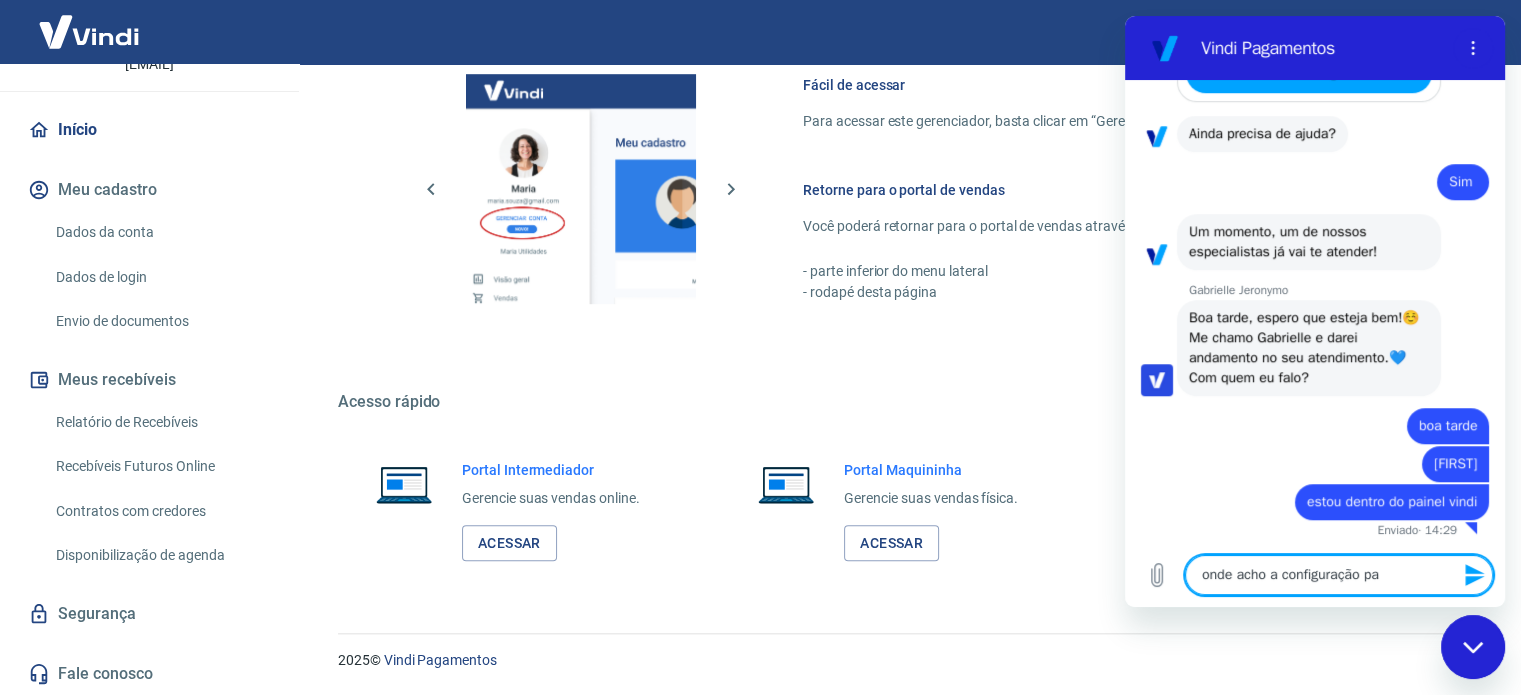 type on "onde acho a configuração par" 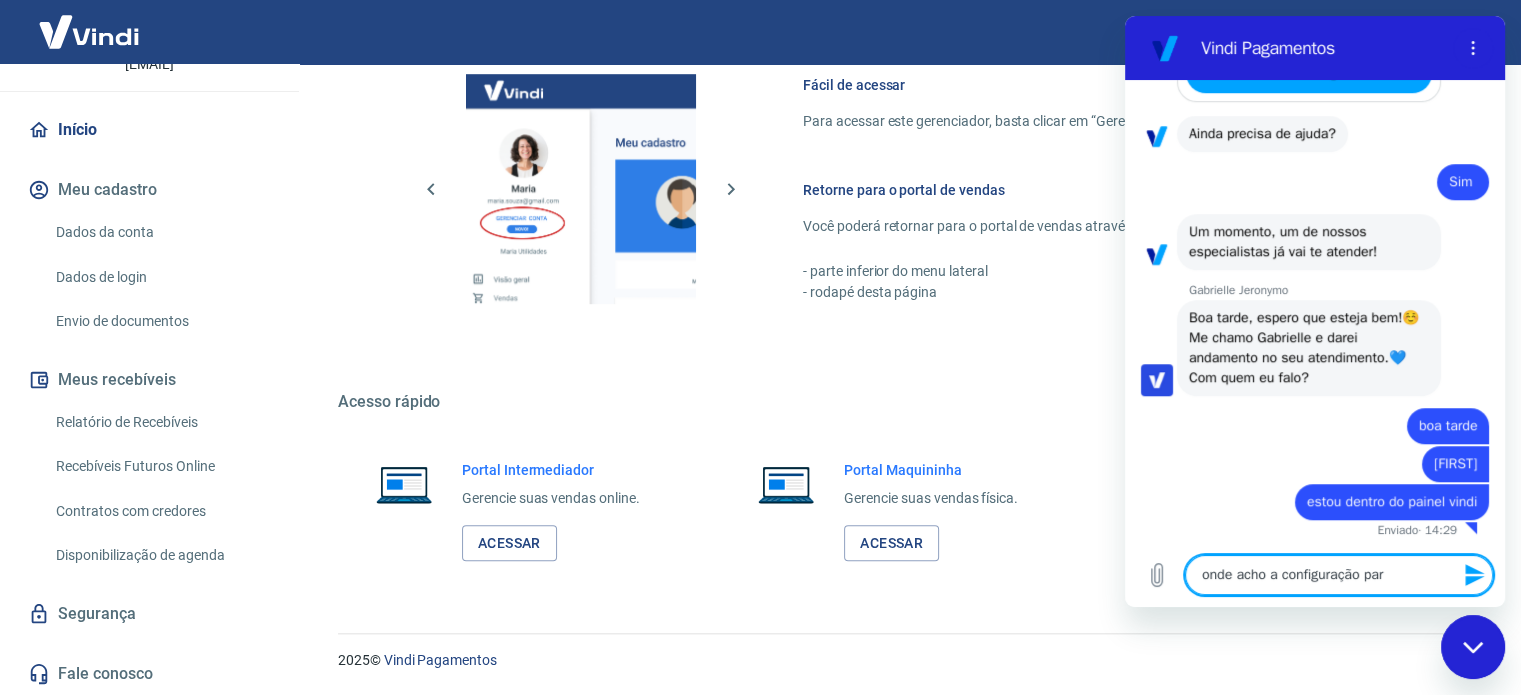 type on "x" 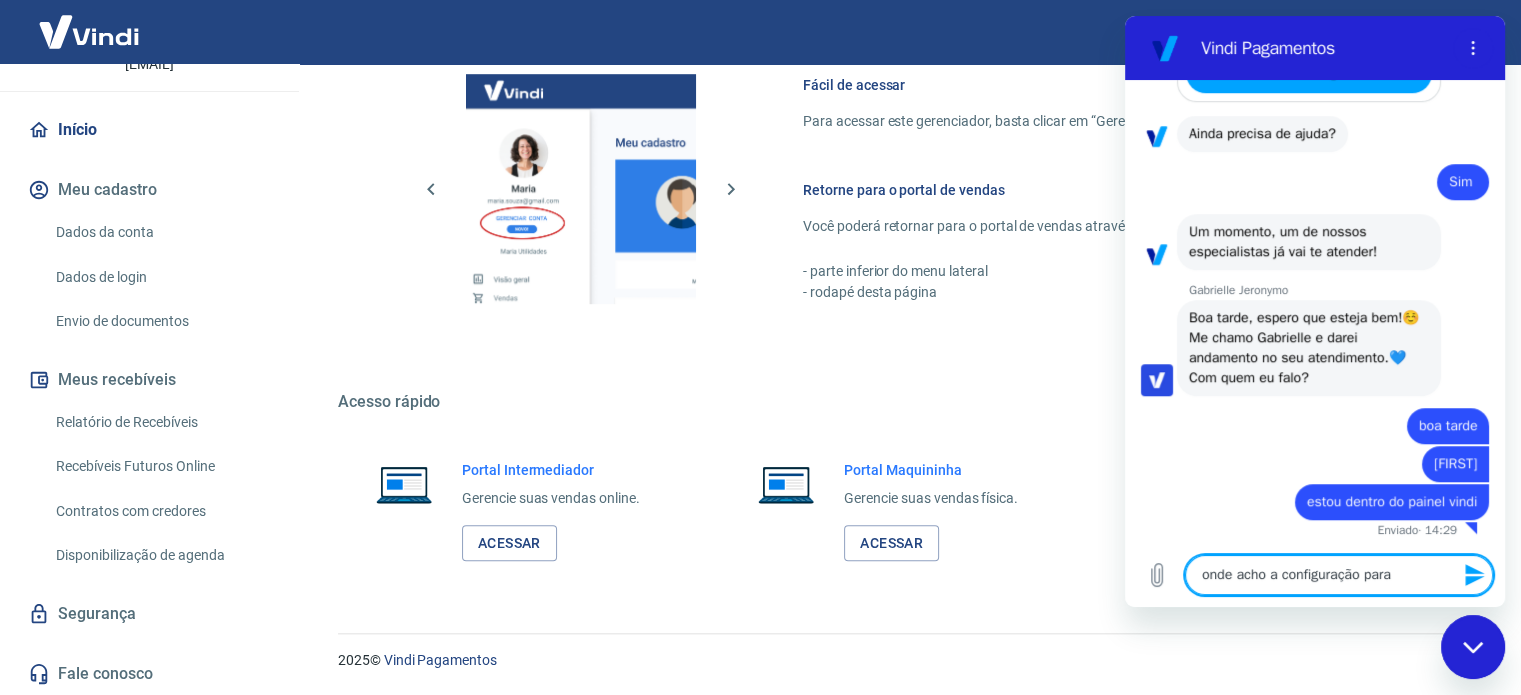 type on "onde acho a configuração para" 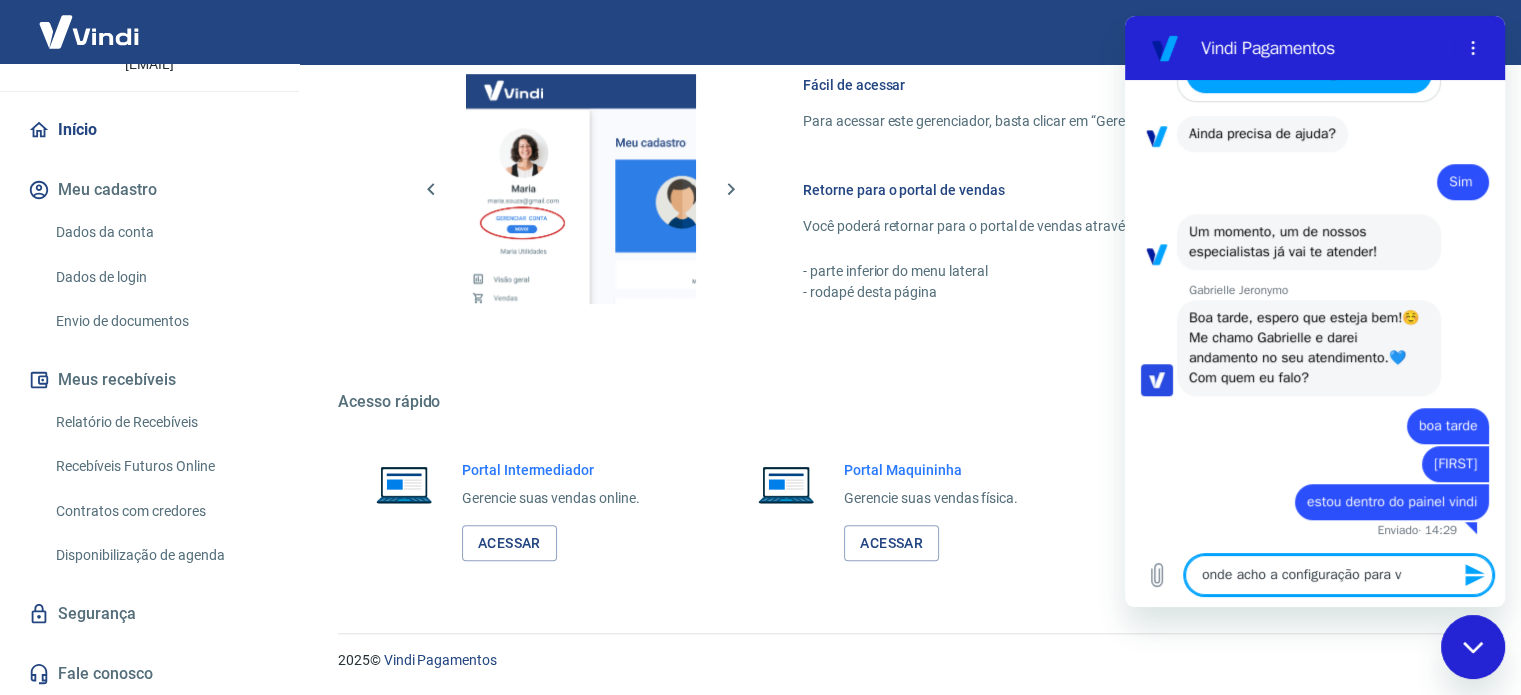 type on "onde acho a configuração para ve" 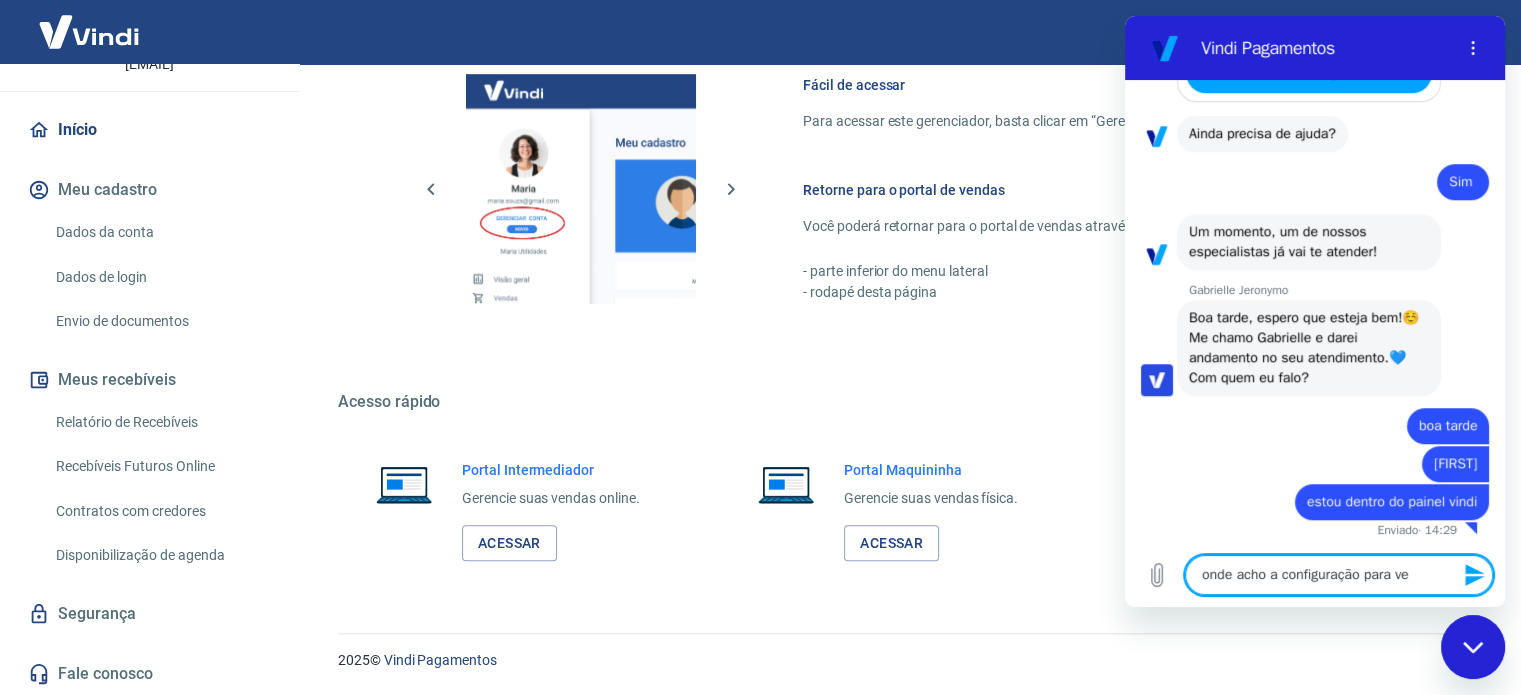 type on "onde acho a configuração para ver" 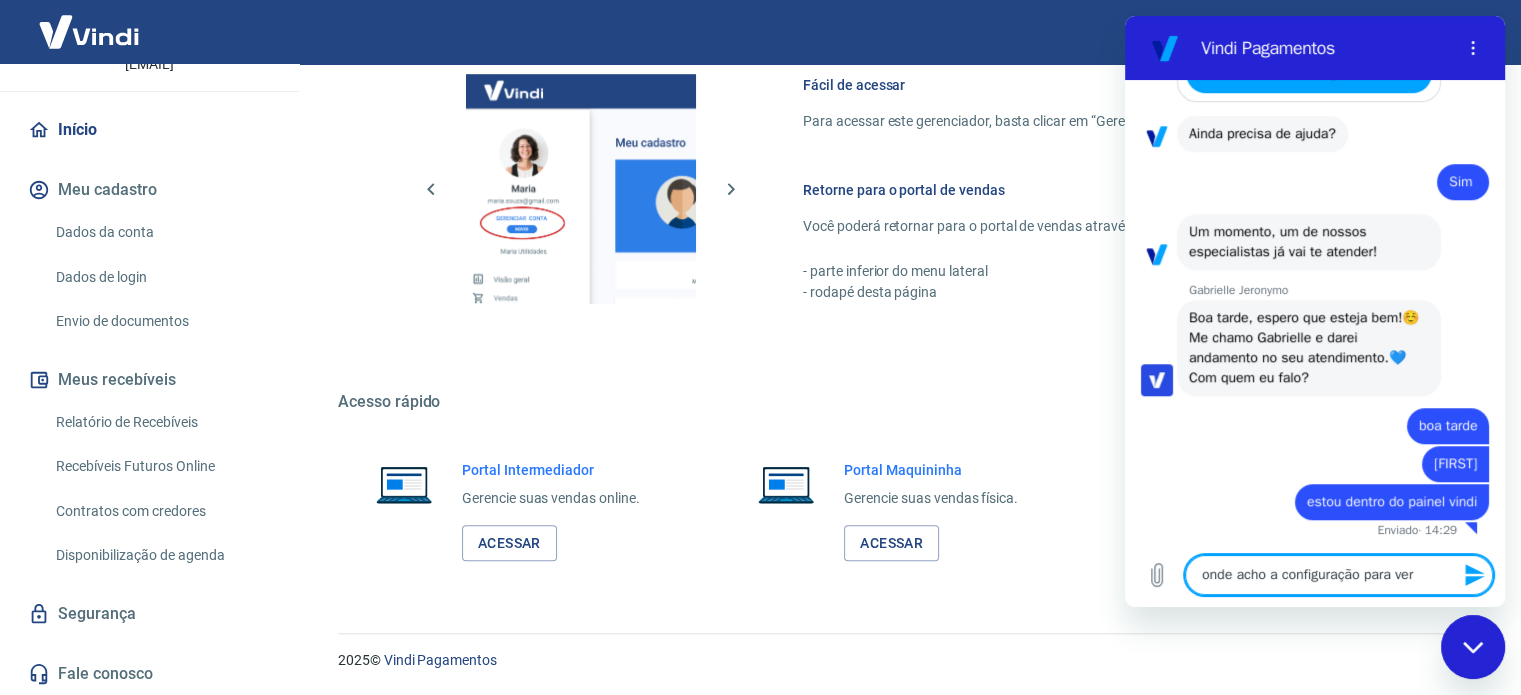 type on "onde acho a configuração para veri" 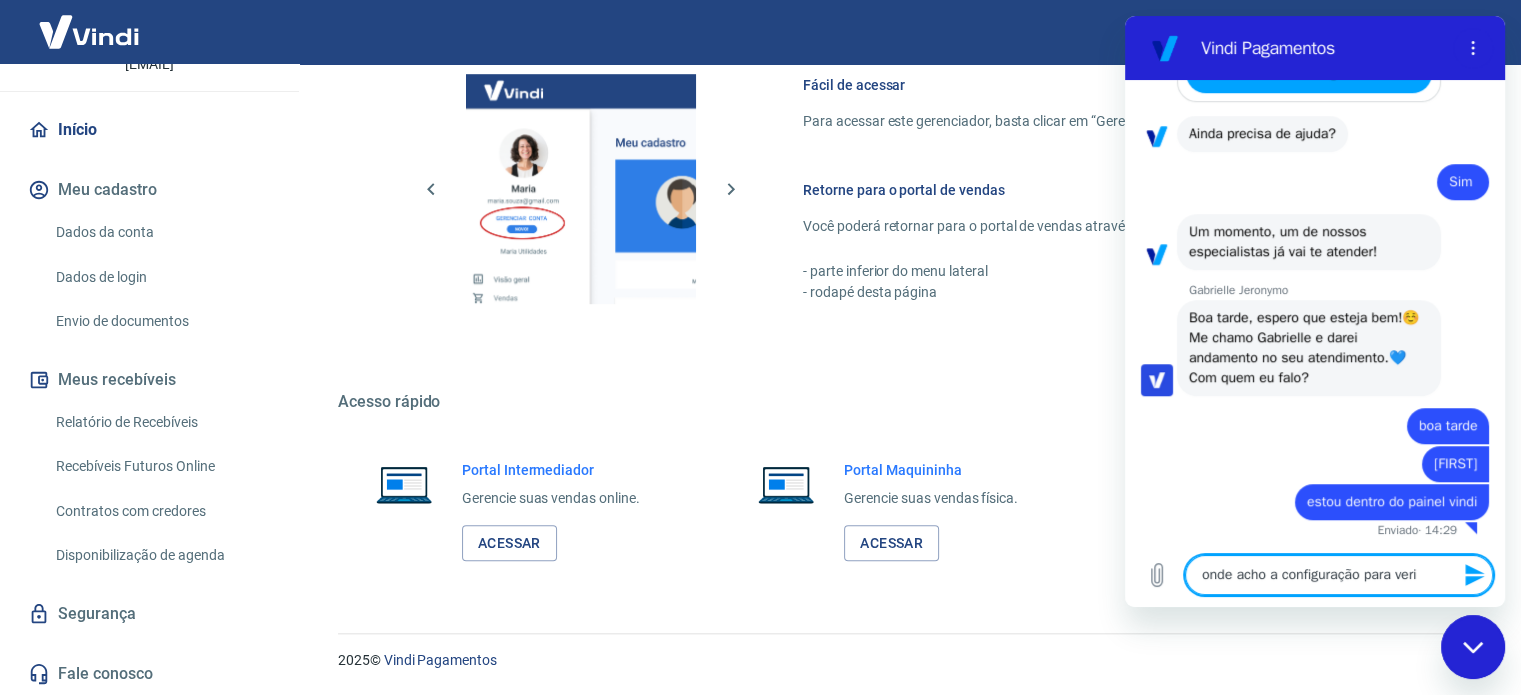type on "onde acho a configuração para verif" 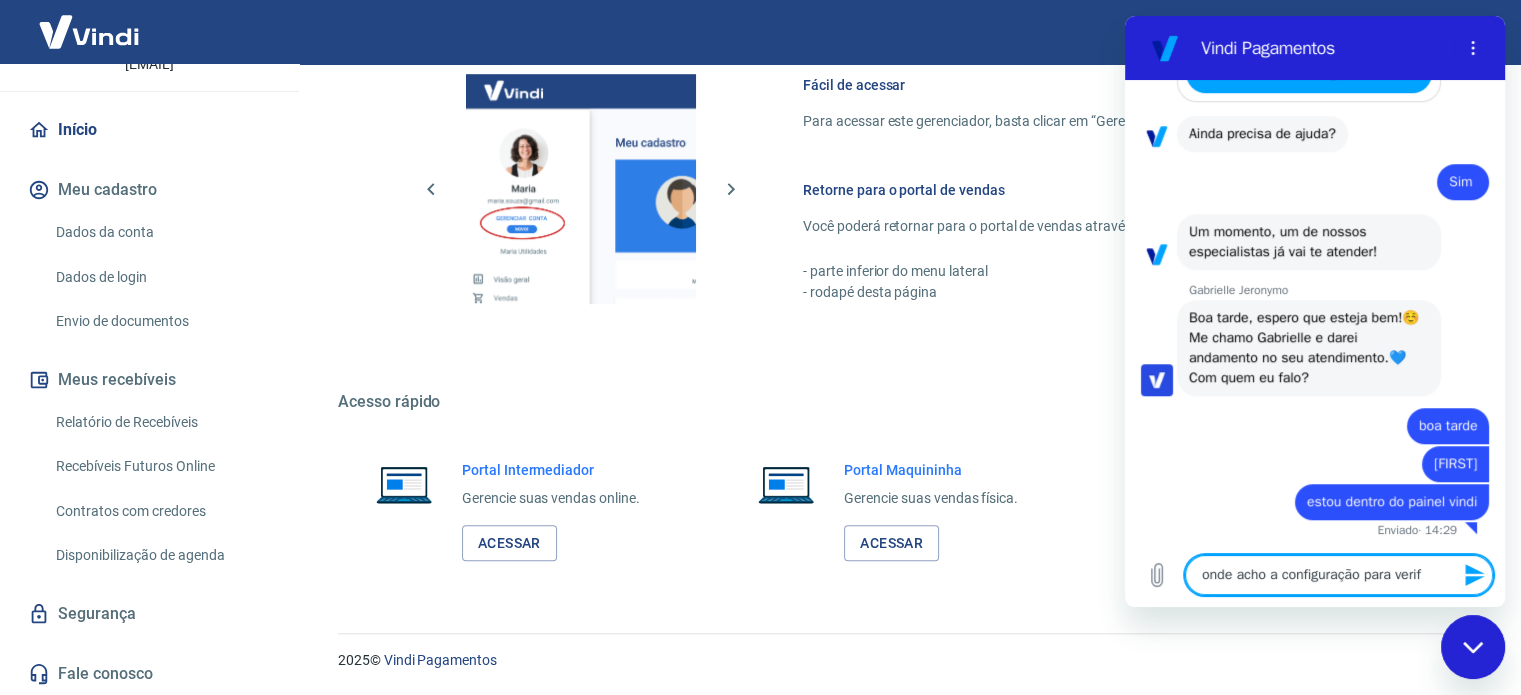 type on "onde acho a configuração para verifi" 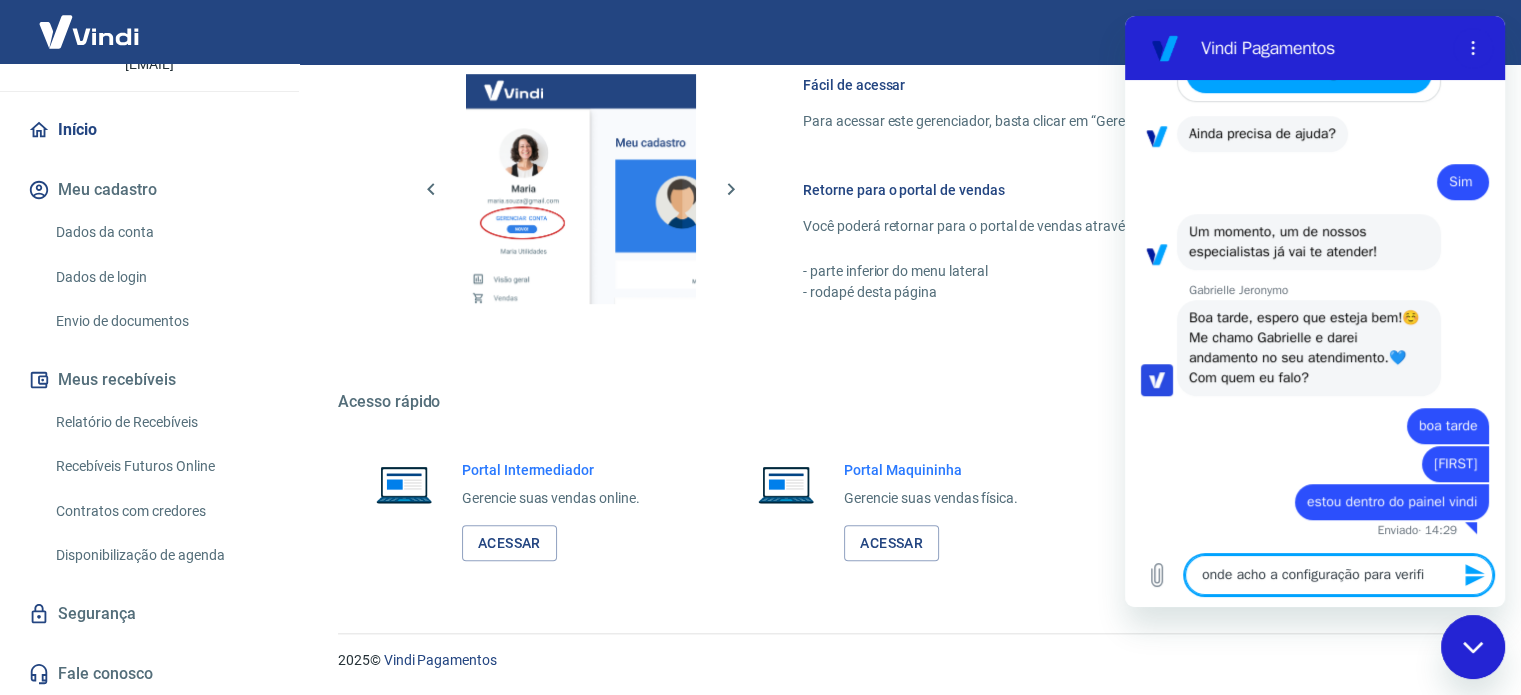 type on "onde acho a configuração para verific" 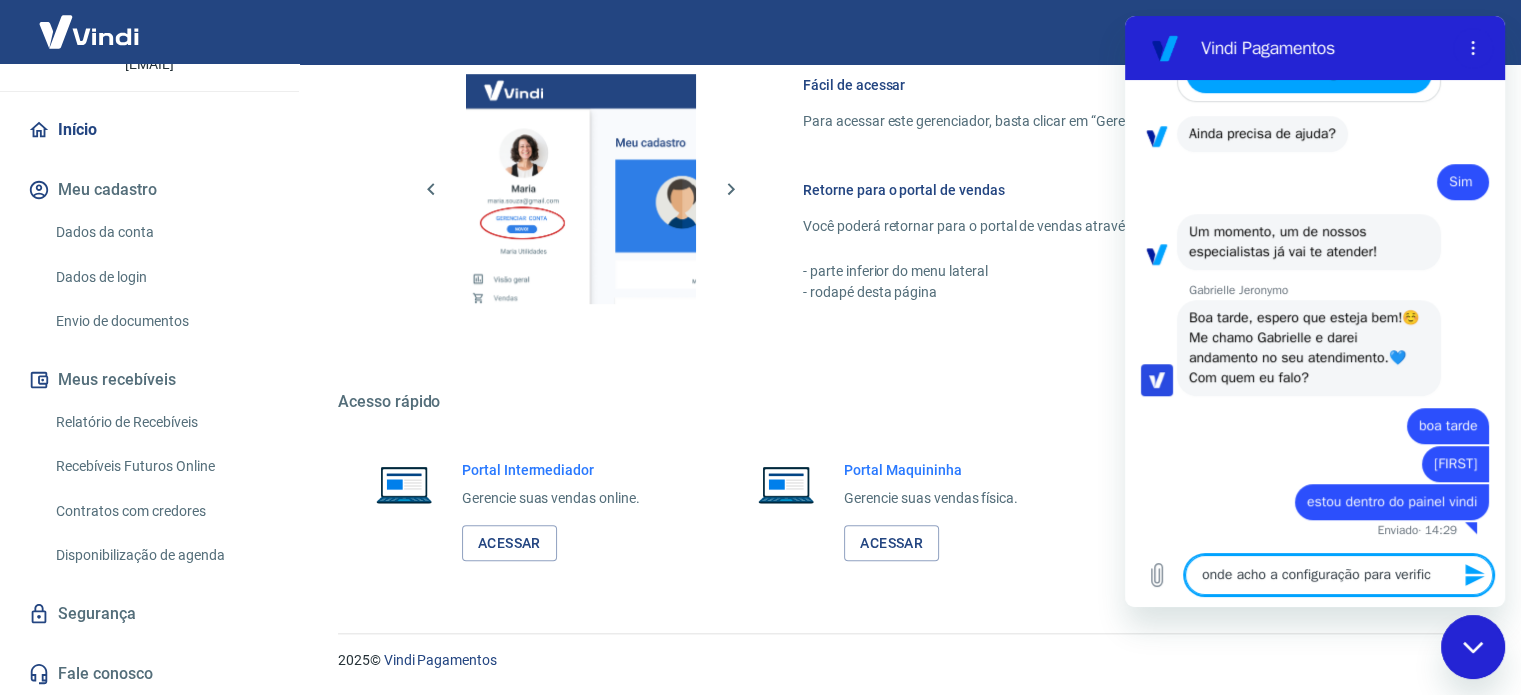 type on "onde acho a configuração para verifica" 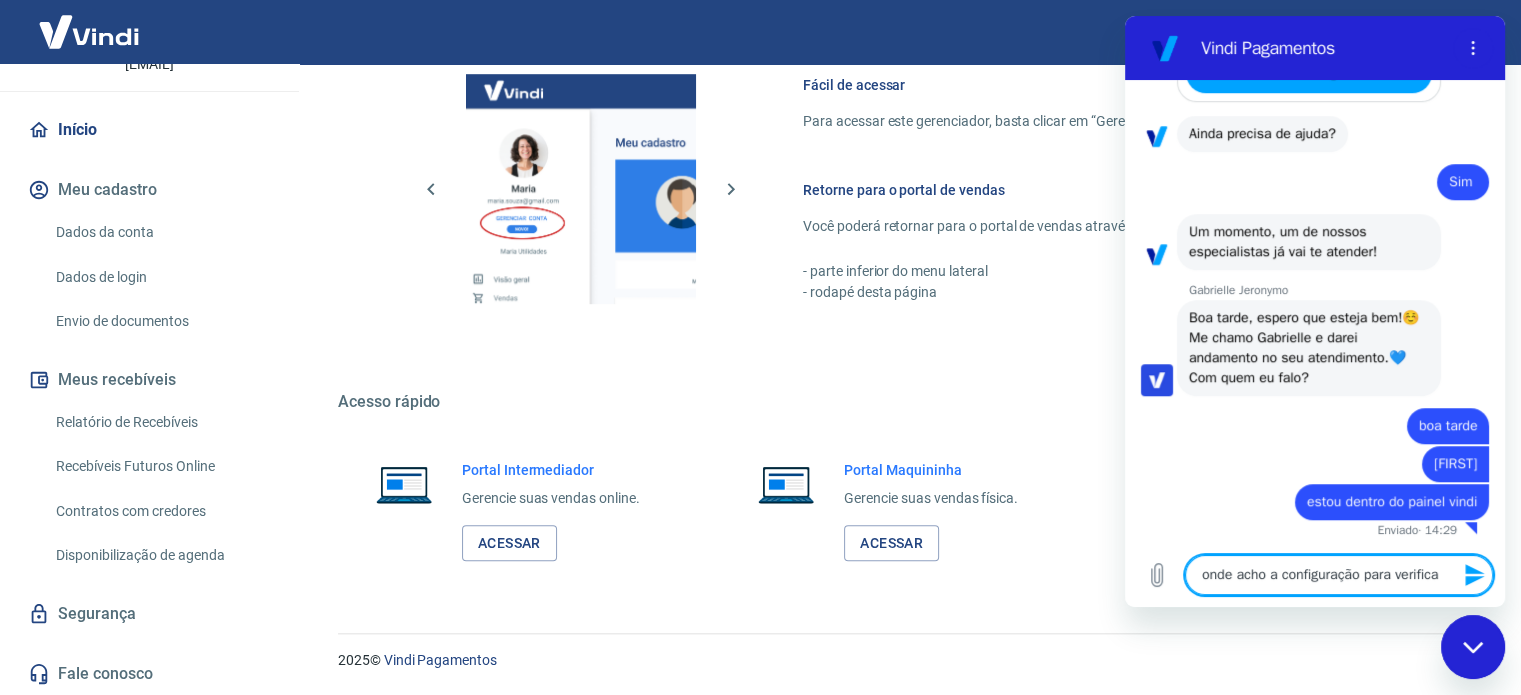 type on "onde acho a configuração para verificar" 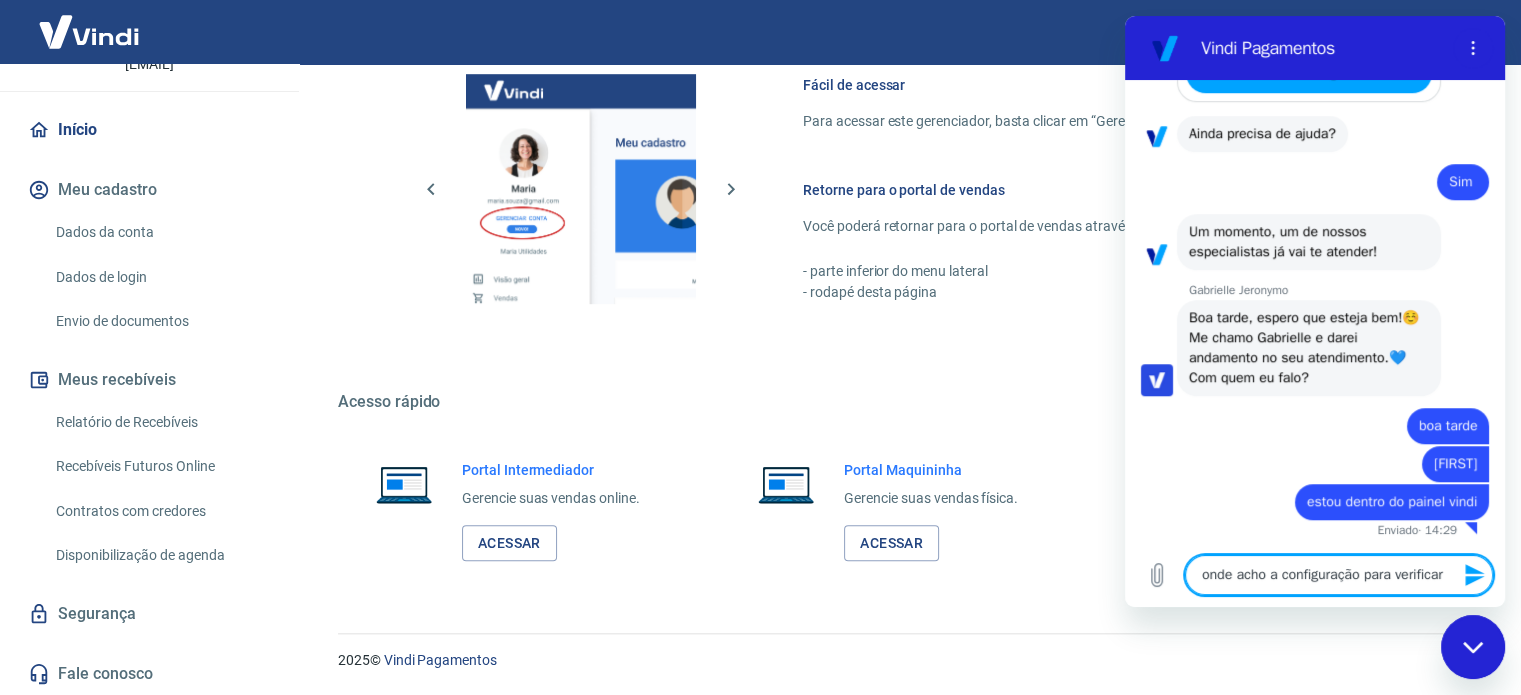 type on "onde acho a configuração para verificar" 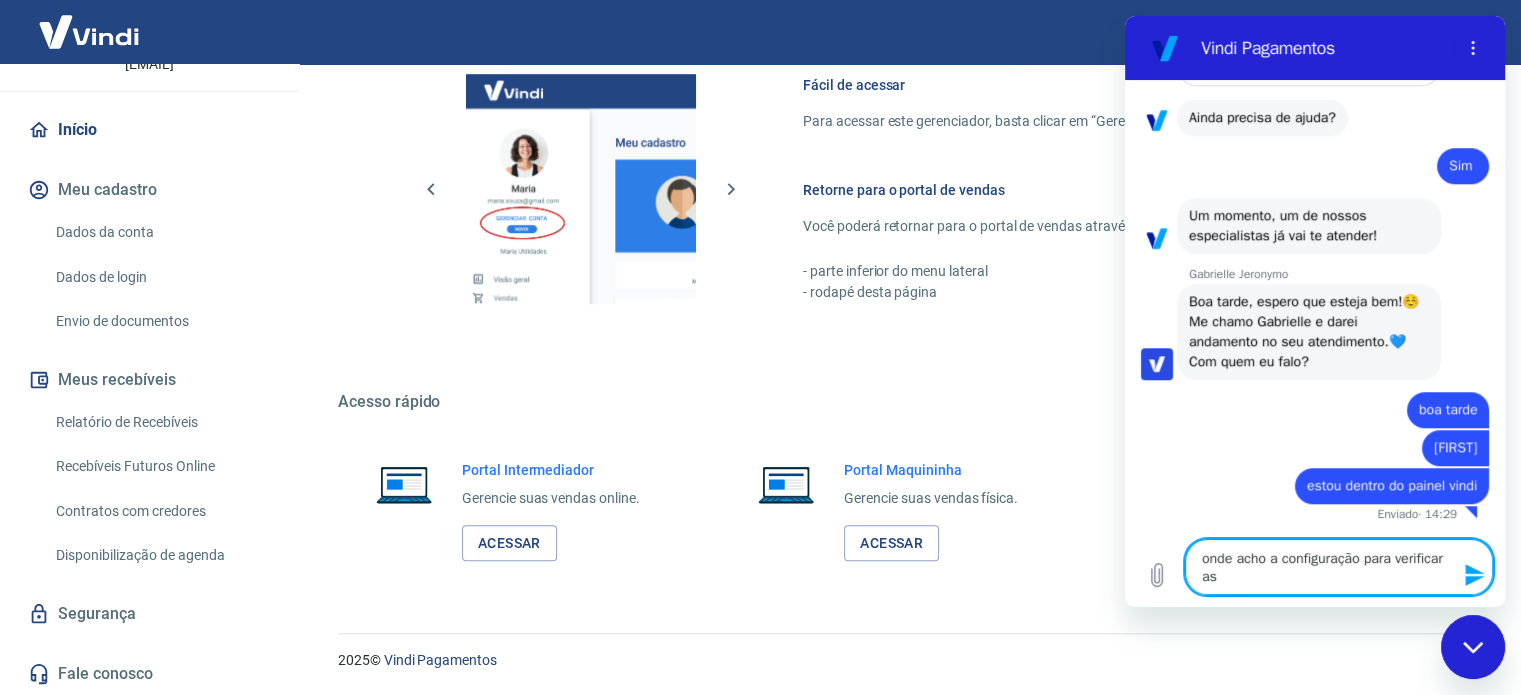 type on "onde acho a configuração para verificar as" 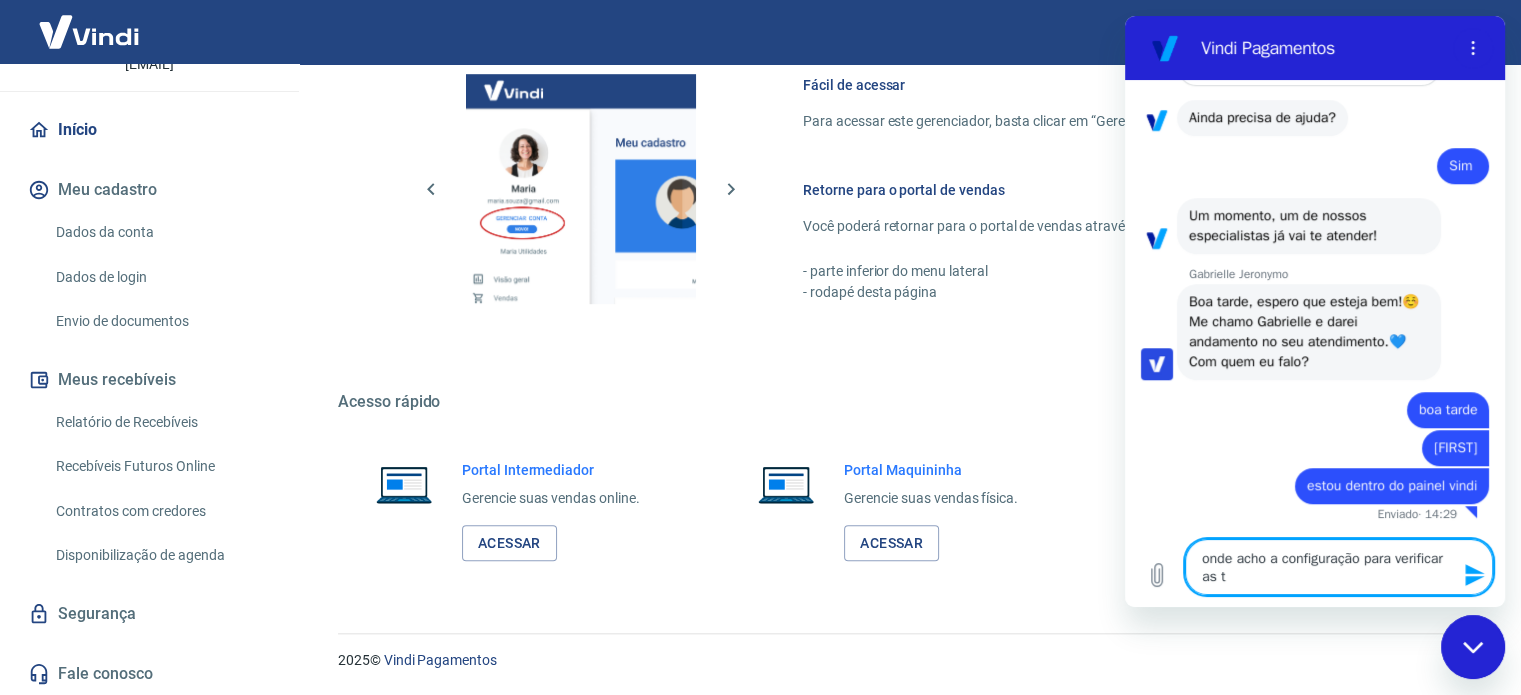 type on "onde acho a configuração para verificar as ta" 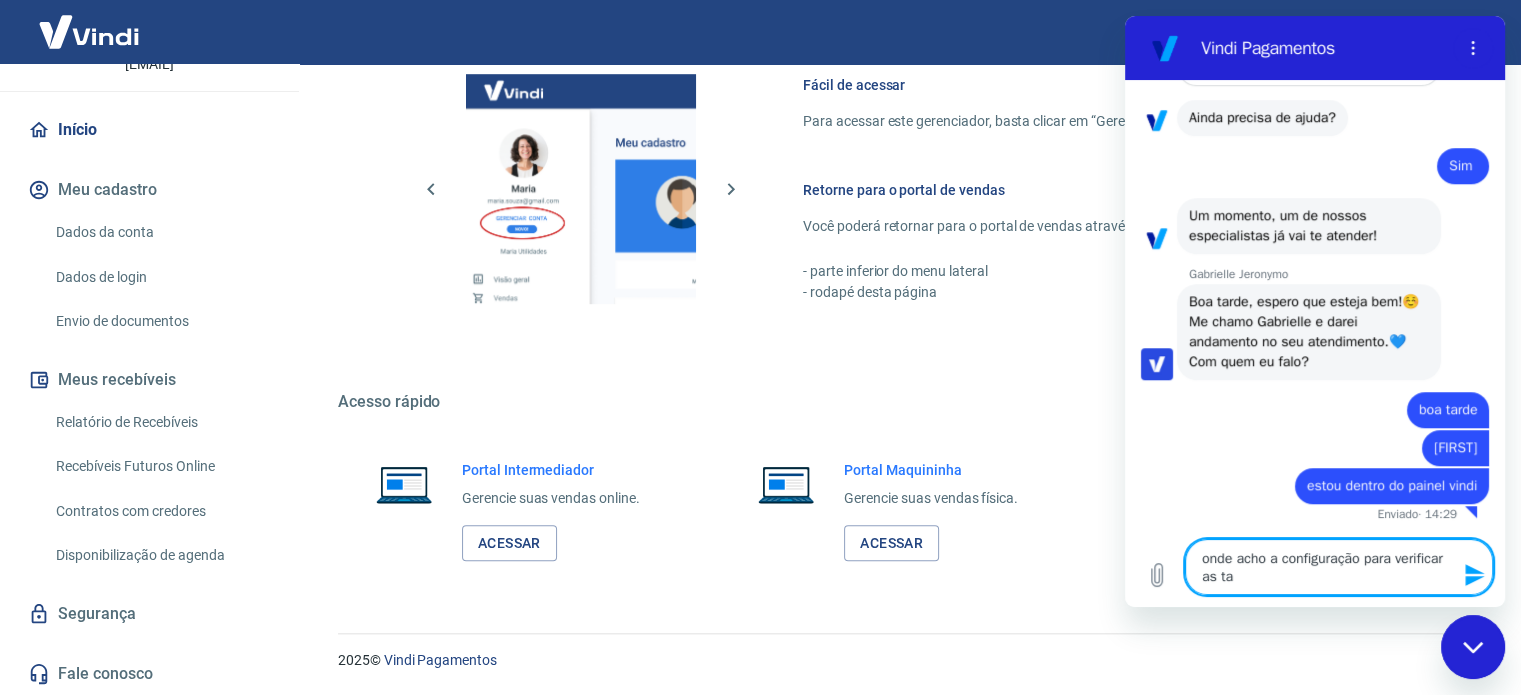 type on "onde acho a configuração para verificar as tax" 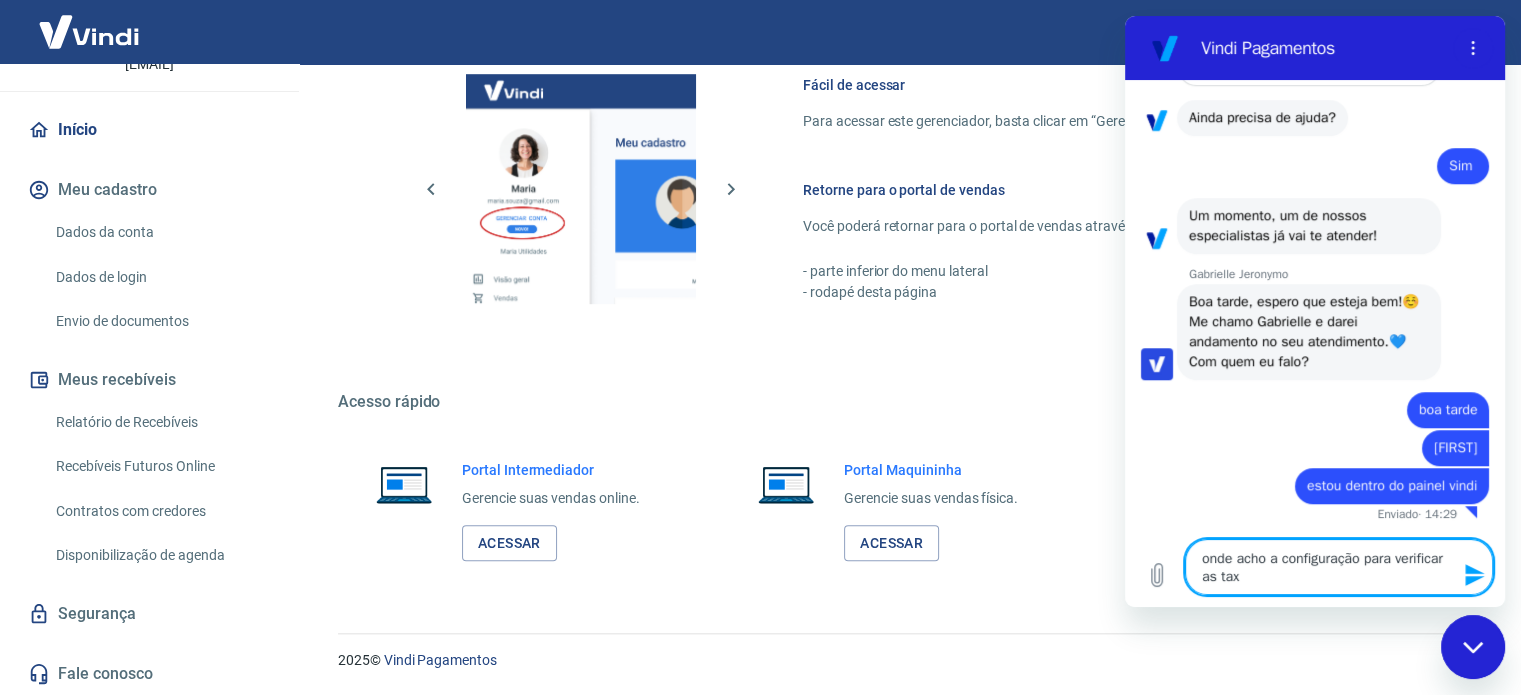 type on "onde acho a configuração para verificar as taxa" 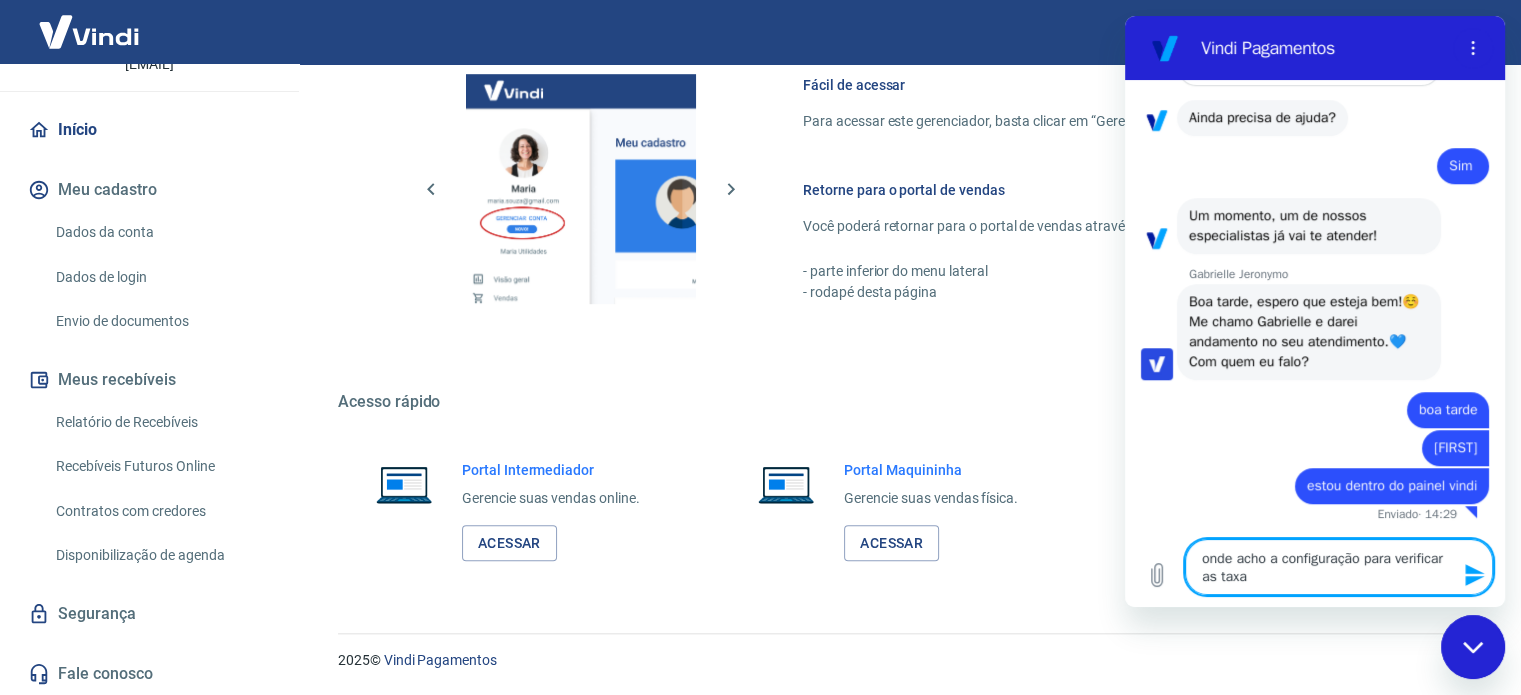 type on "onde acho a configuração para verificar as taxas" 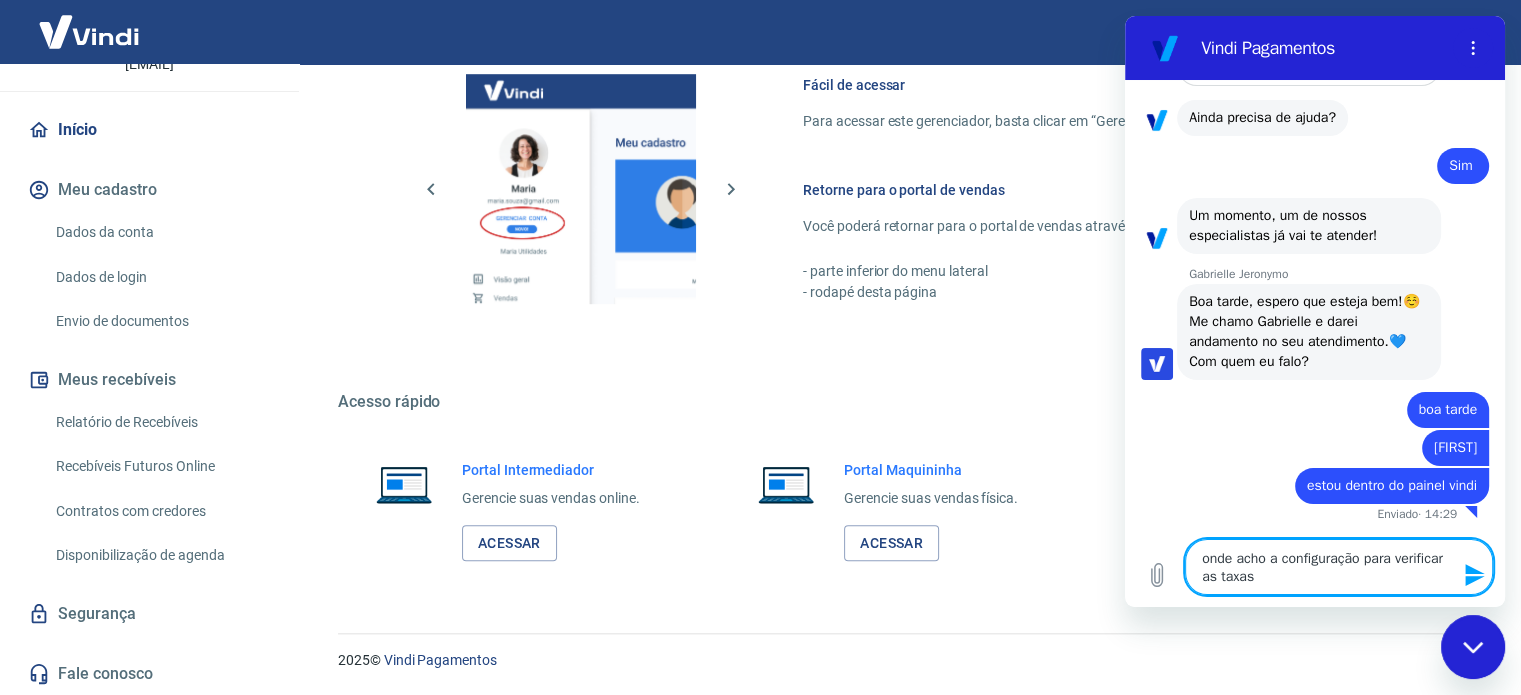 type 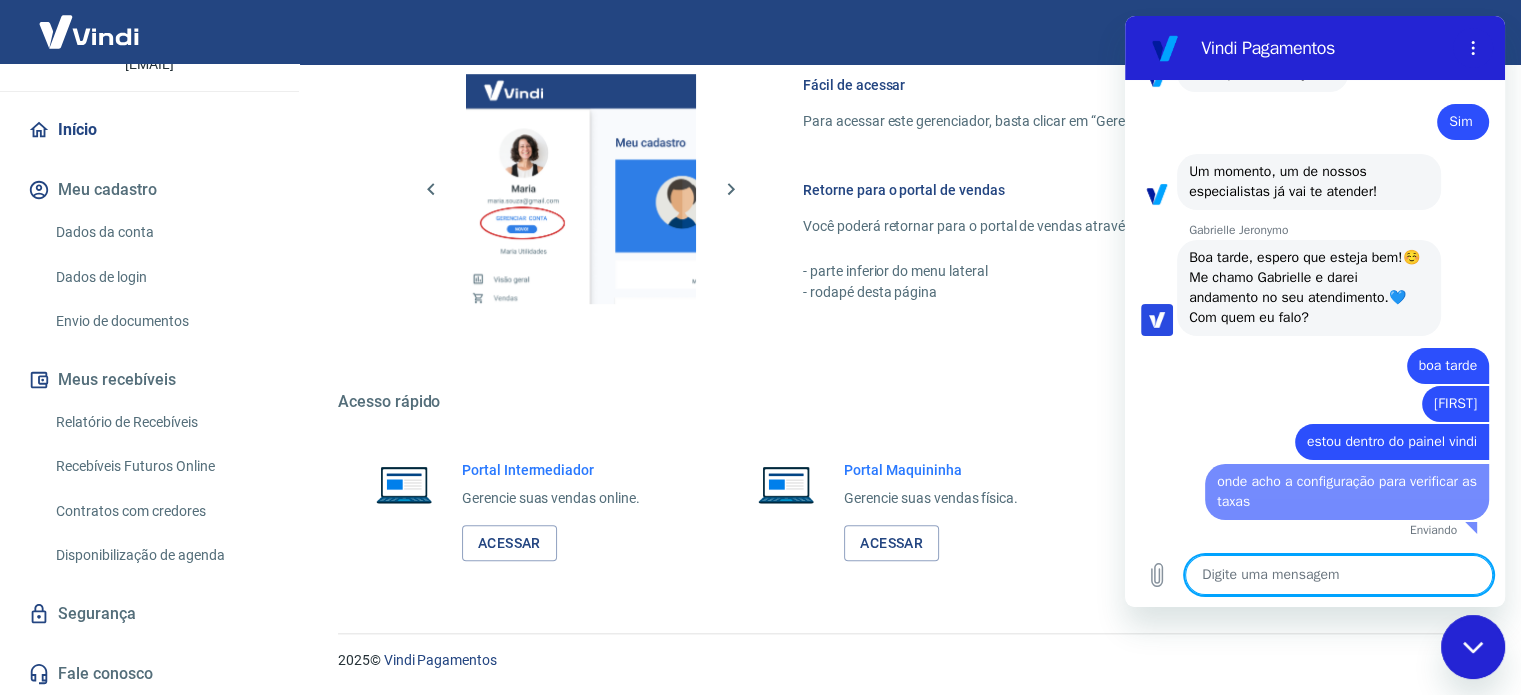 type on "x" 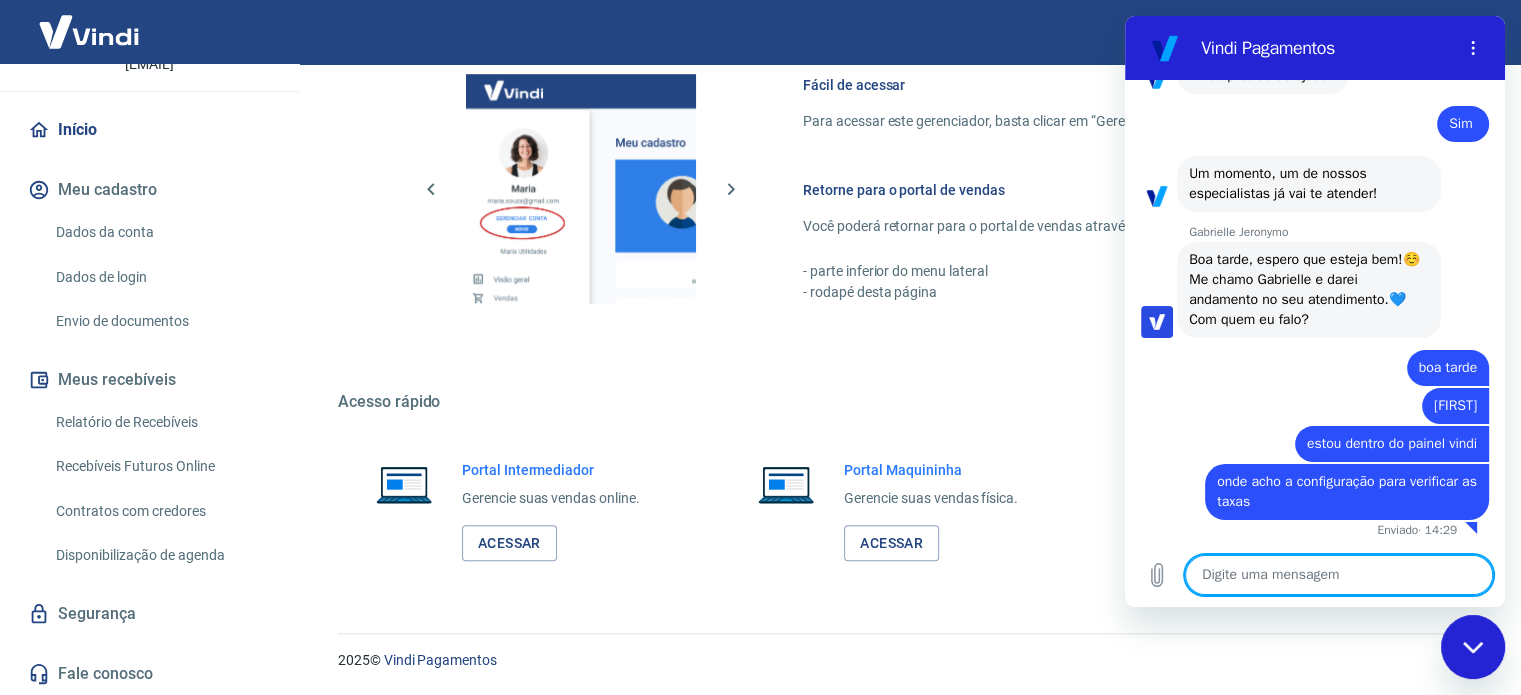 scroll, scrollTop: 1551, scrollLeft: 0, axis: vertical 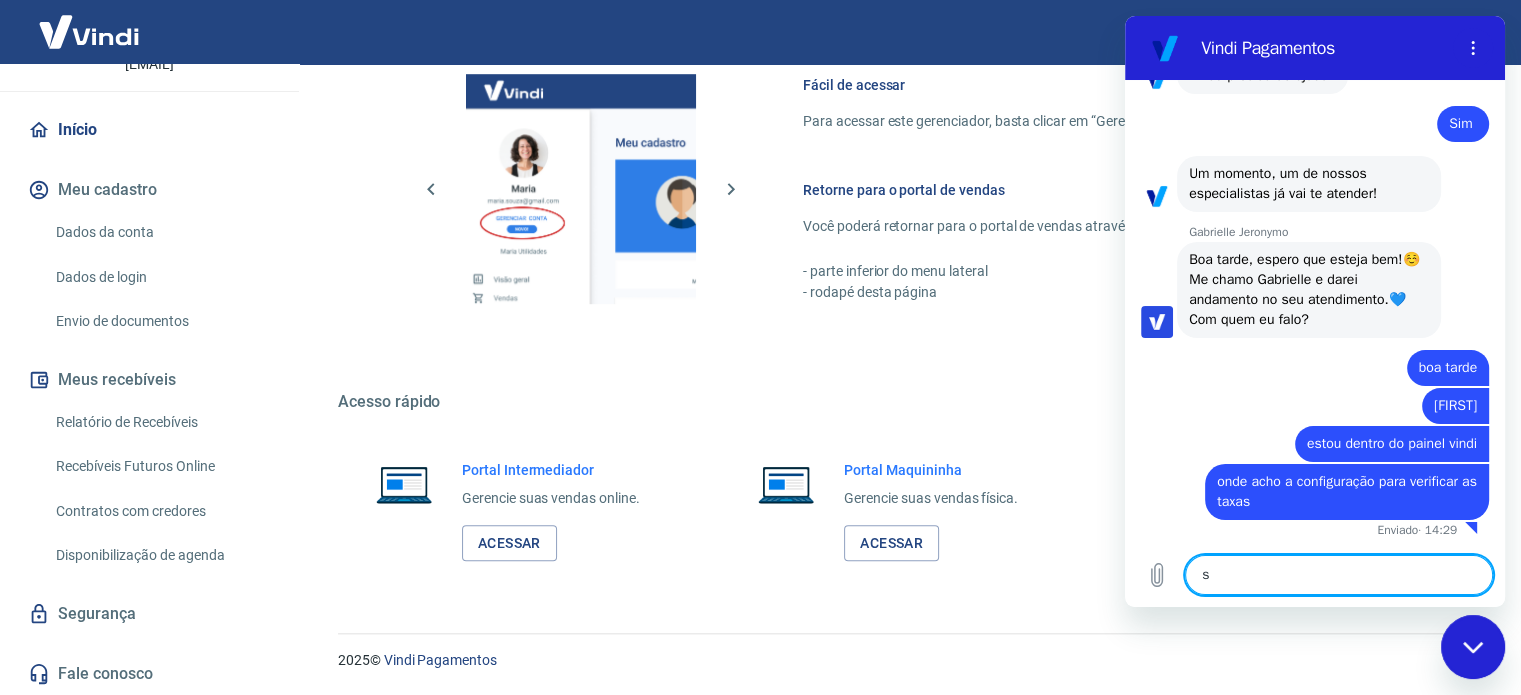 type on "si" 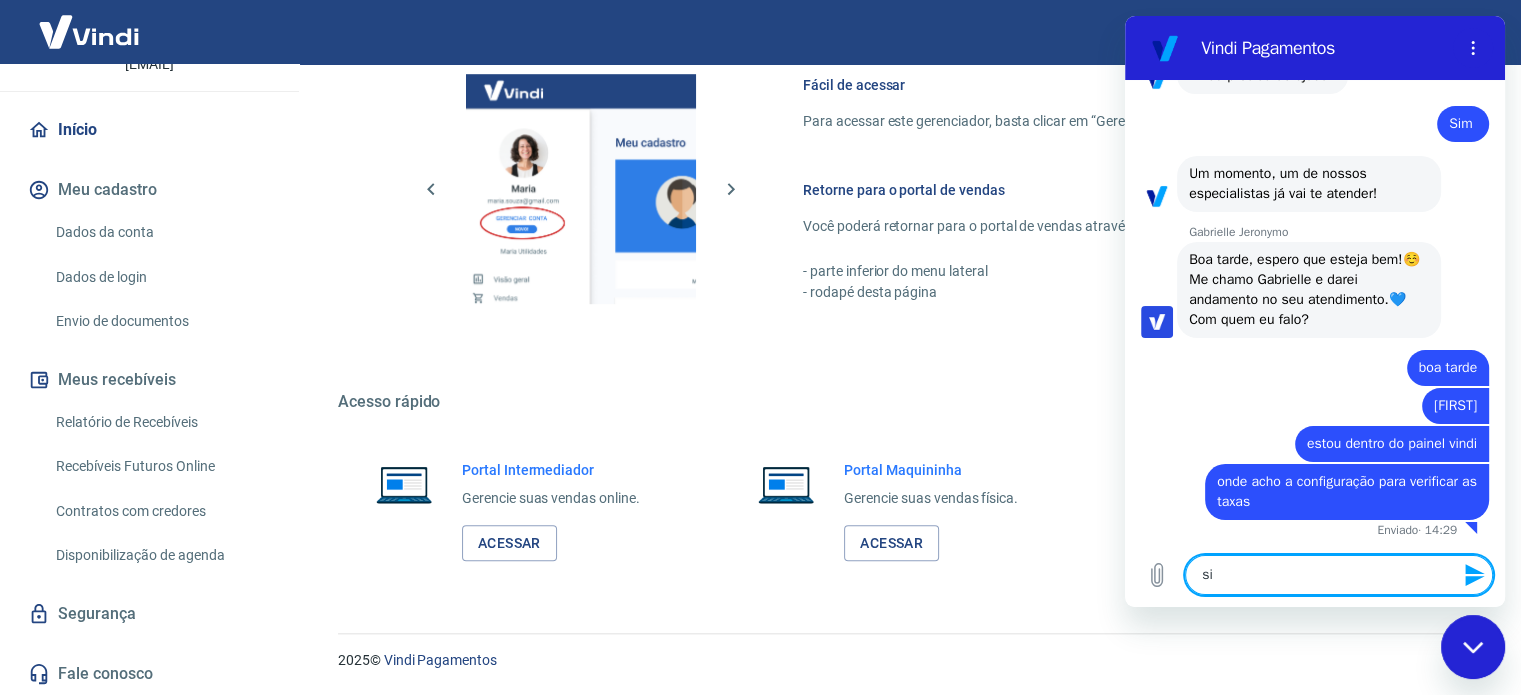 type on "sim" 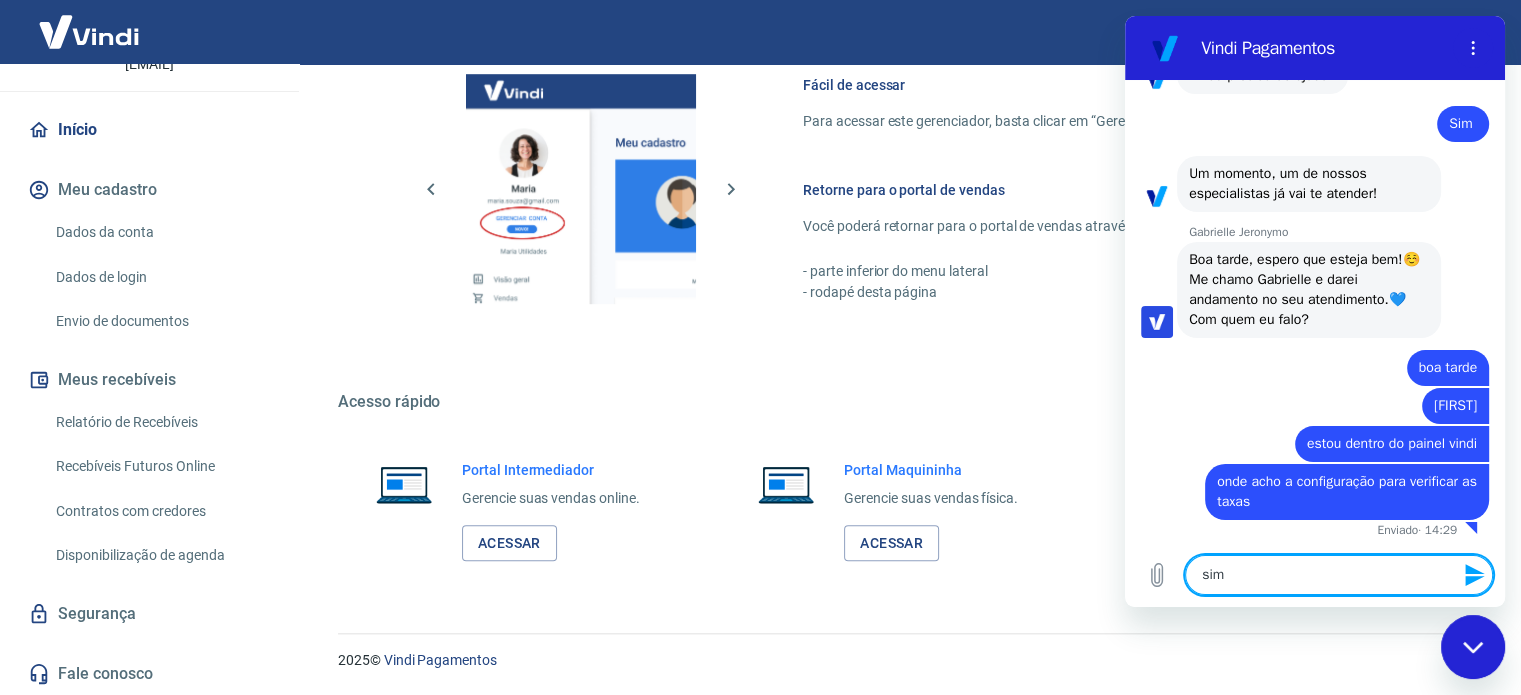 type on "simu" 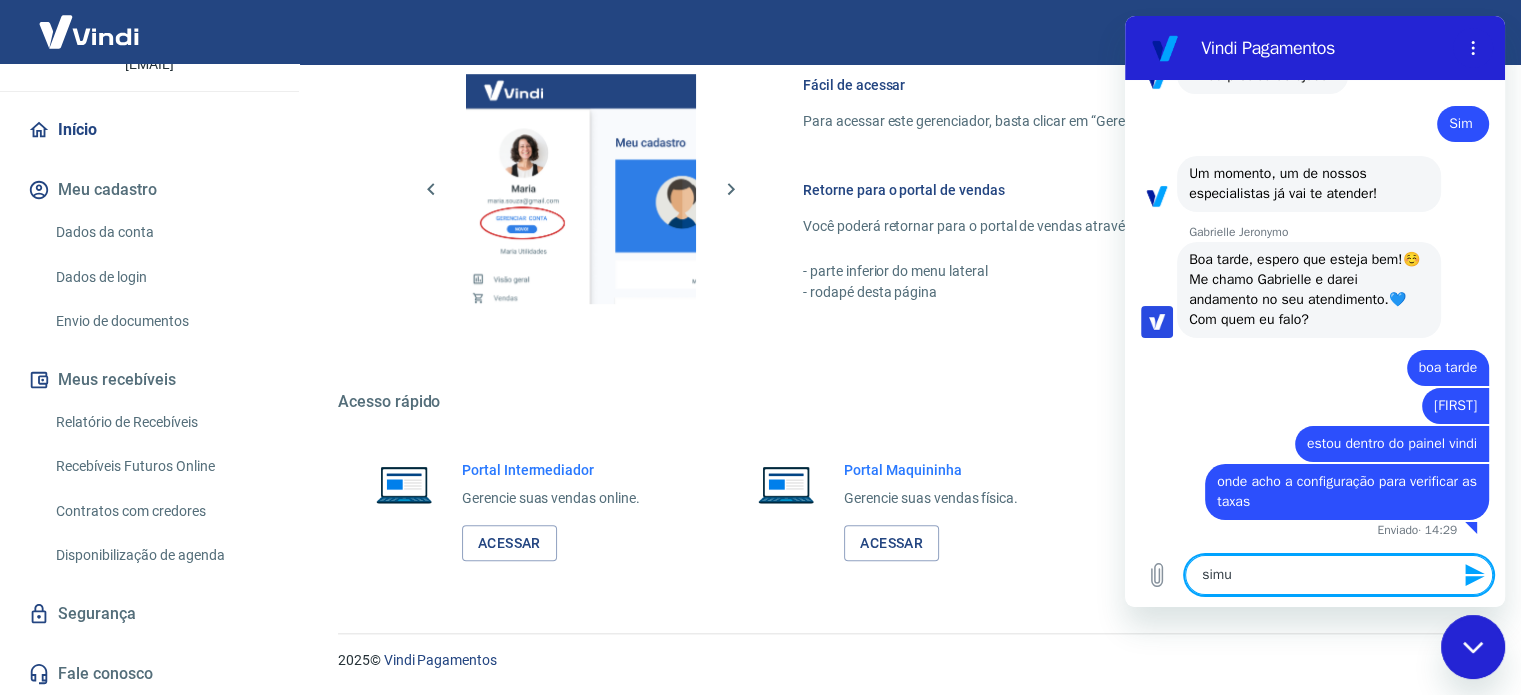 type on "simul" 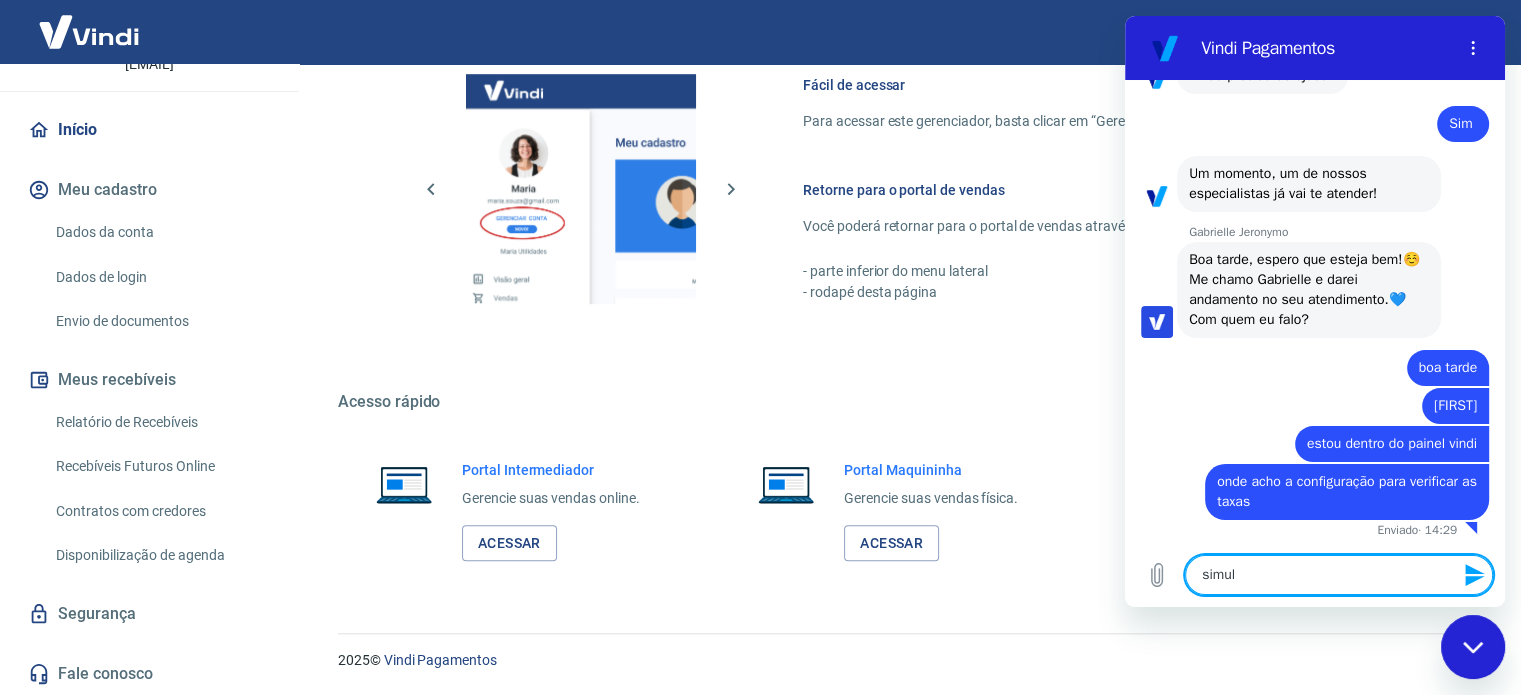 type on "simula" 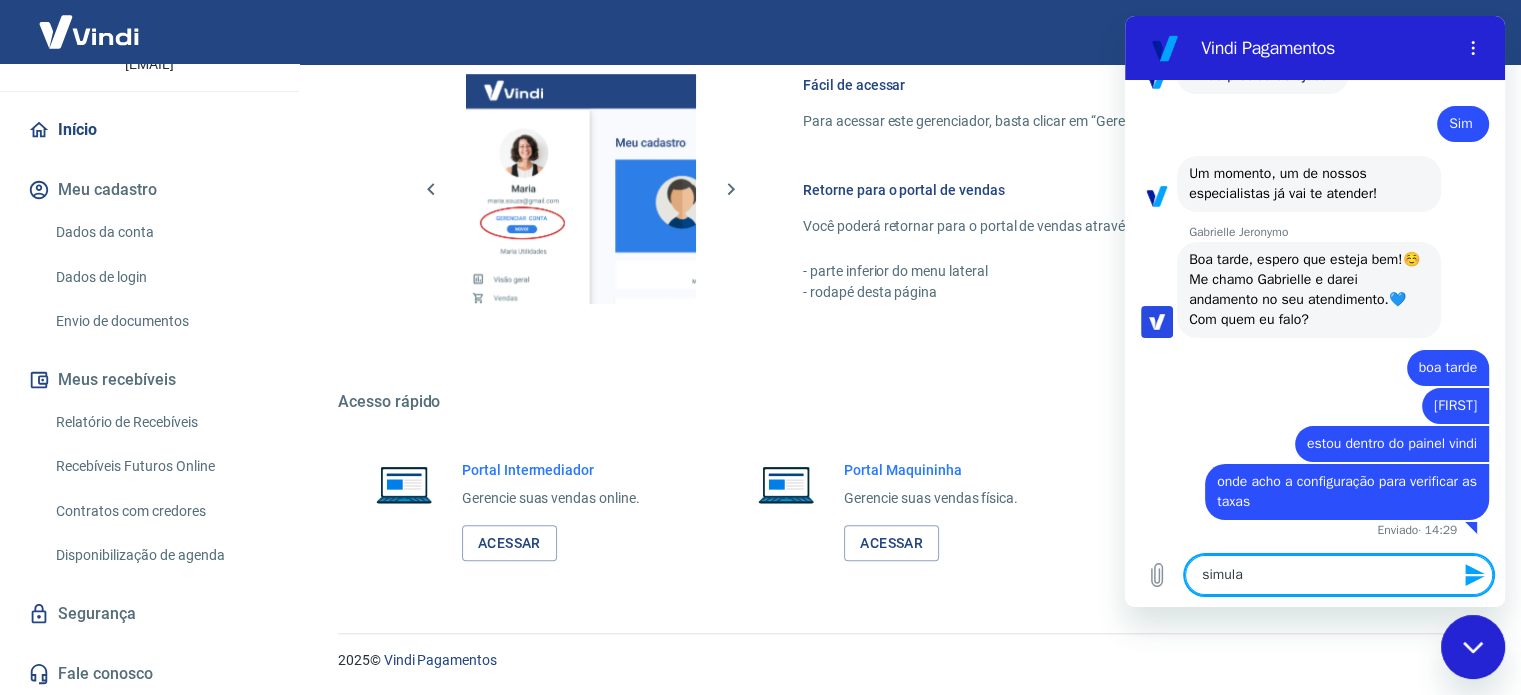 type on "simular" 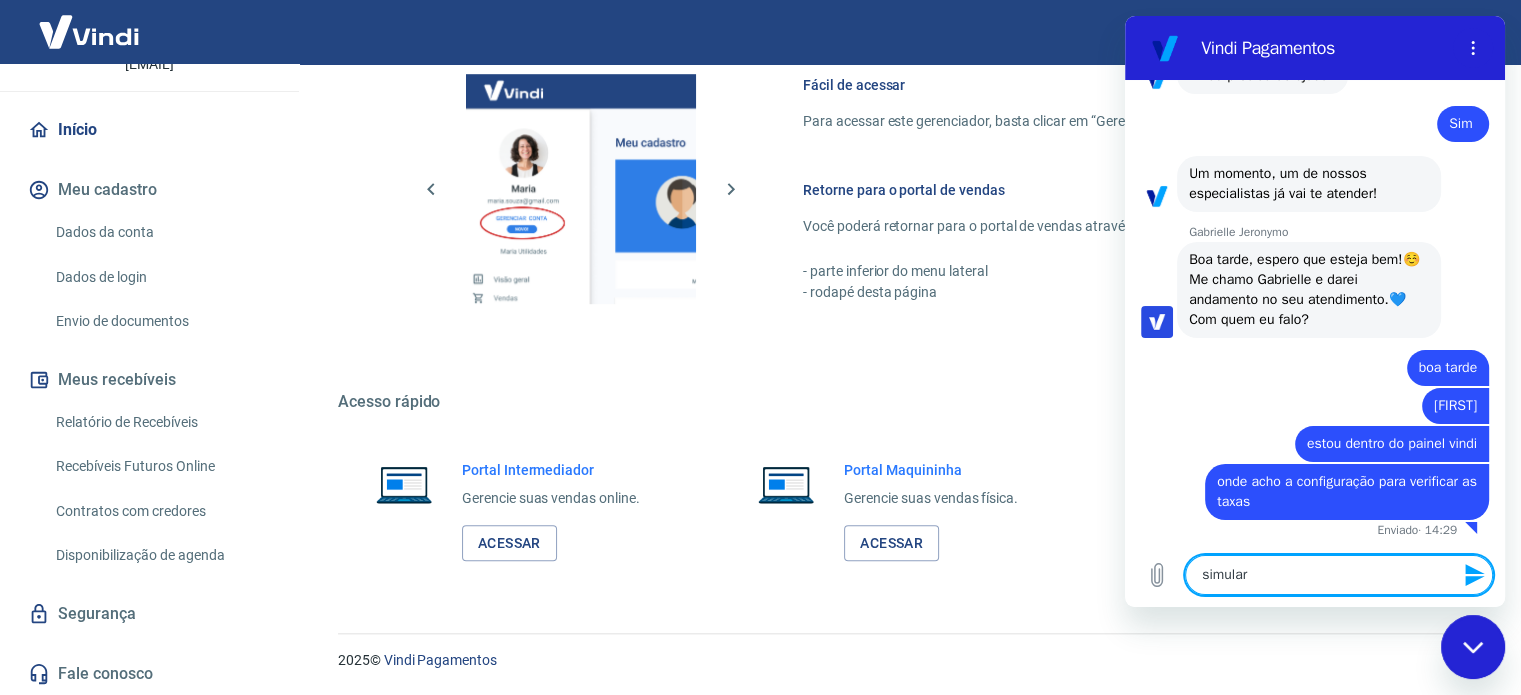 type on "simular" 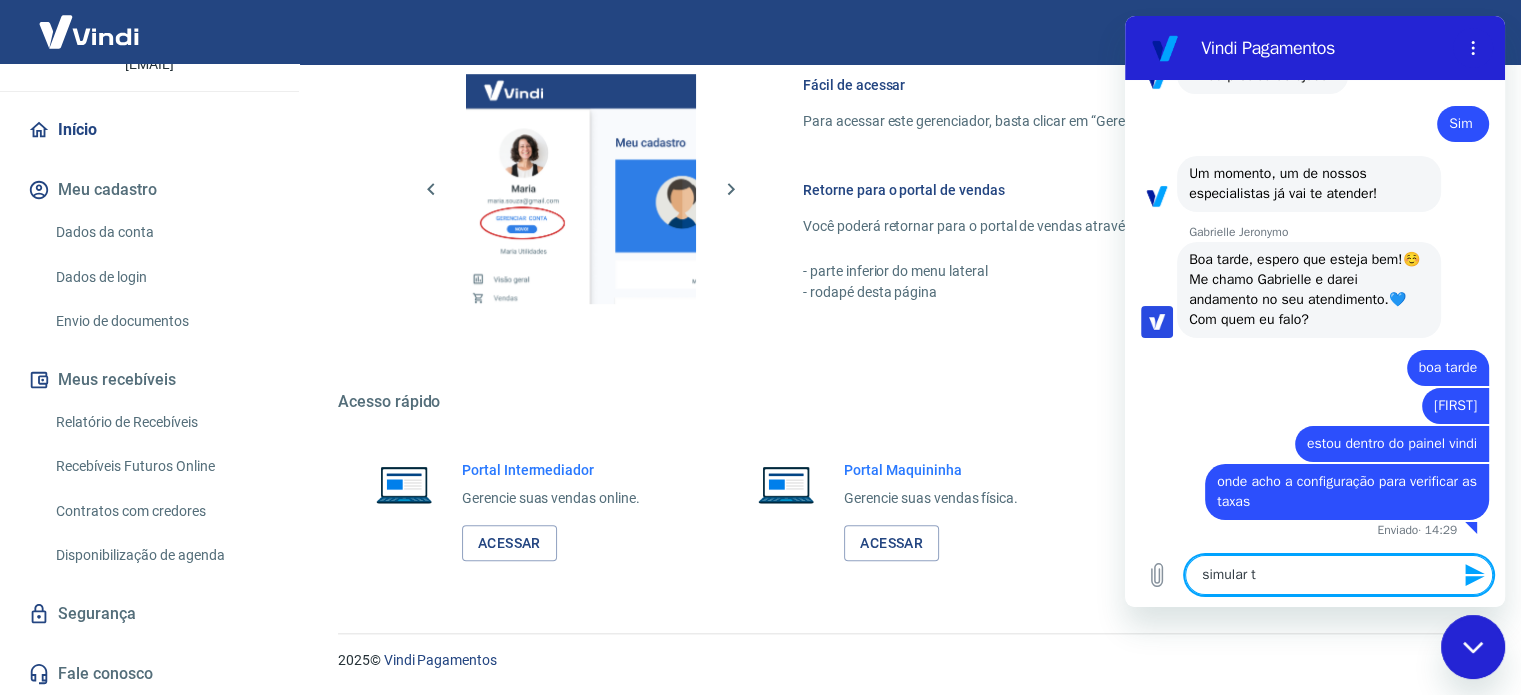 type on "simular ta" 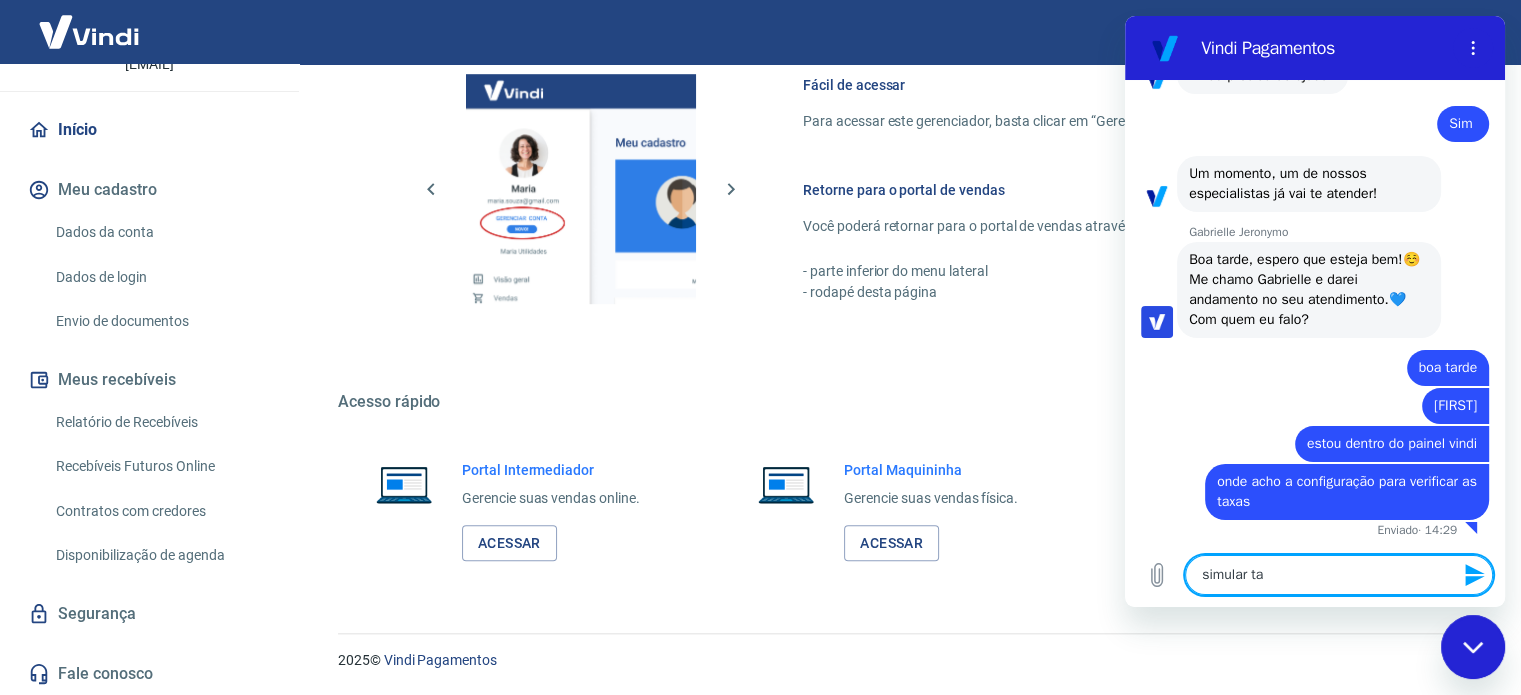 type on "simular taz" 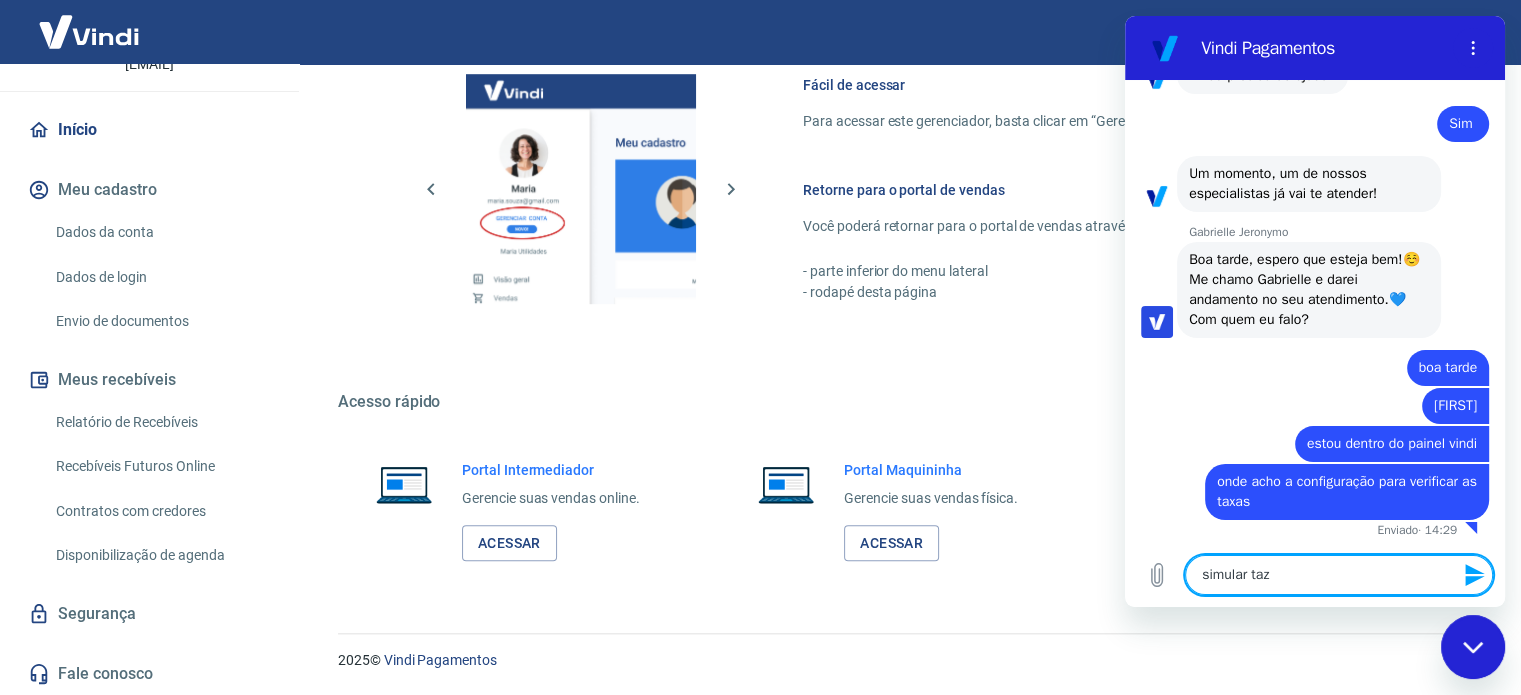 type on "simular taza" 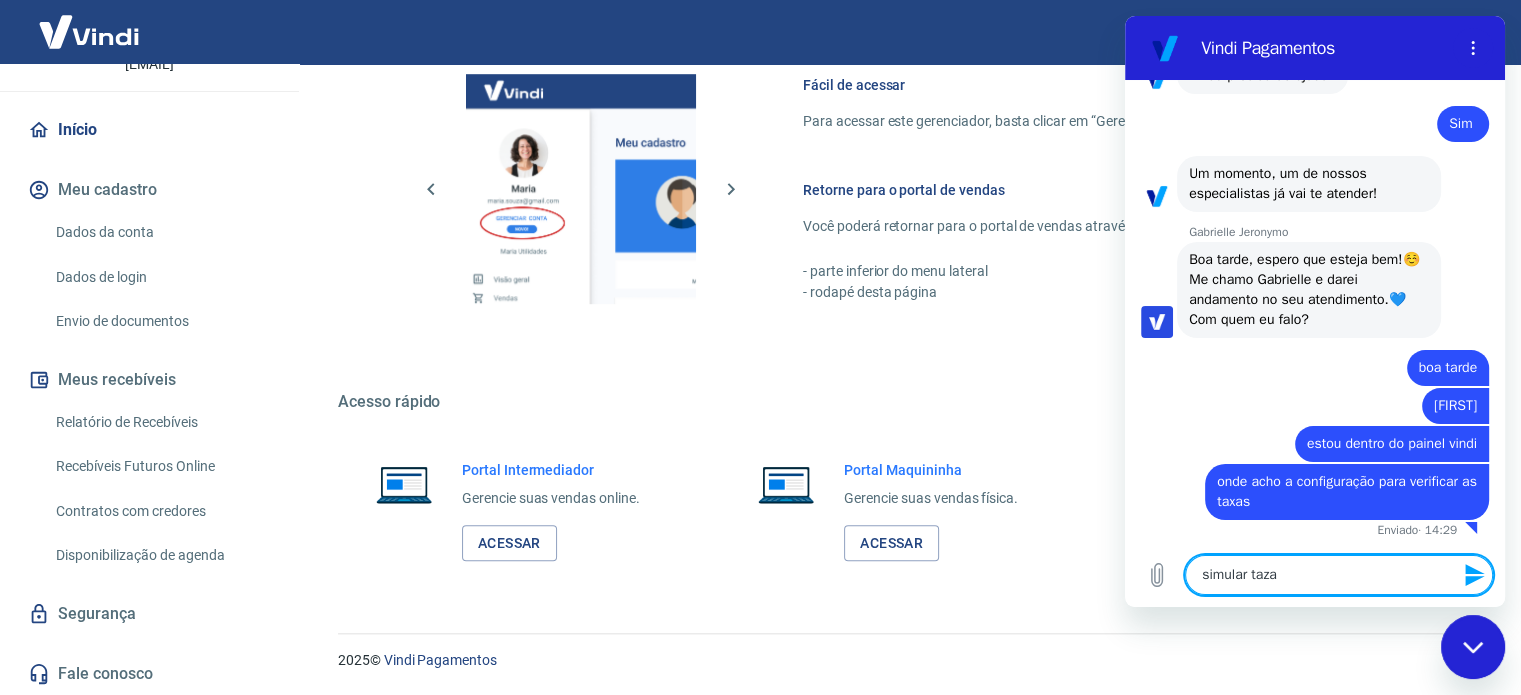 type on "simular taz" 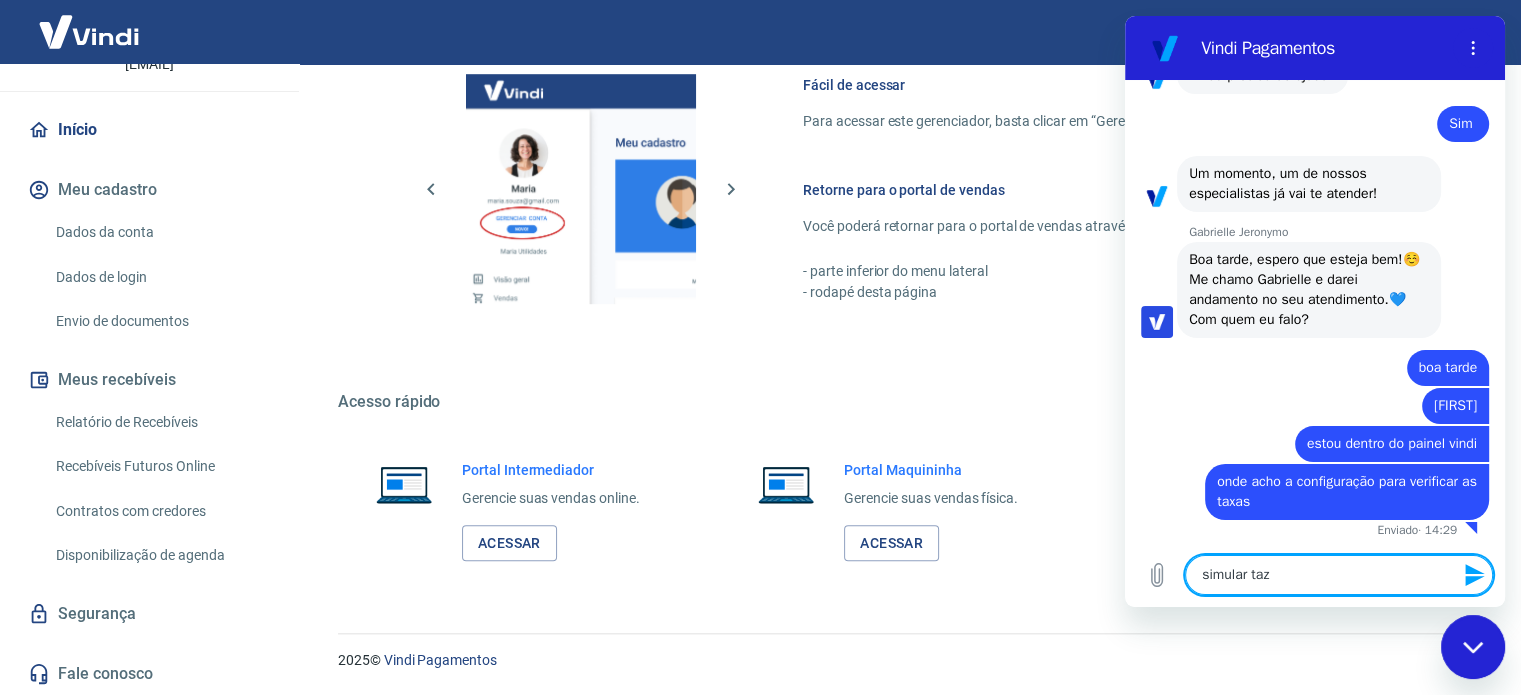 type on "simular ta" 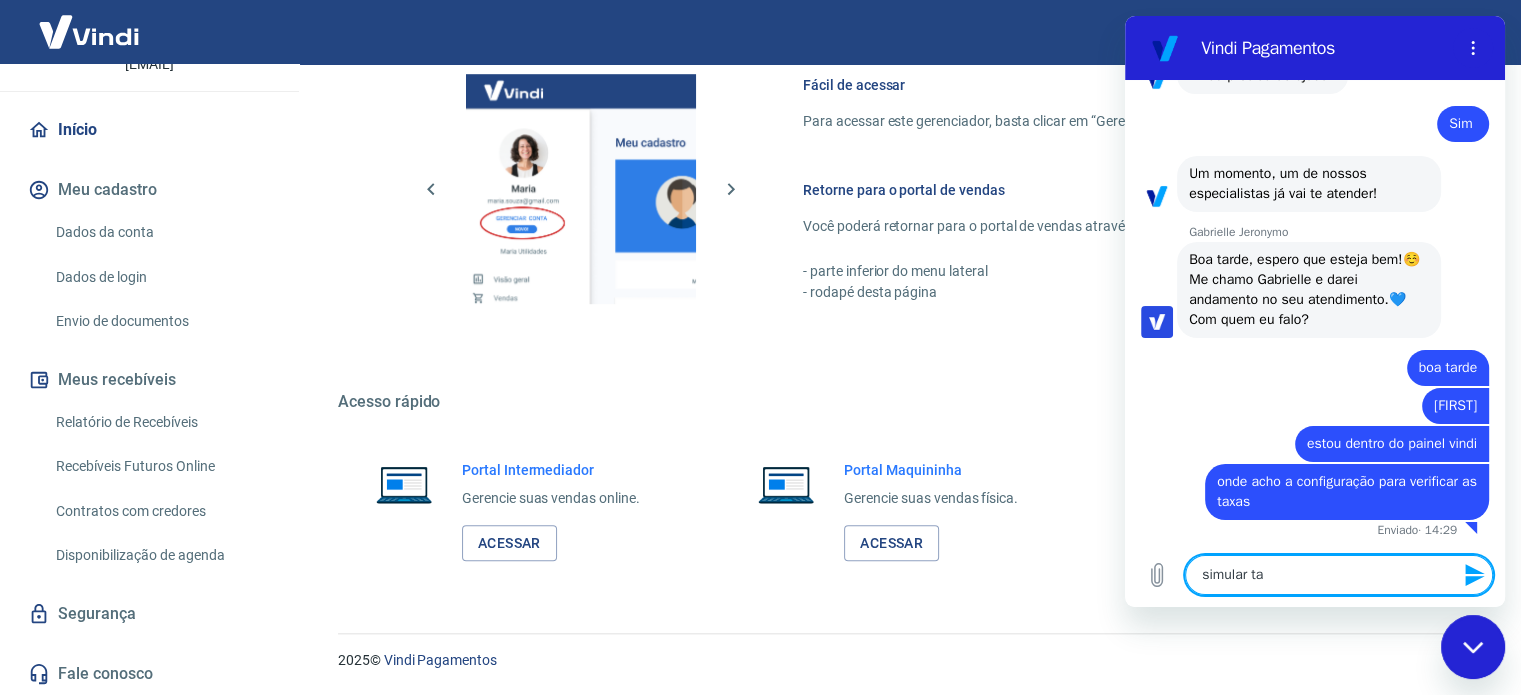 type on "x" 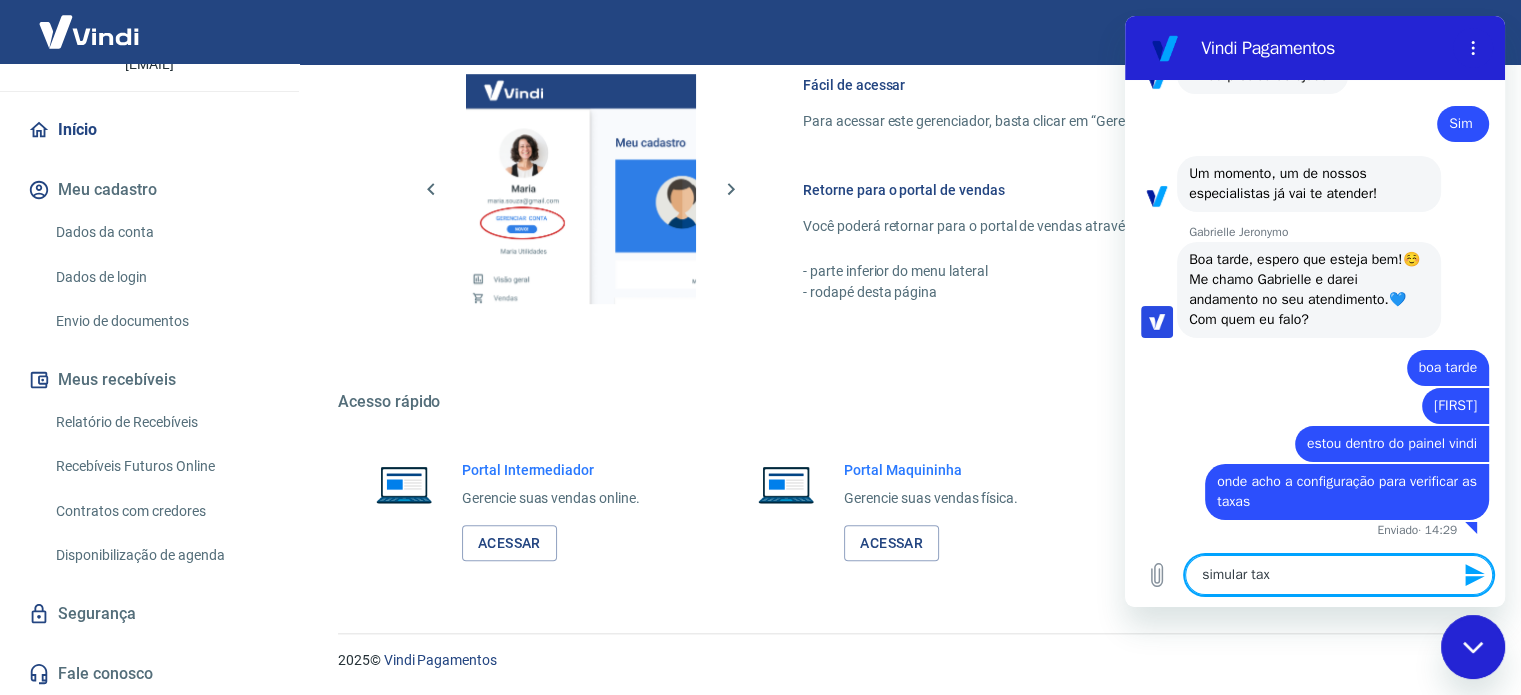 type on "simular taxa" 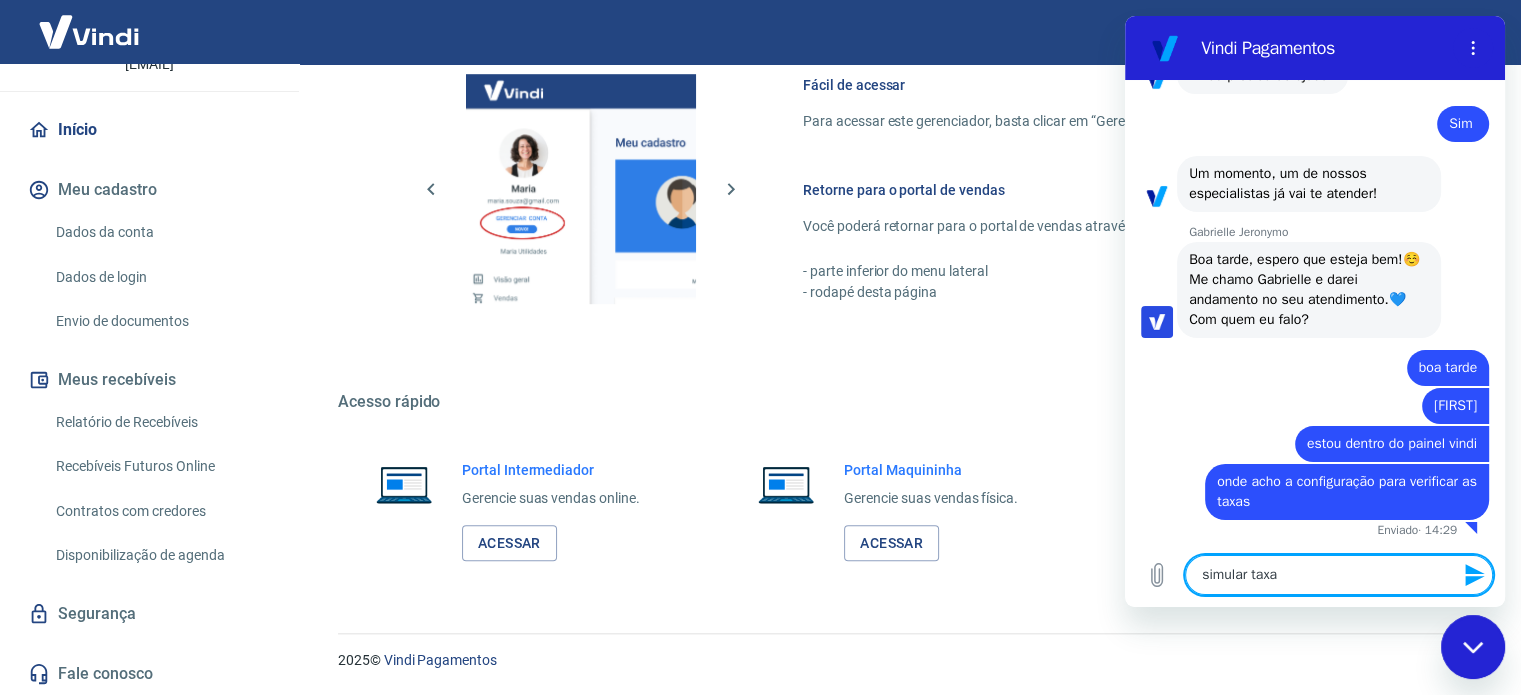 type on "simular taxa," 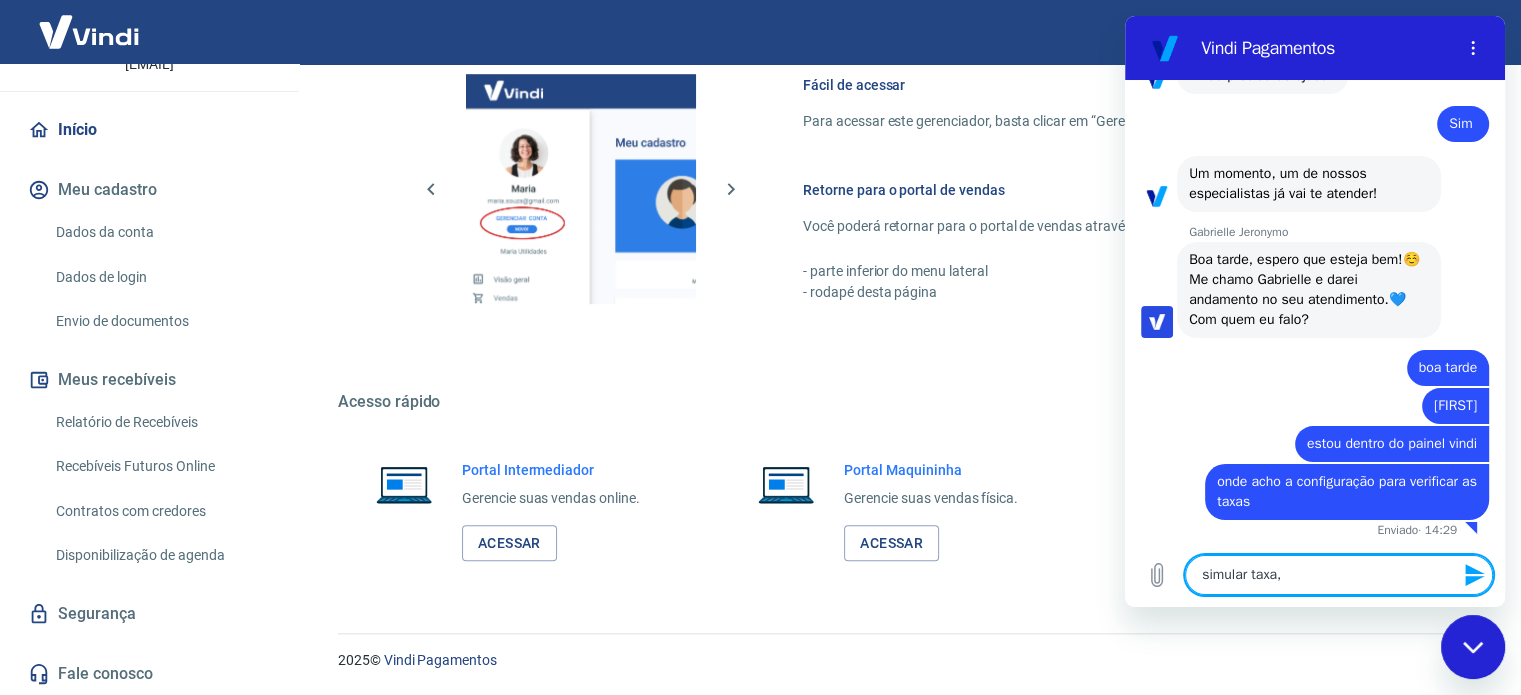 type on "simular taxa," 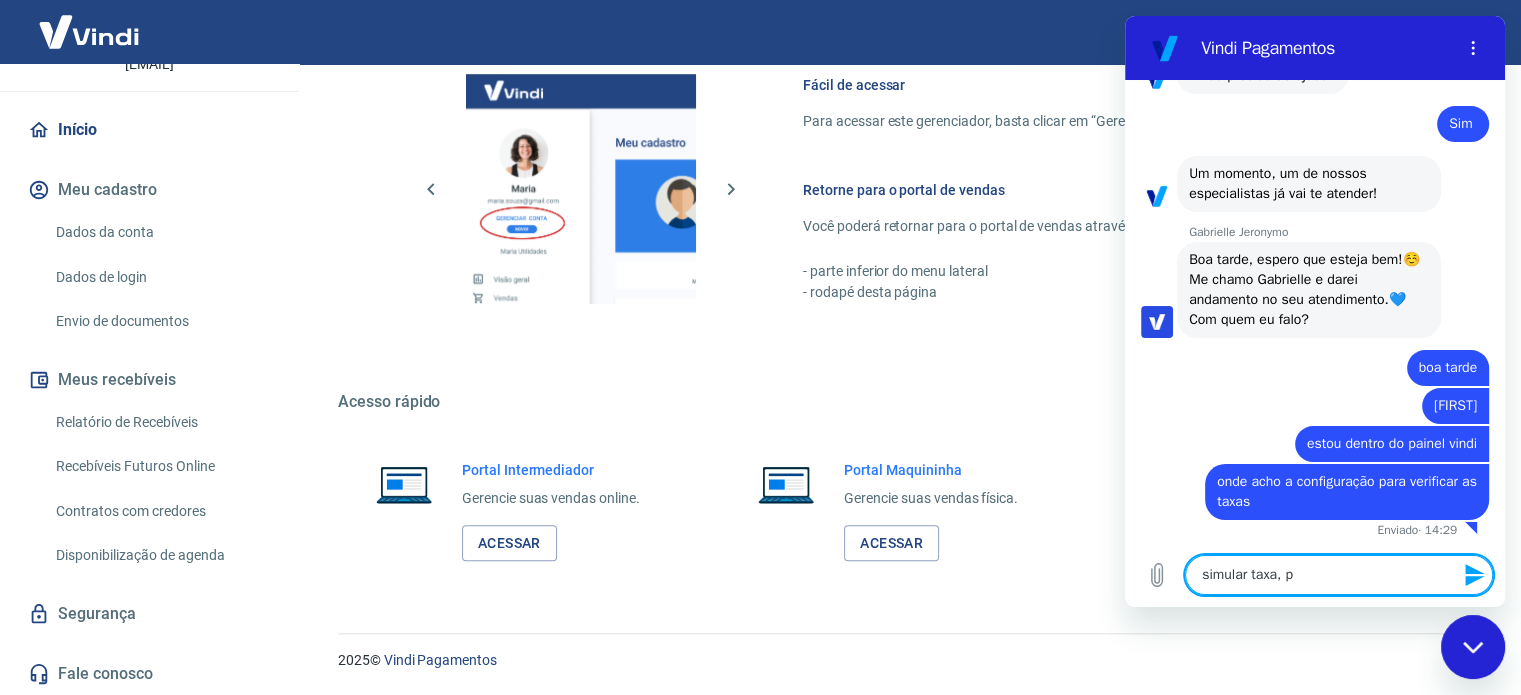 type on "simular taxa, pa" 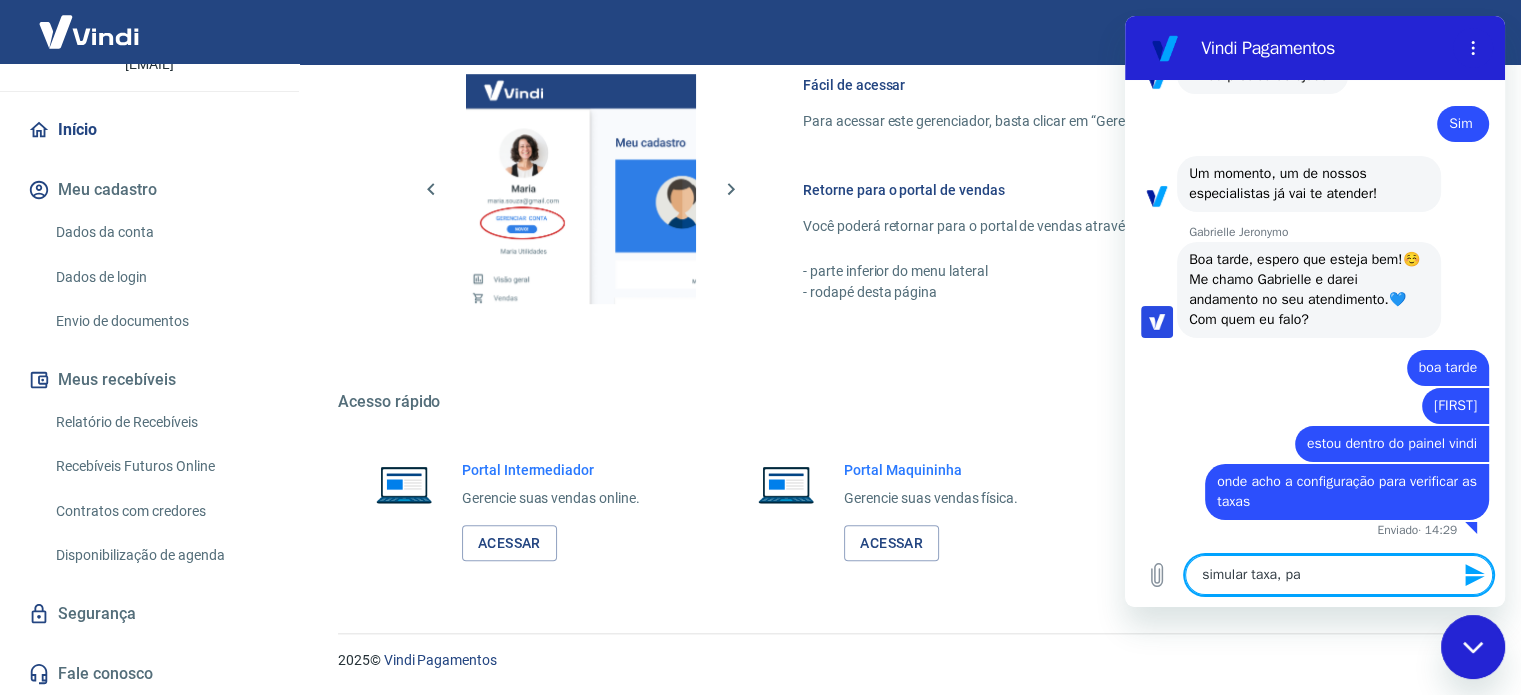 type 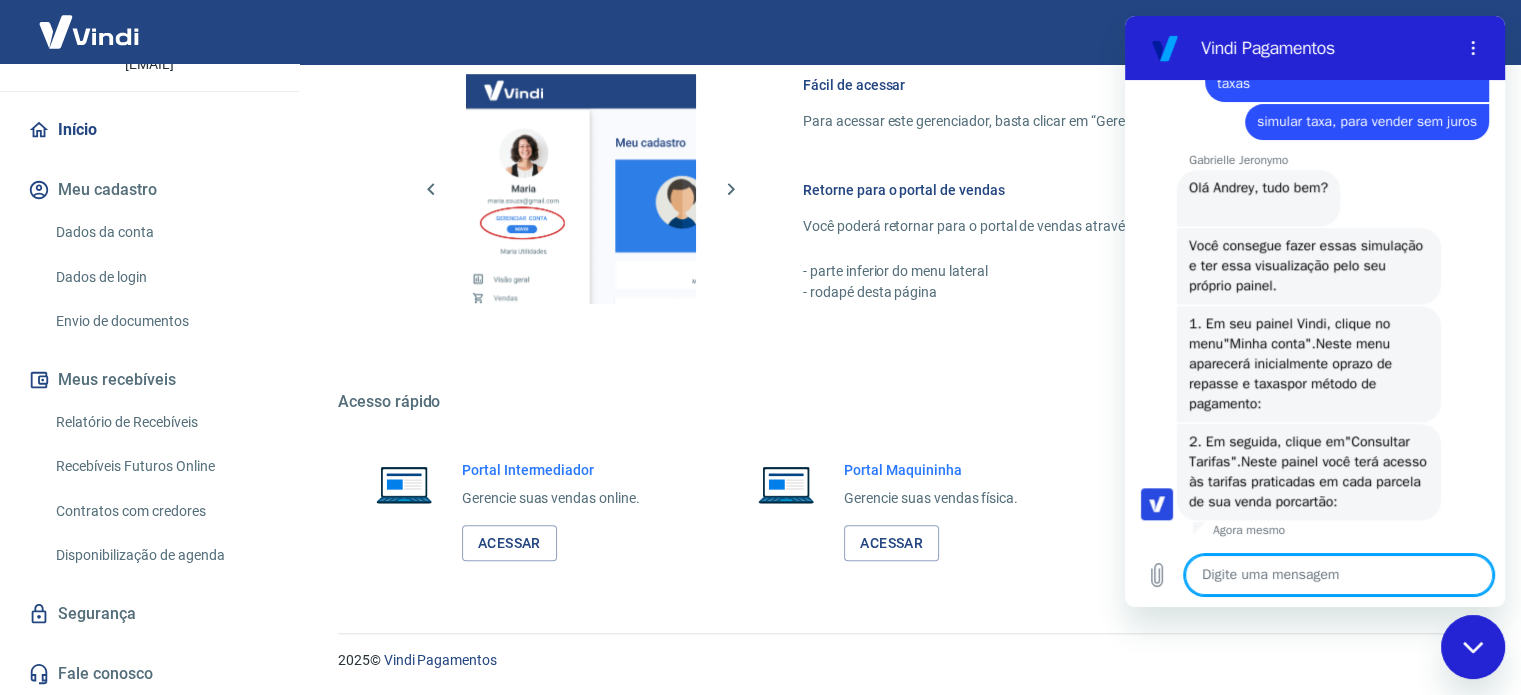 scroll, scrollTop: 1989, scrollLeft: 0, axis: vertical 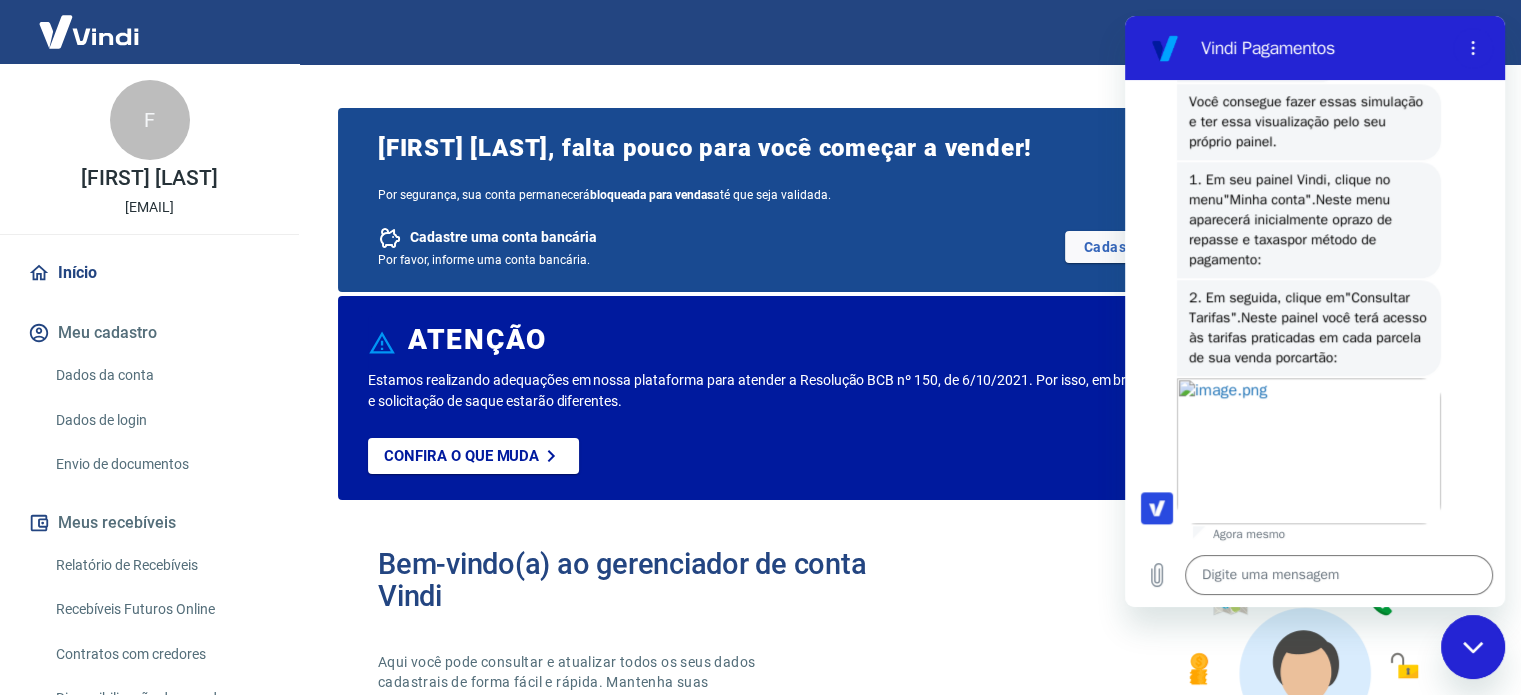 click 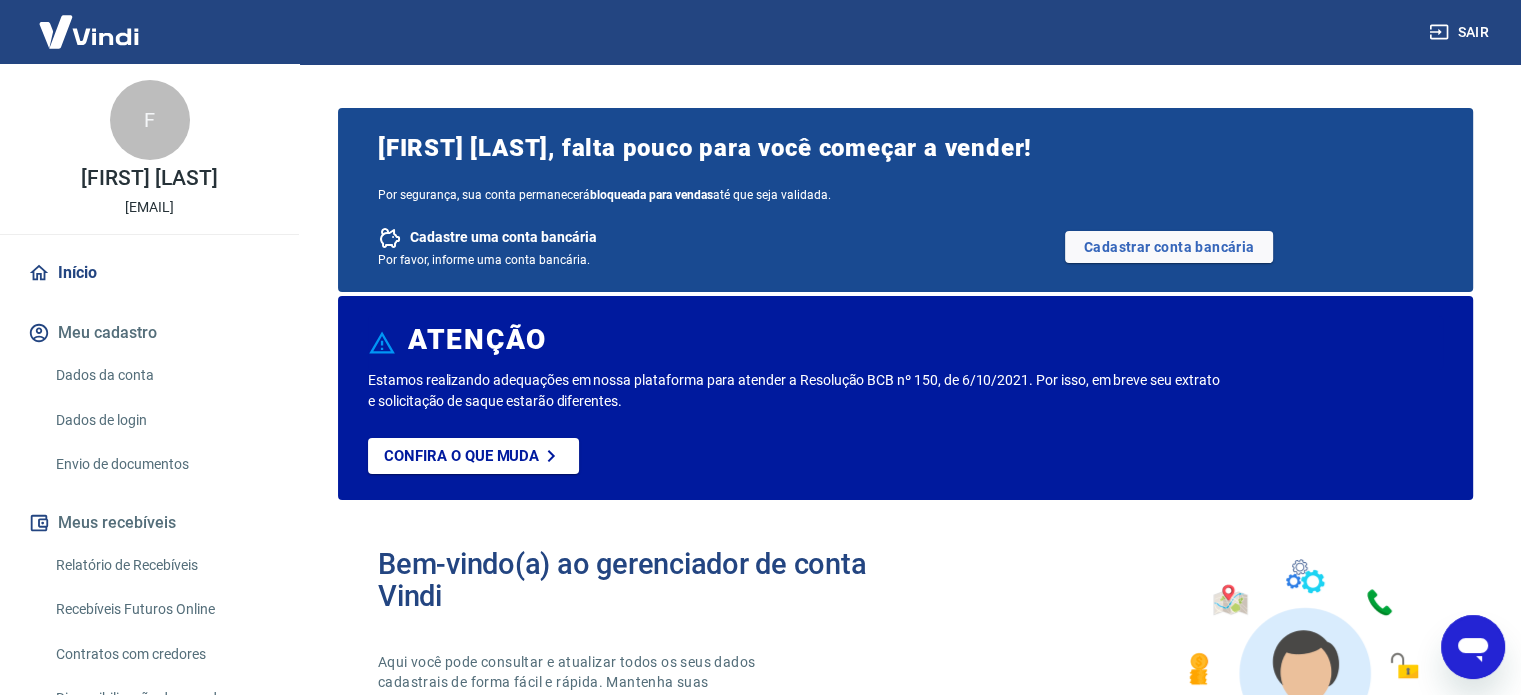 click 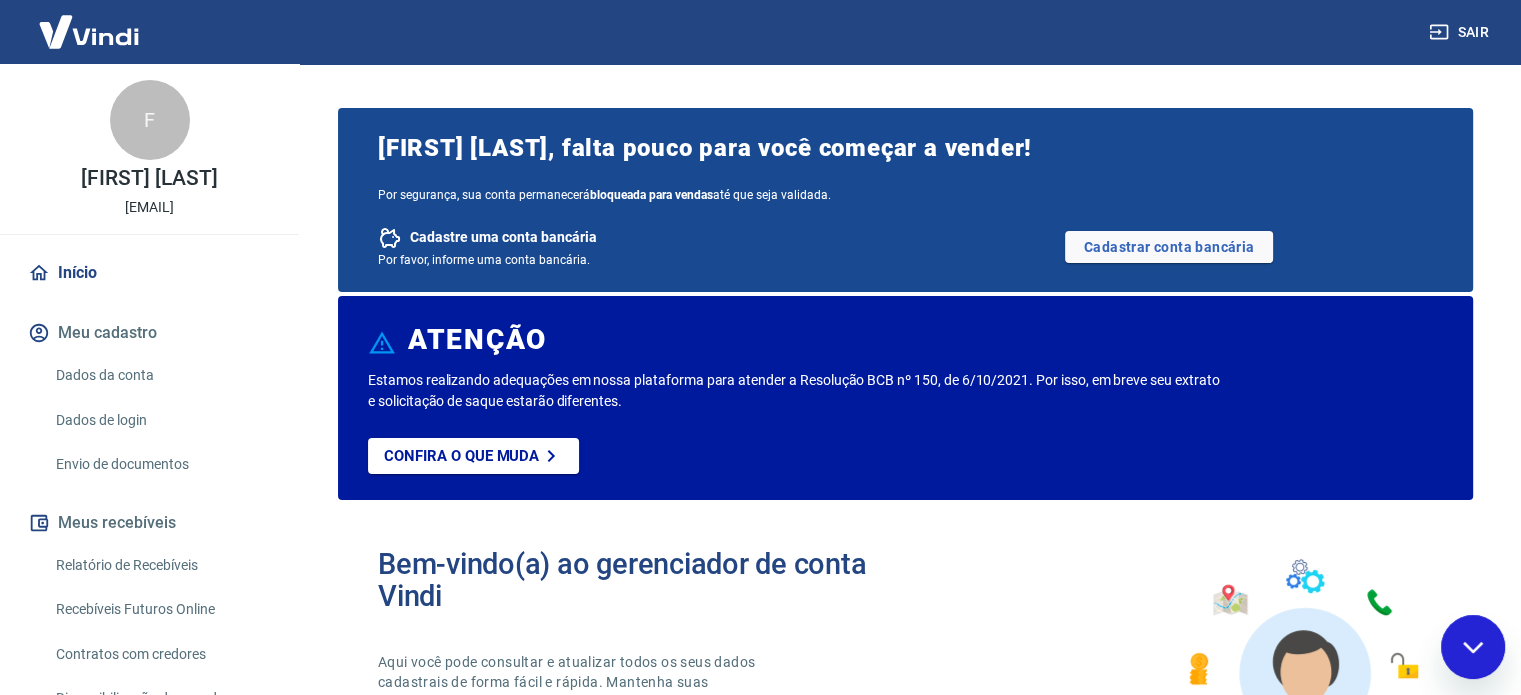scroll, scrollTop: 0, scrollLeft: 0, axis: both 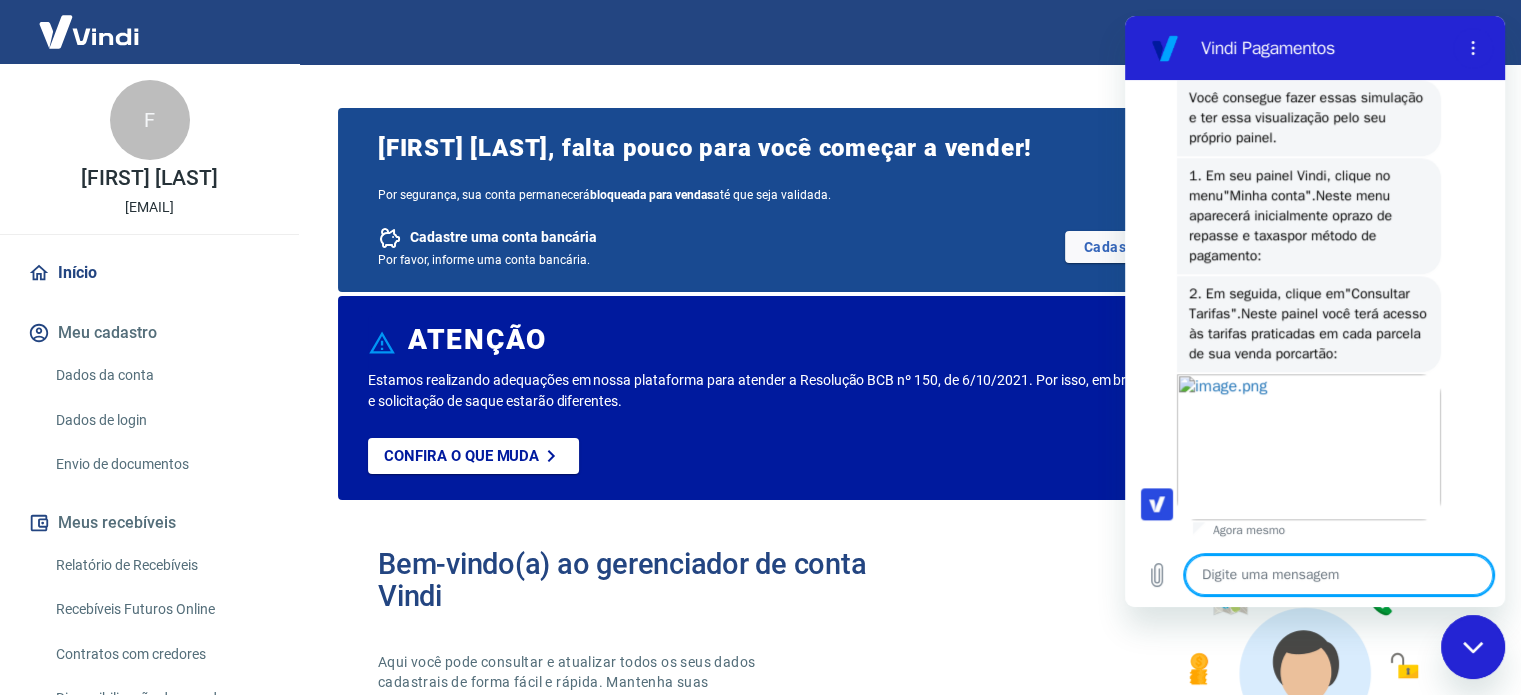 click at bounding box center (1339, 575) 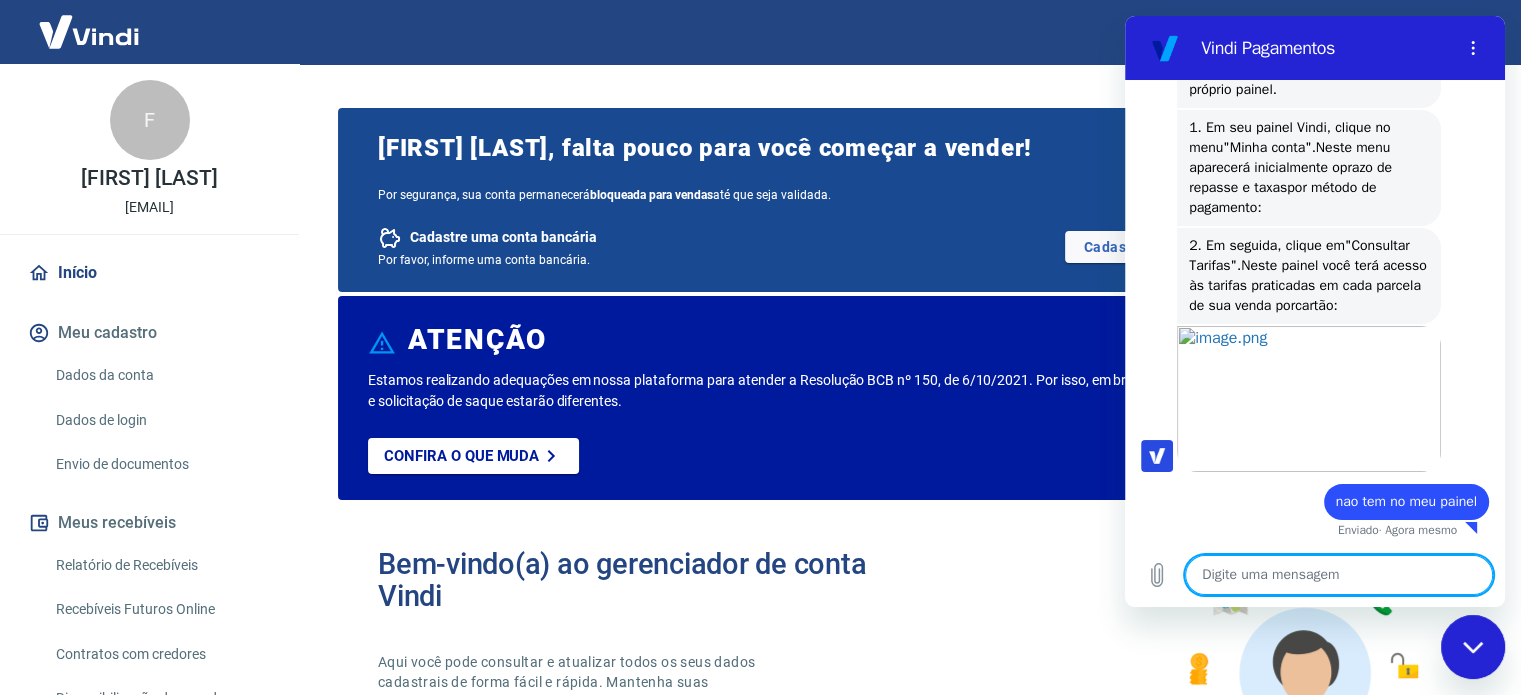 scroll, scrollTop: 1985, scrollLeft: 0, axis: vertical 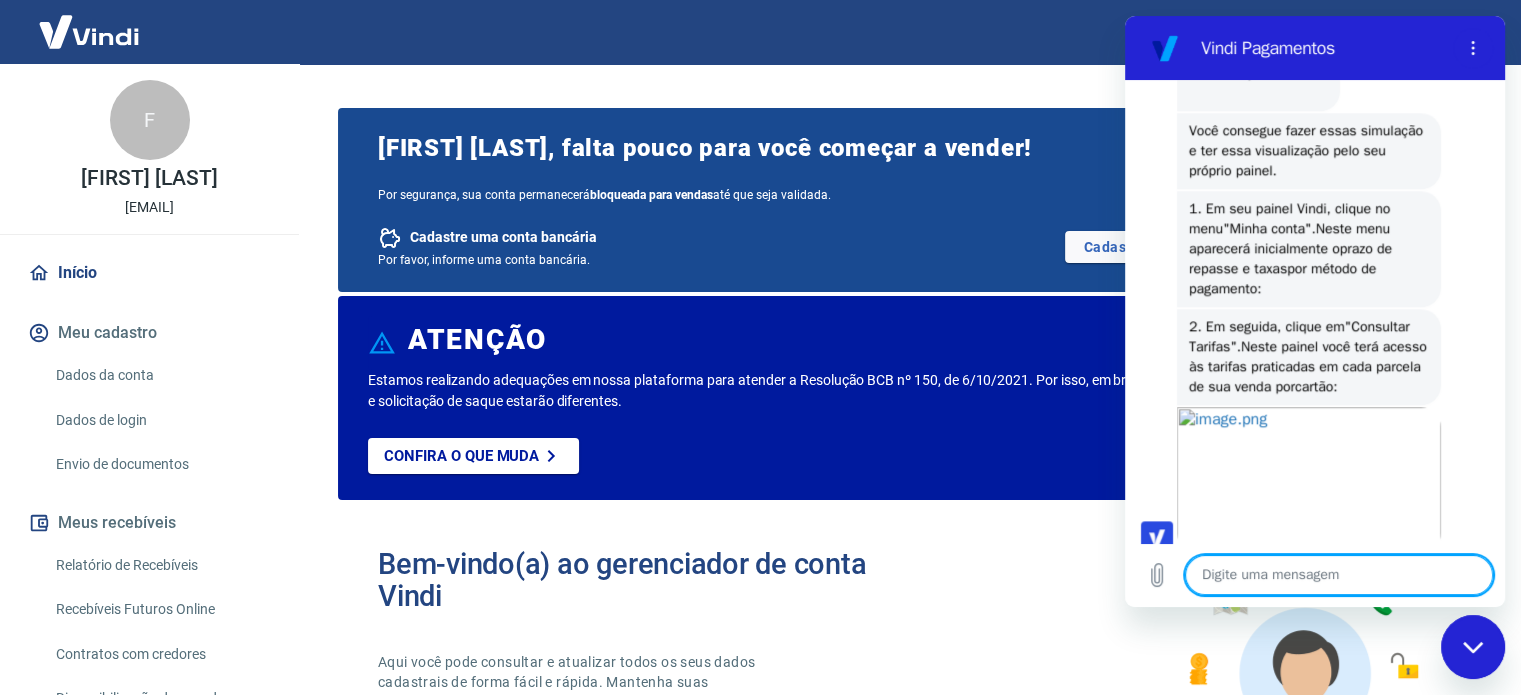 click on "Bem-vindo(a) ao gerenciador de conta Vindi Aqui você pode consultar e atualizar todos os seus dados cadastrais de forma fácil e rápida. Mantenha suas informações sempre atualizadas para garantir uma experiência ainda melhor com nossas soluções de pagamento." at bounding box center (905, 658) 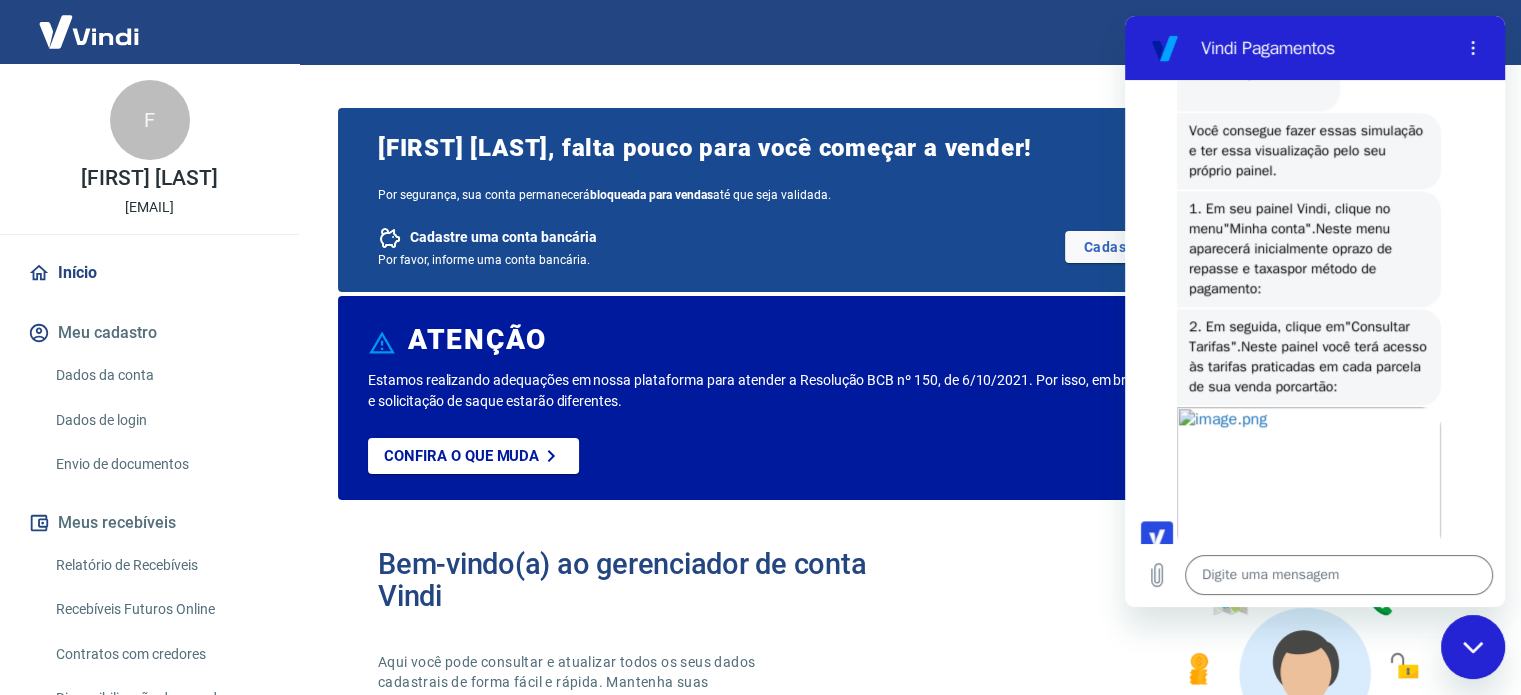 click on "Dados da conta" at bounding box center (161, 375) 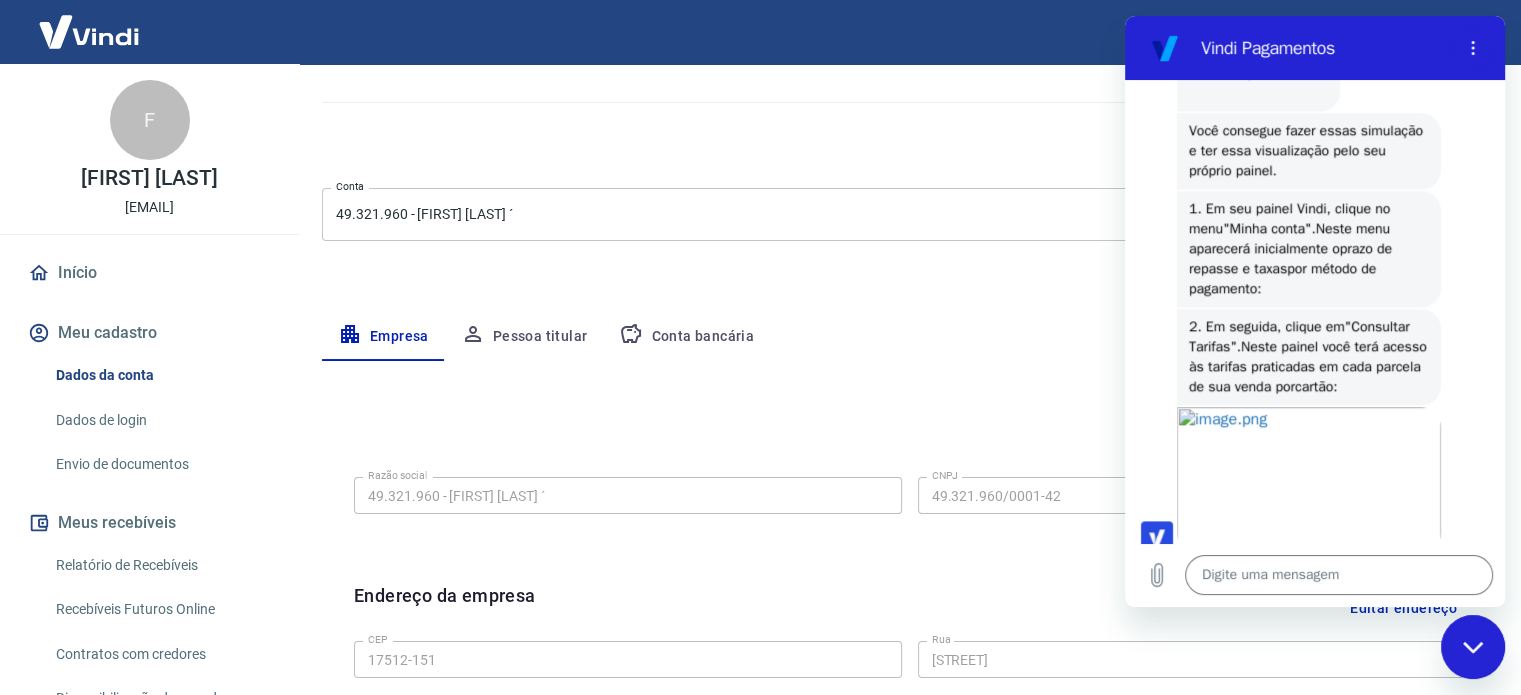 scroll, scrollTop: 0, scrollLeft: 0, axis: both 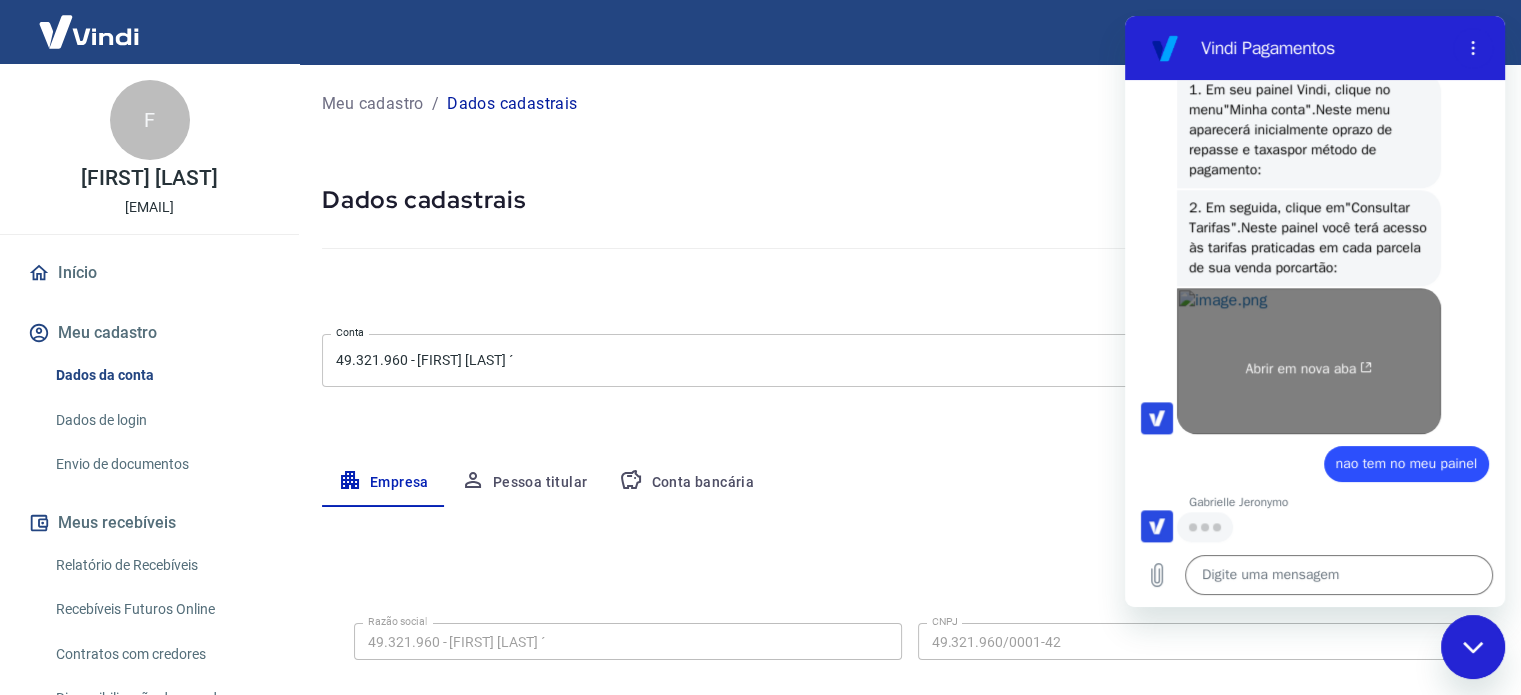 click on "Abrir em nova aba" at bounding box center (1309, 369) 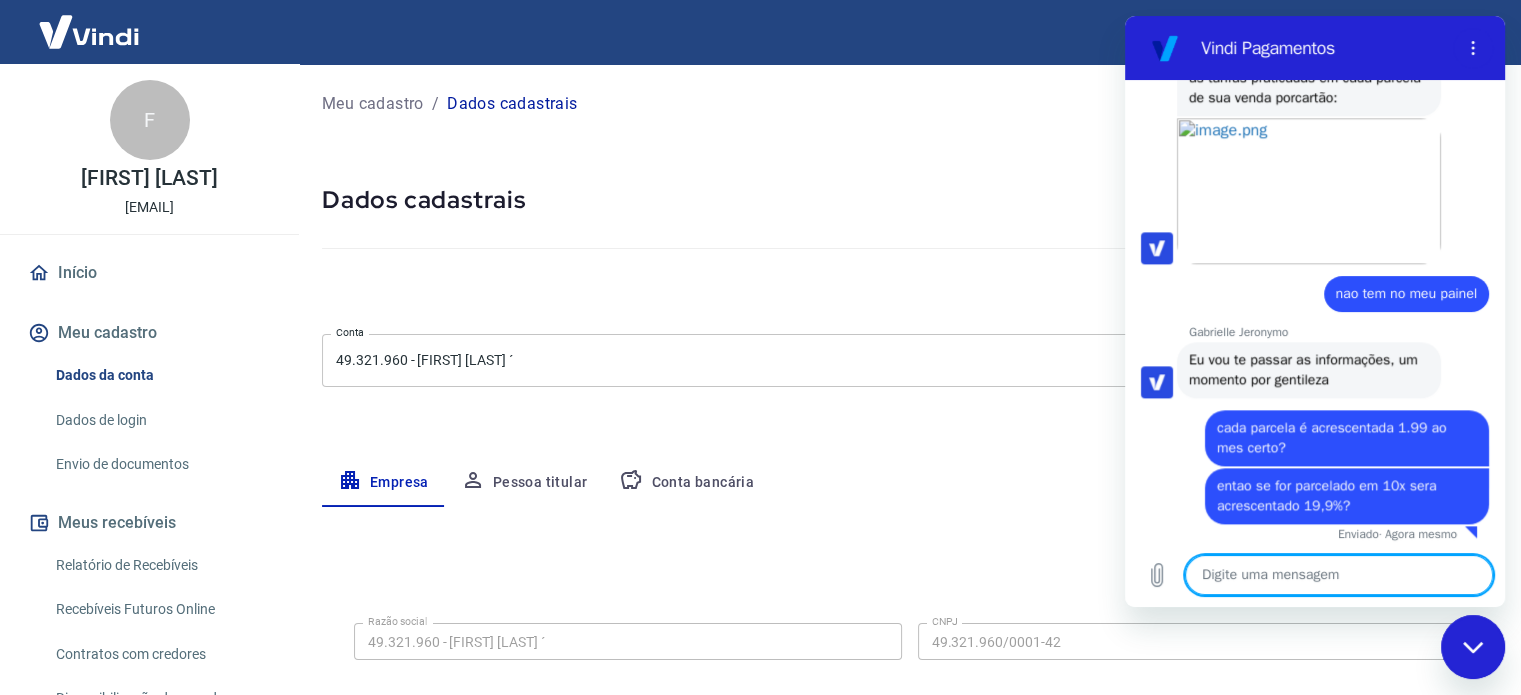 scroll, scrollTop: 2397, scrollLeft: 0, axis: vertical 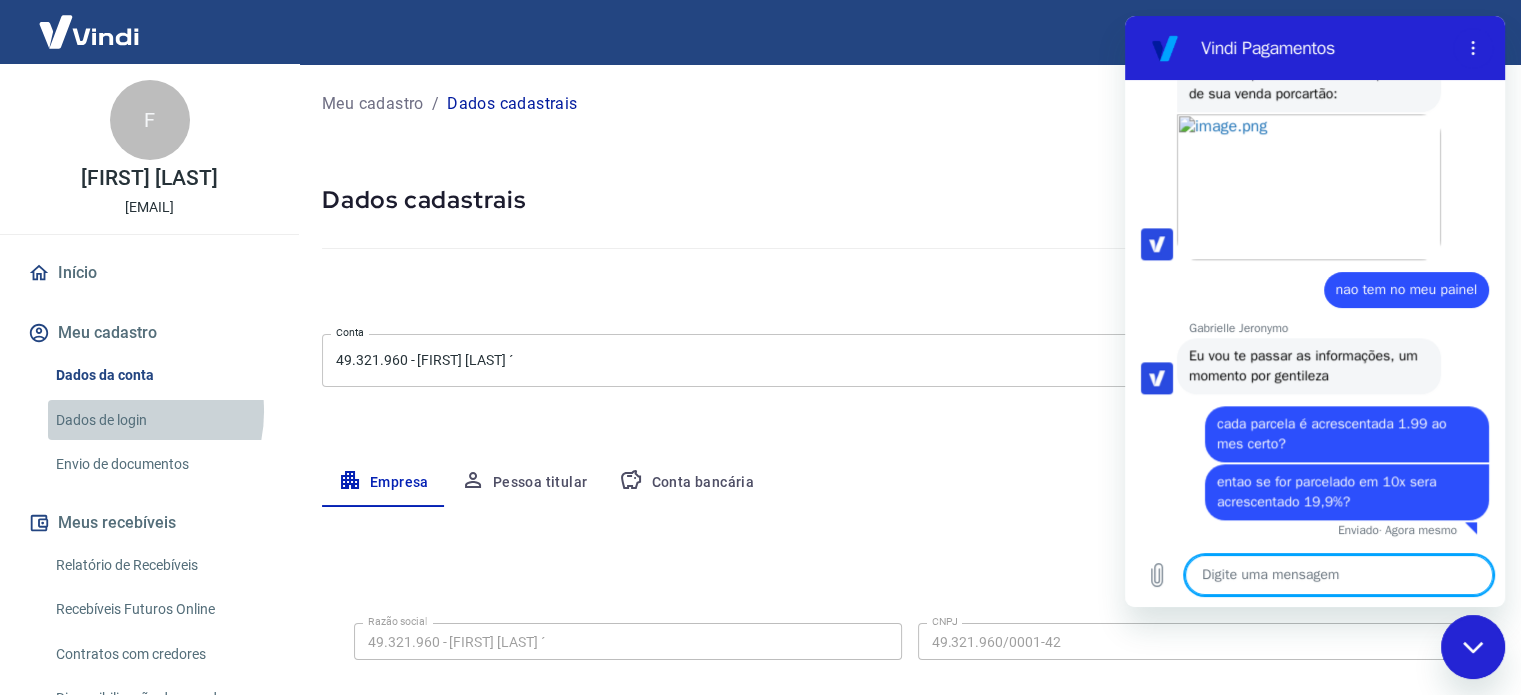 click on "Dados de login" at bounding box center [161, 420] 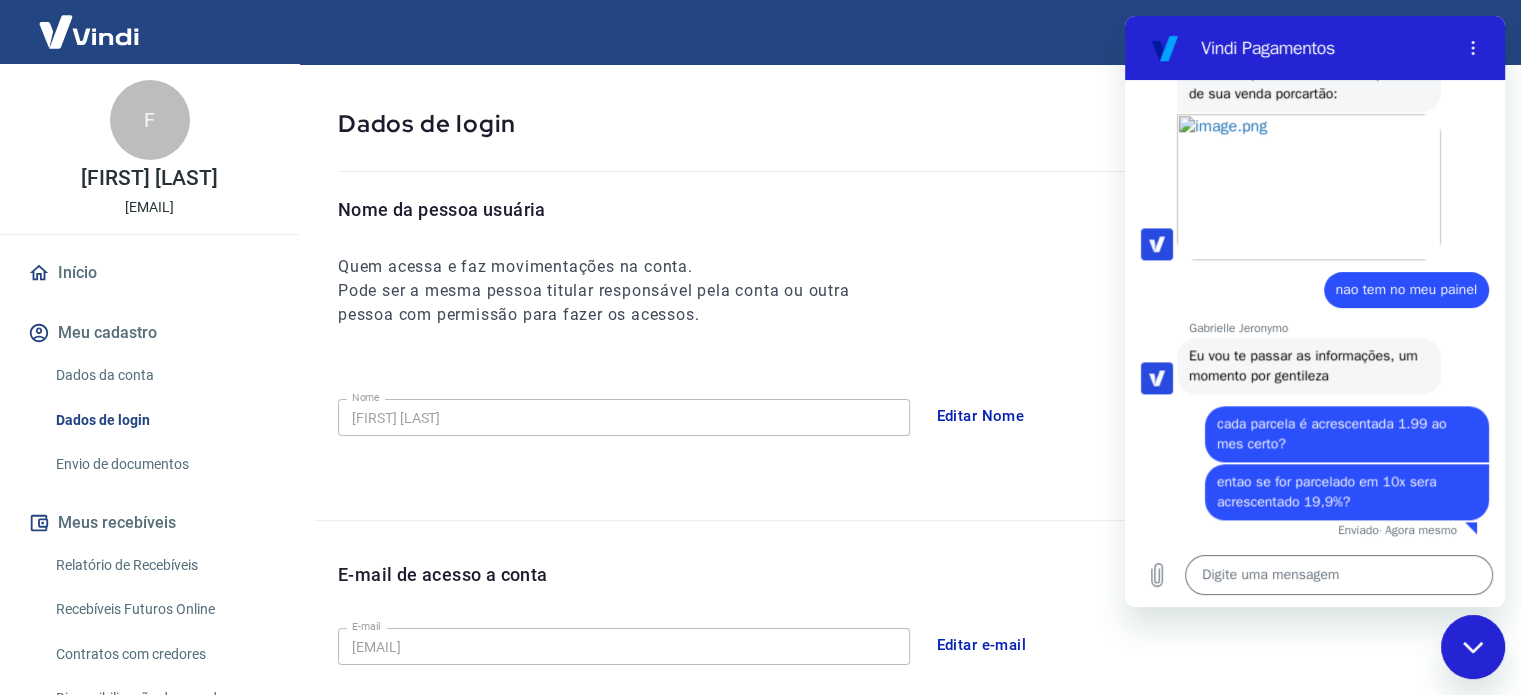 scroll, scrollTop: 0, scrollLeft: 0, axis: both 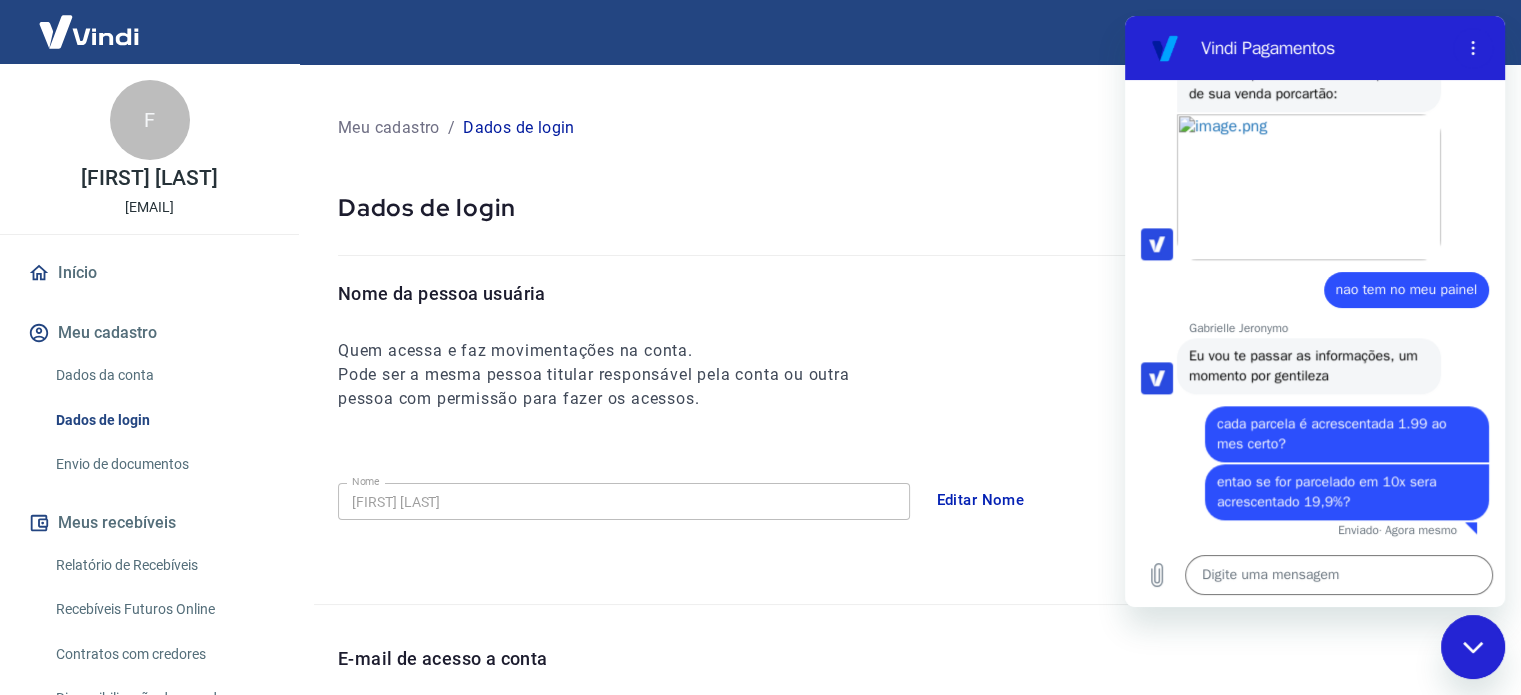 click on "Meu cadastro" at bounding box center [149, 333] 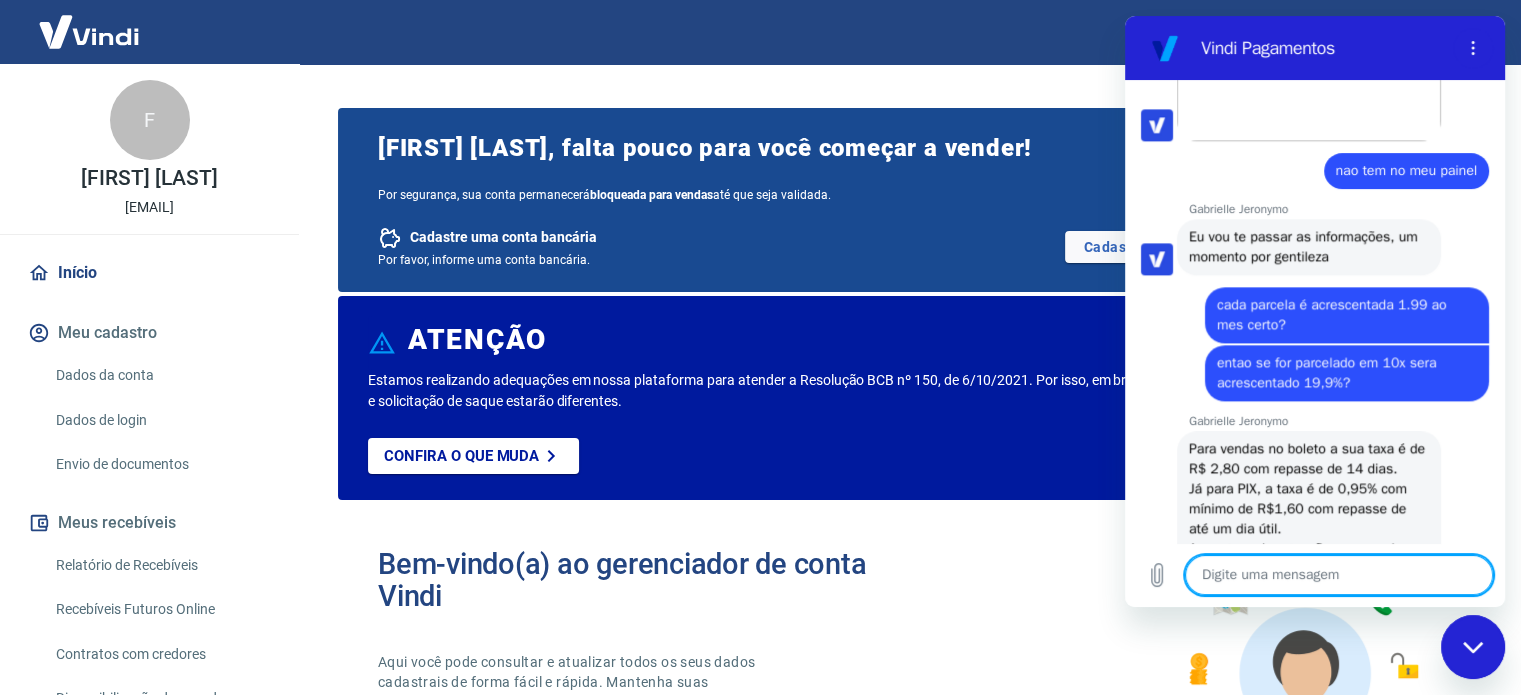 scroll, scrollTop: 2943, scrollLeft: 0, axis: vertical 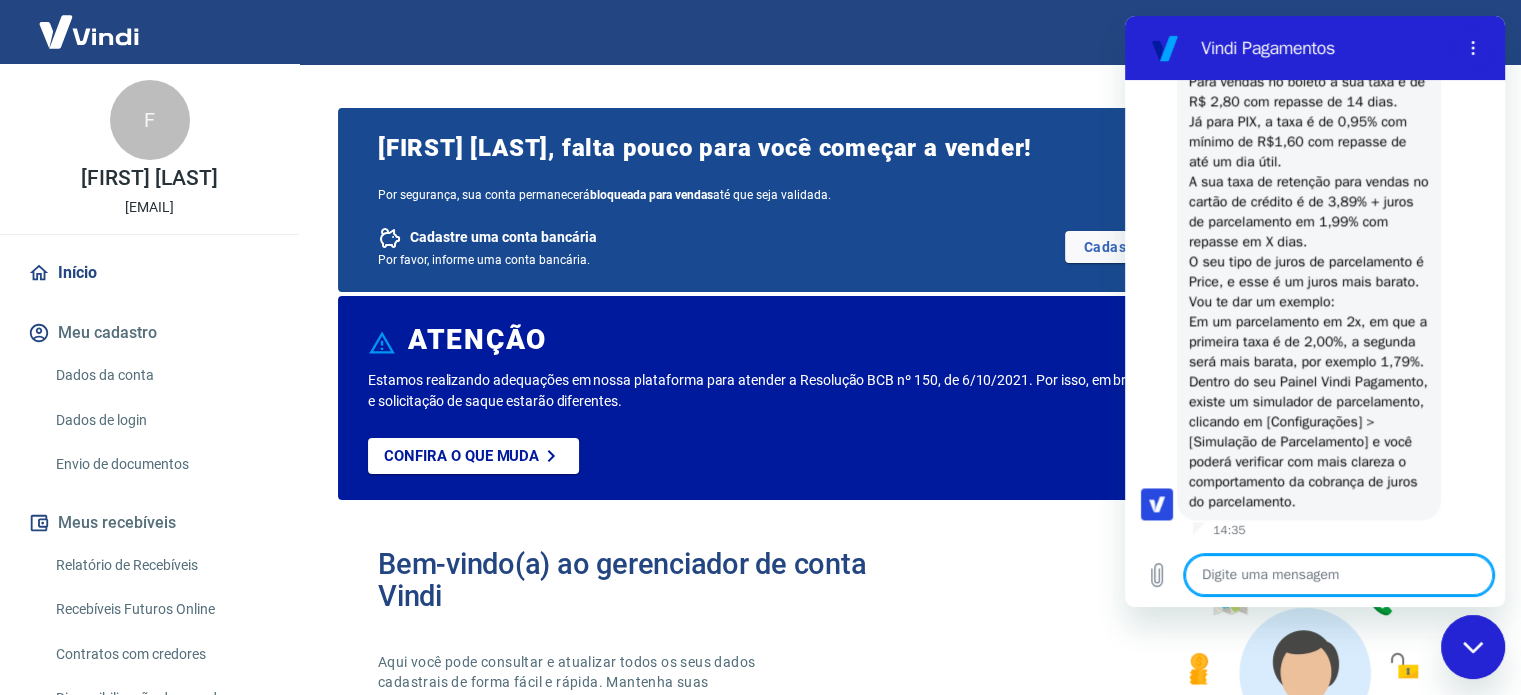click at bounding box center (1339, 575) 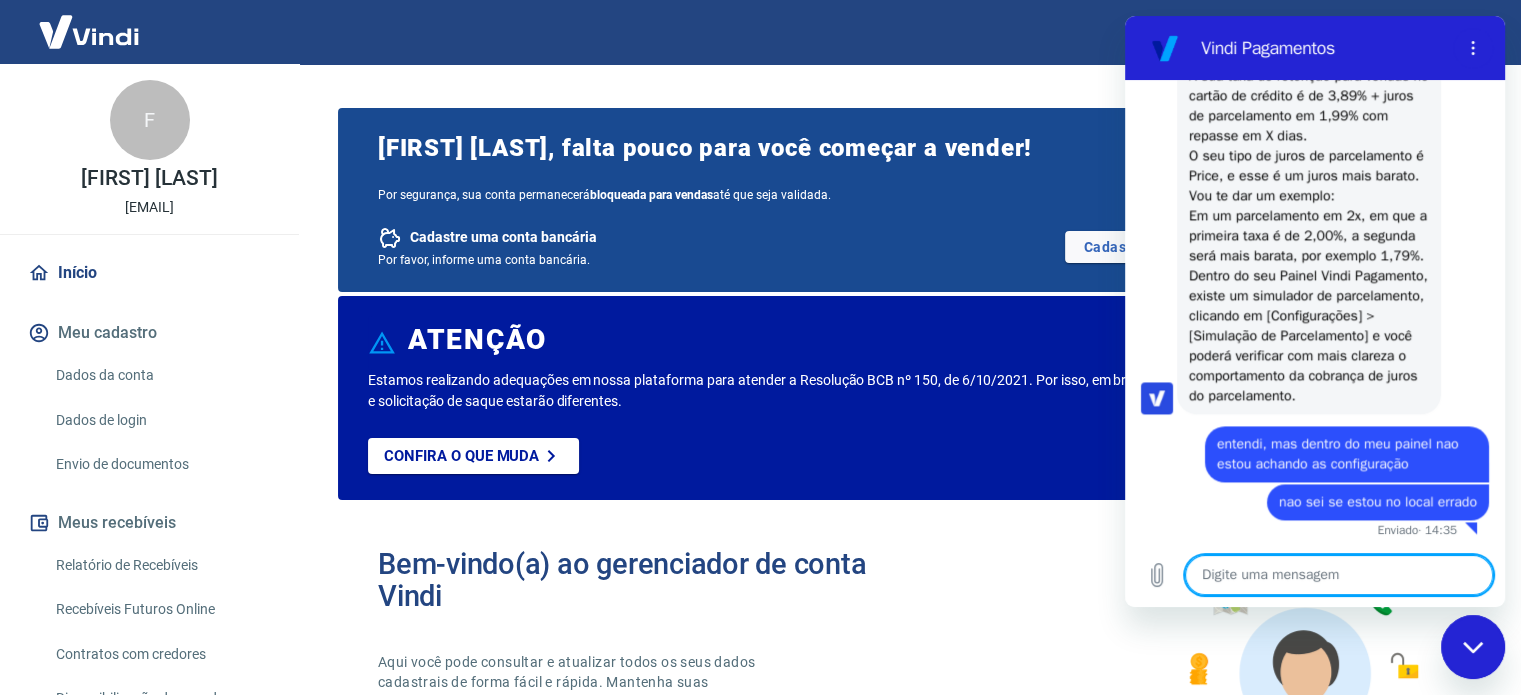 scroll, scrollTop: 3049, scrollLeft: 0, axis: vertical 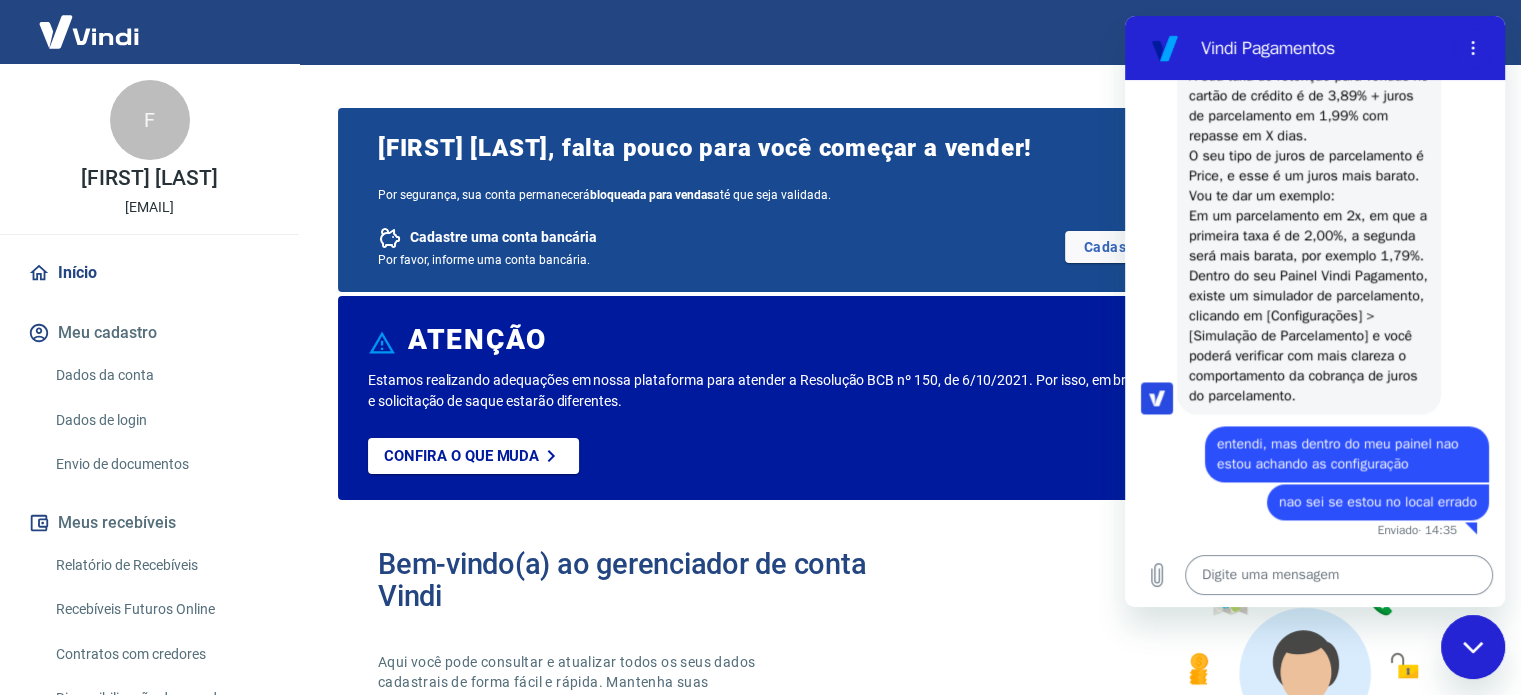 click at bounding box center (1339, 575) 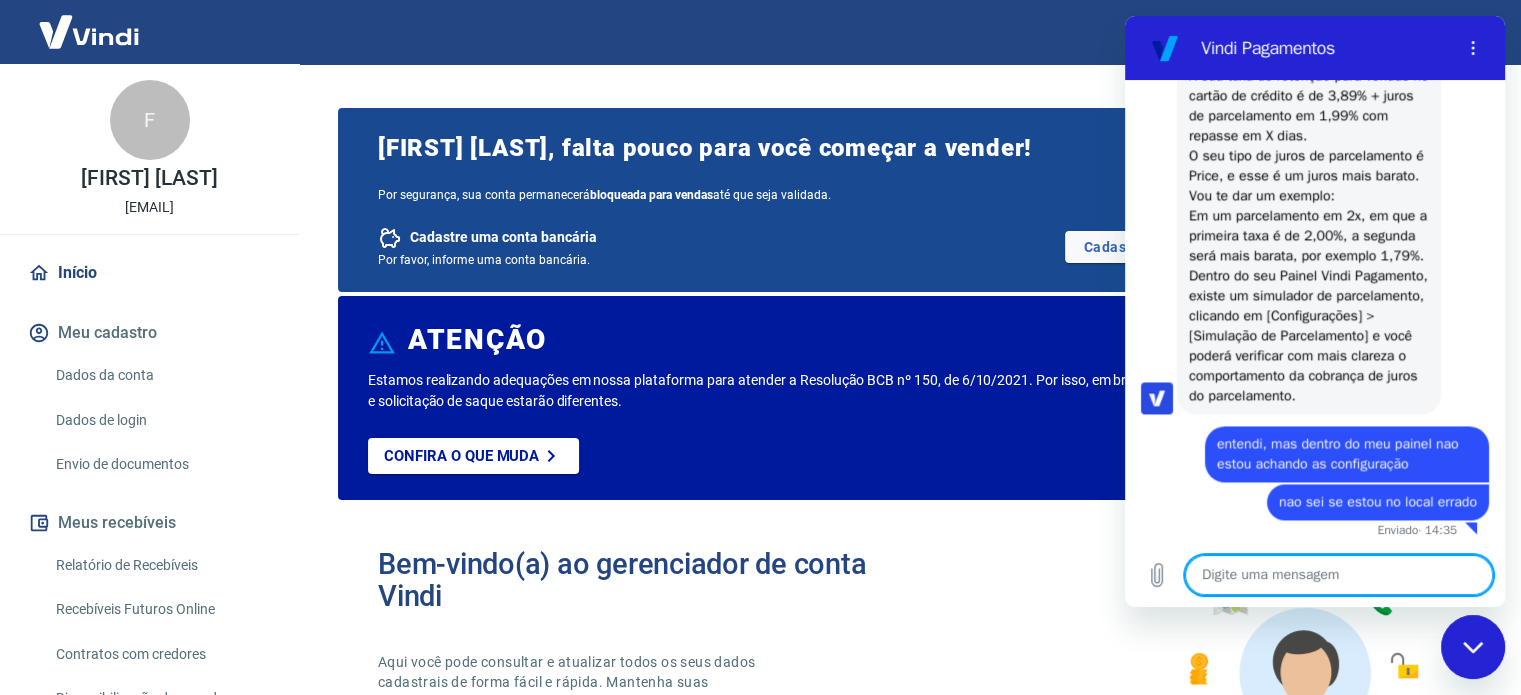 paste on "https://myaccount.yapay.com.br/overview/" 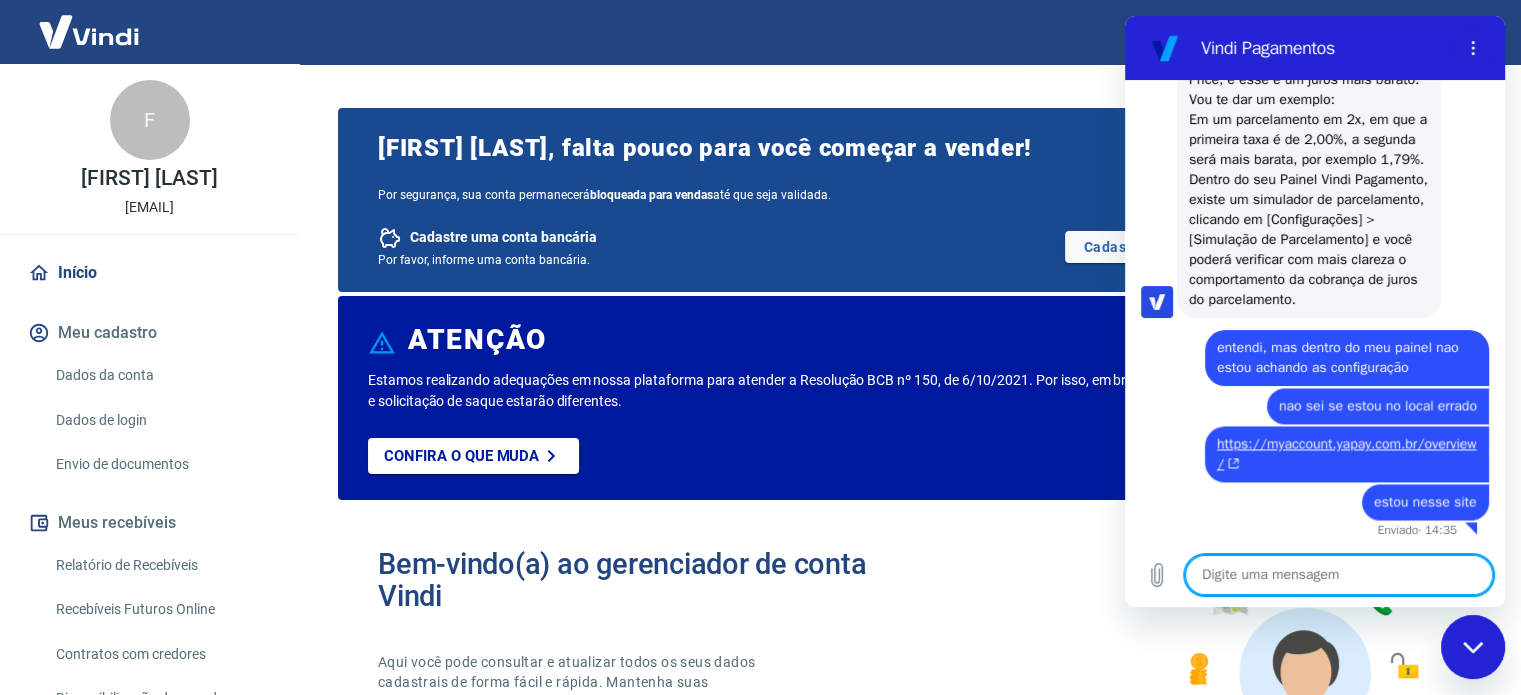 scroll, scrollTop: 3145, scrollLeft: 0, axis: vertical 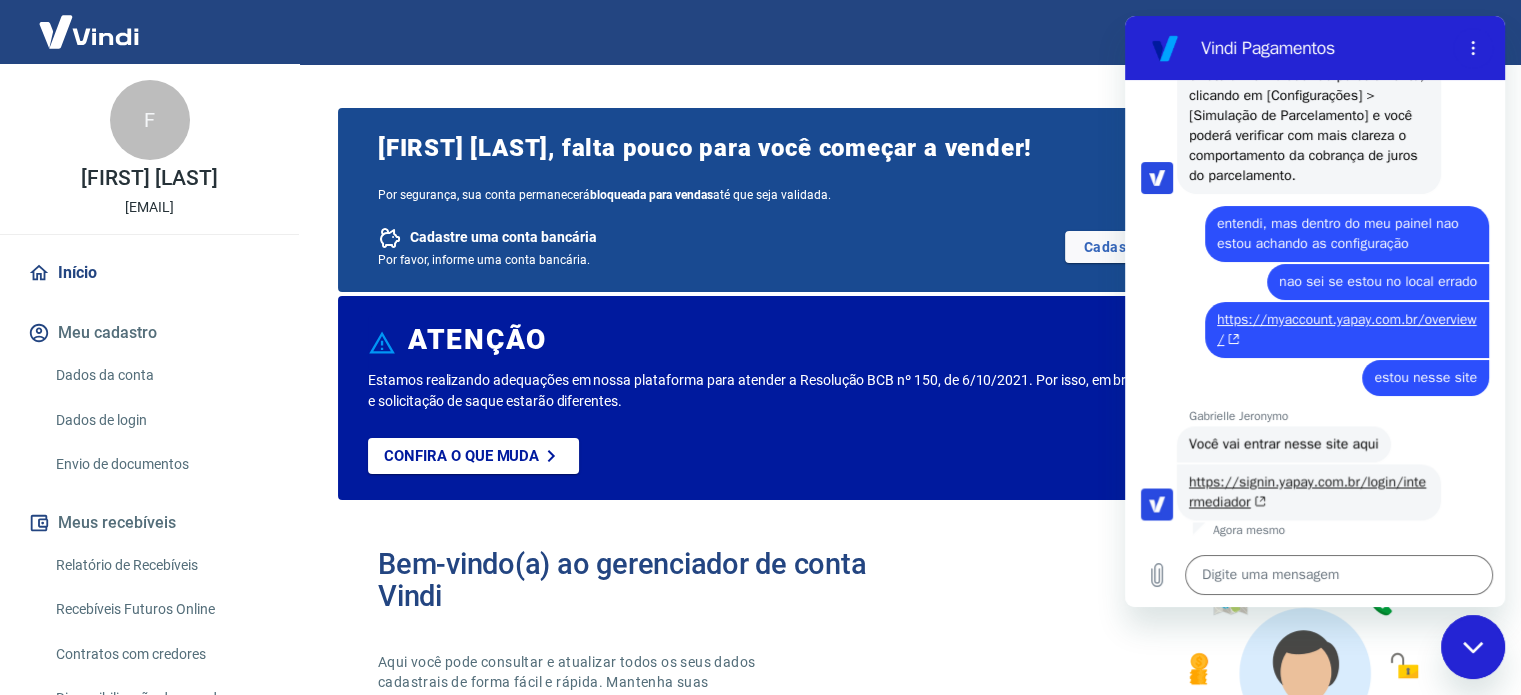 click on "https://signin.yapay.com.br/login/intermediador" at bounding box center [1307, 491] 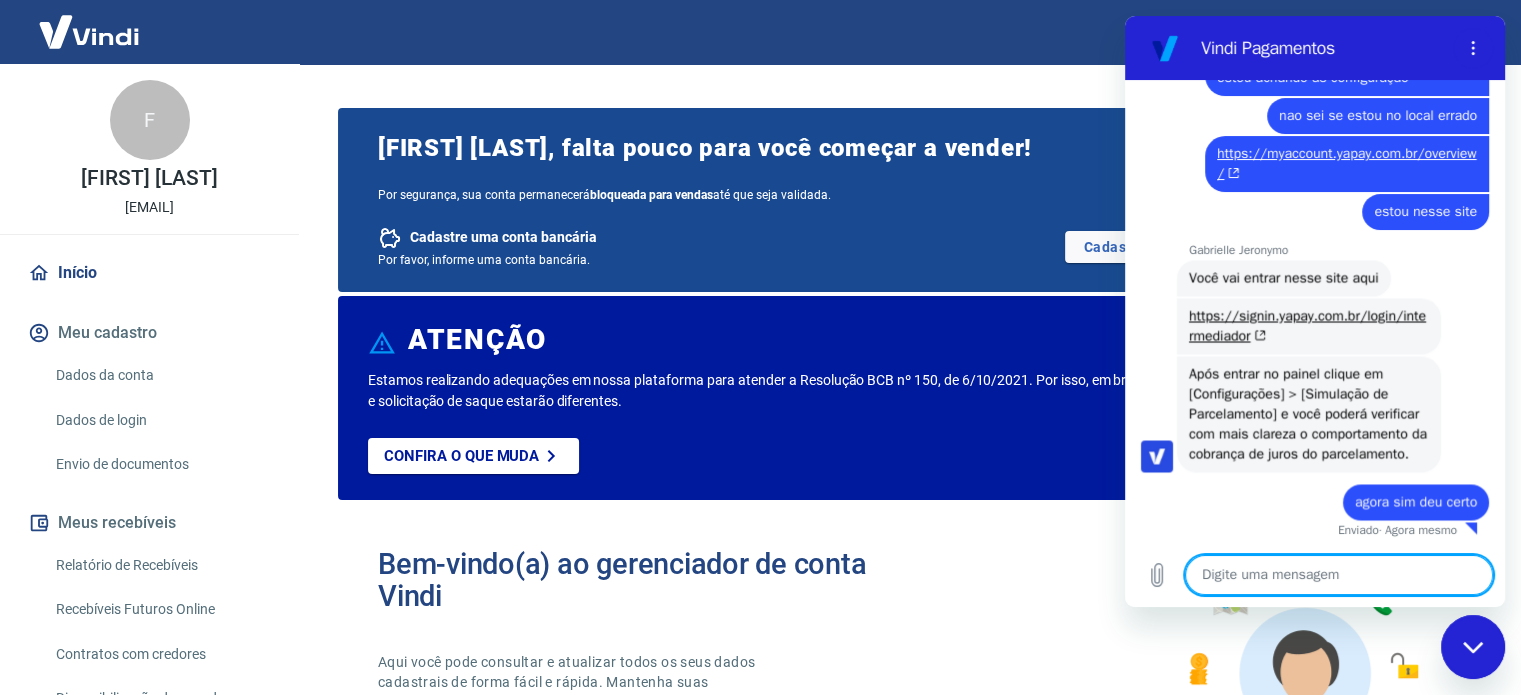 scroll, scrollTop: 3455, scrollLeft: 0, axis: vertical 